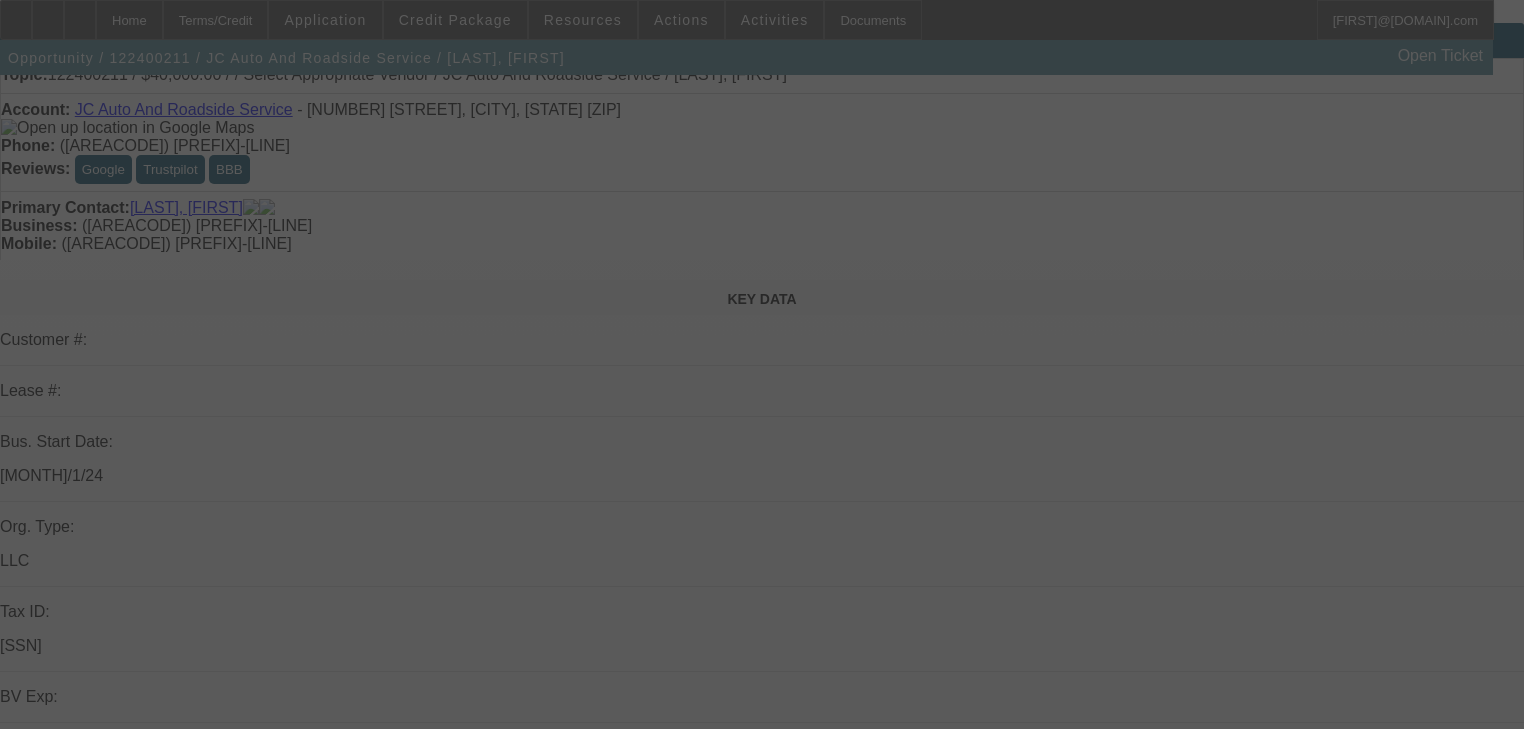 scroll, scrollTop: 80, scrollLeft: 0, axis: vertical 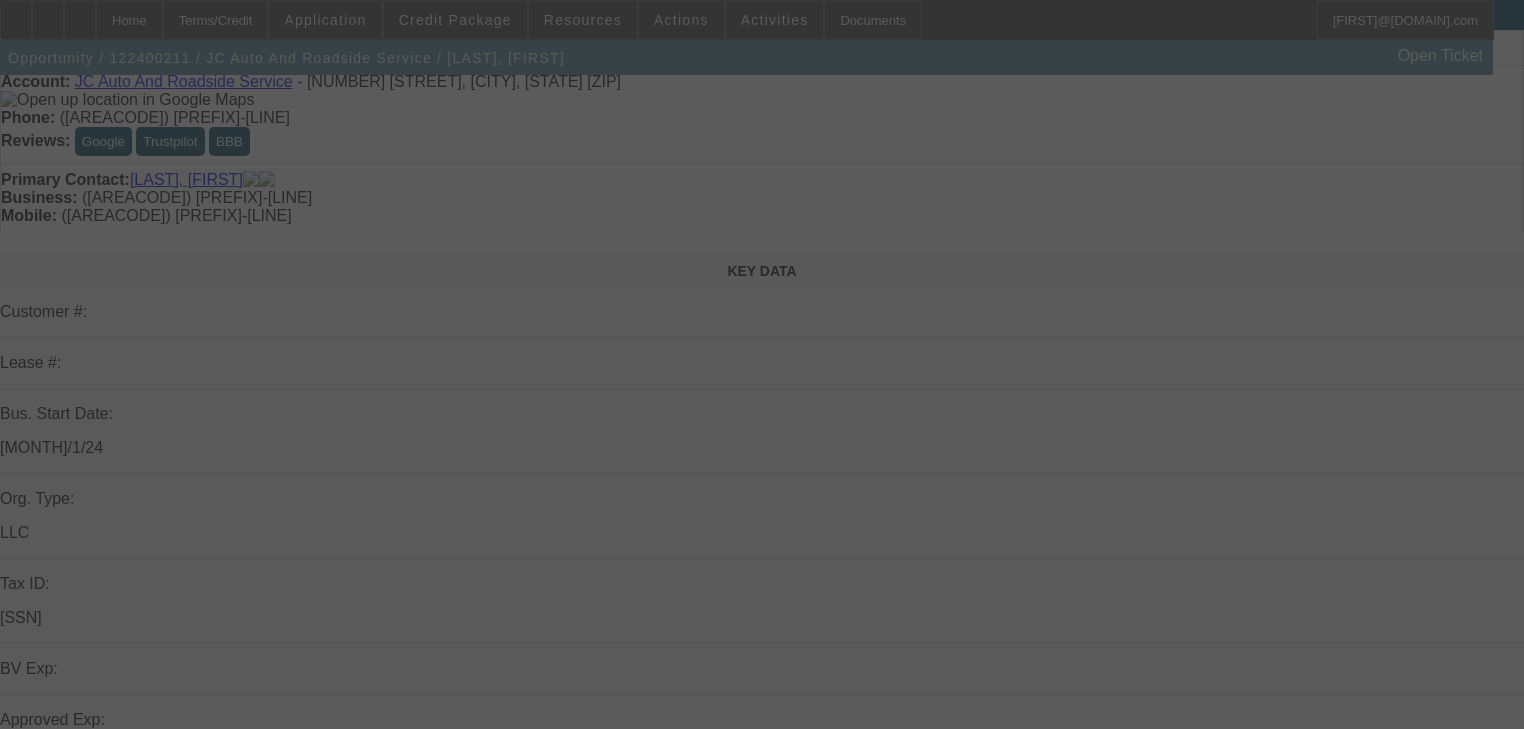 click at bounding box center (762, 364) 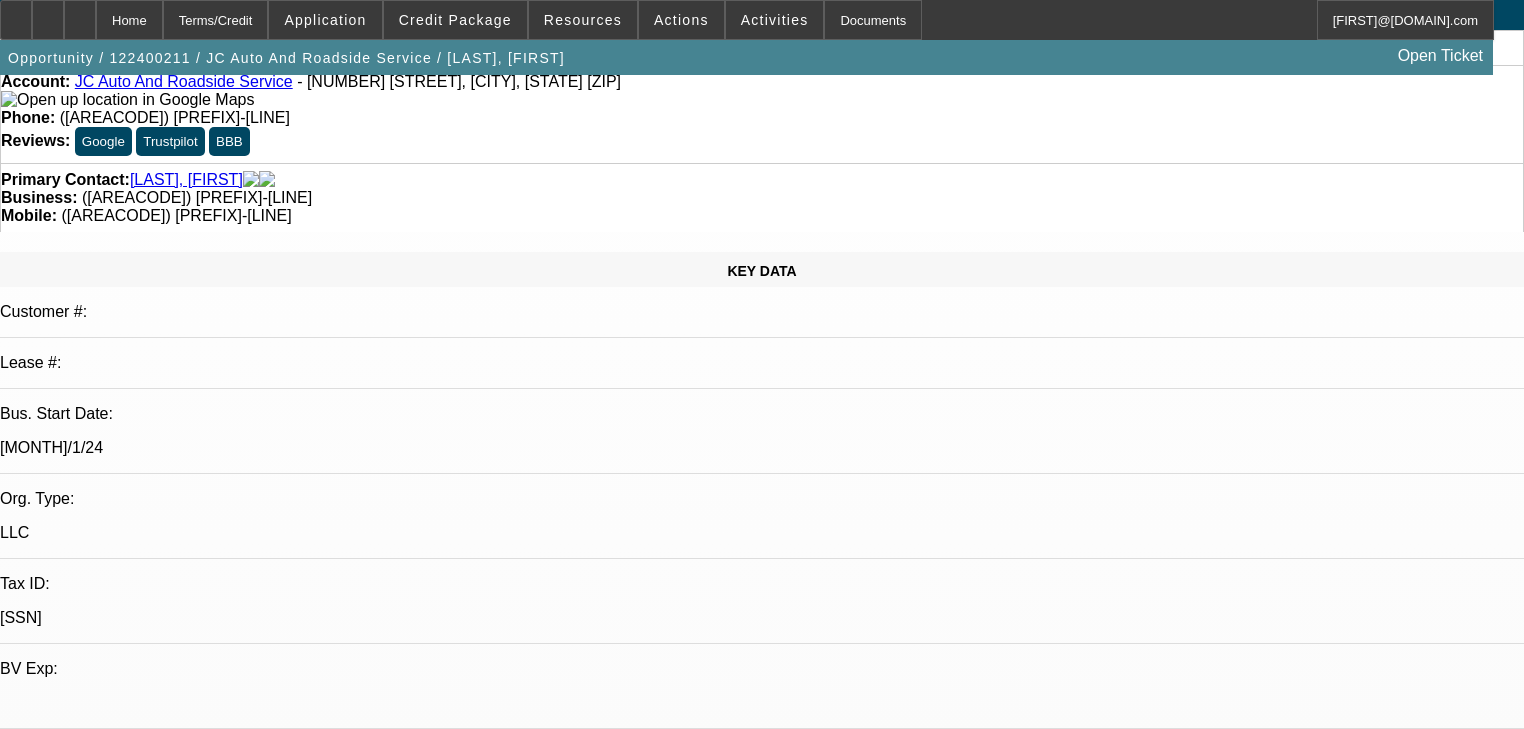 click on "Workman, Taylor - 12/9/24, 1:08 PM" at bounding box center [298, 6773] 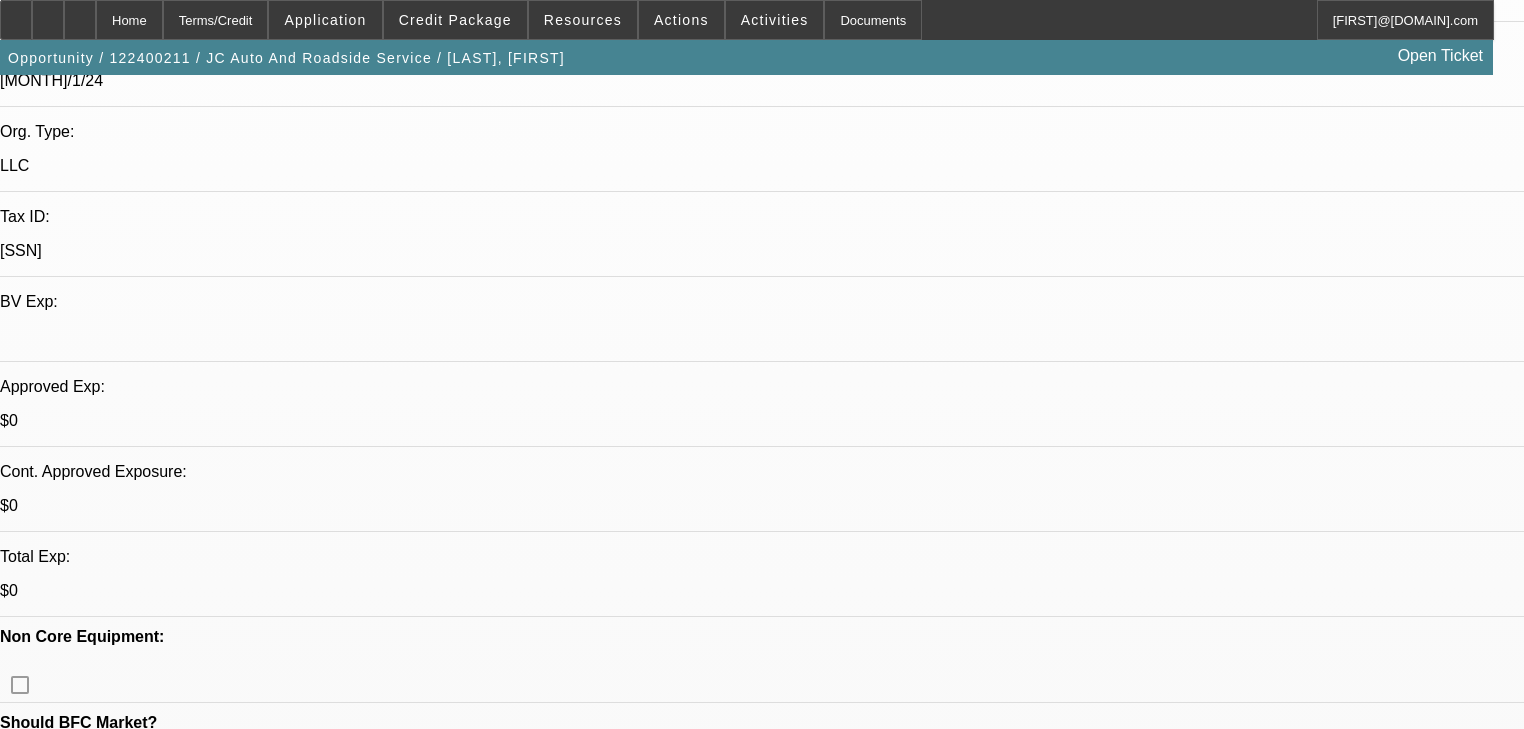 scroll, scrollTop: 480, scrollLeft: 0, axis: vertical 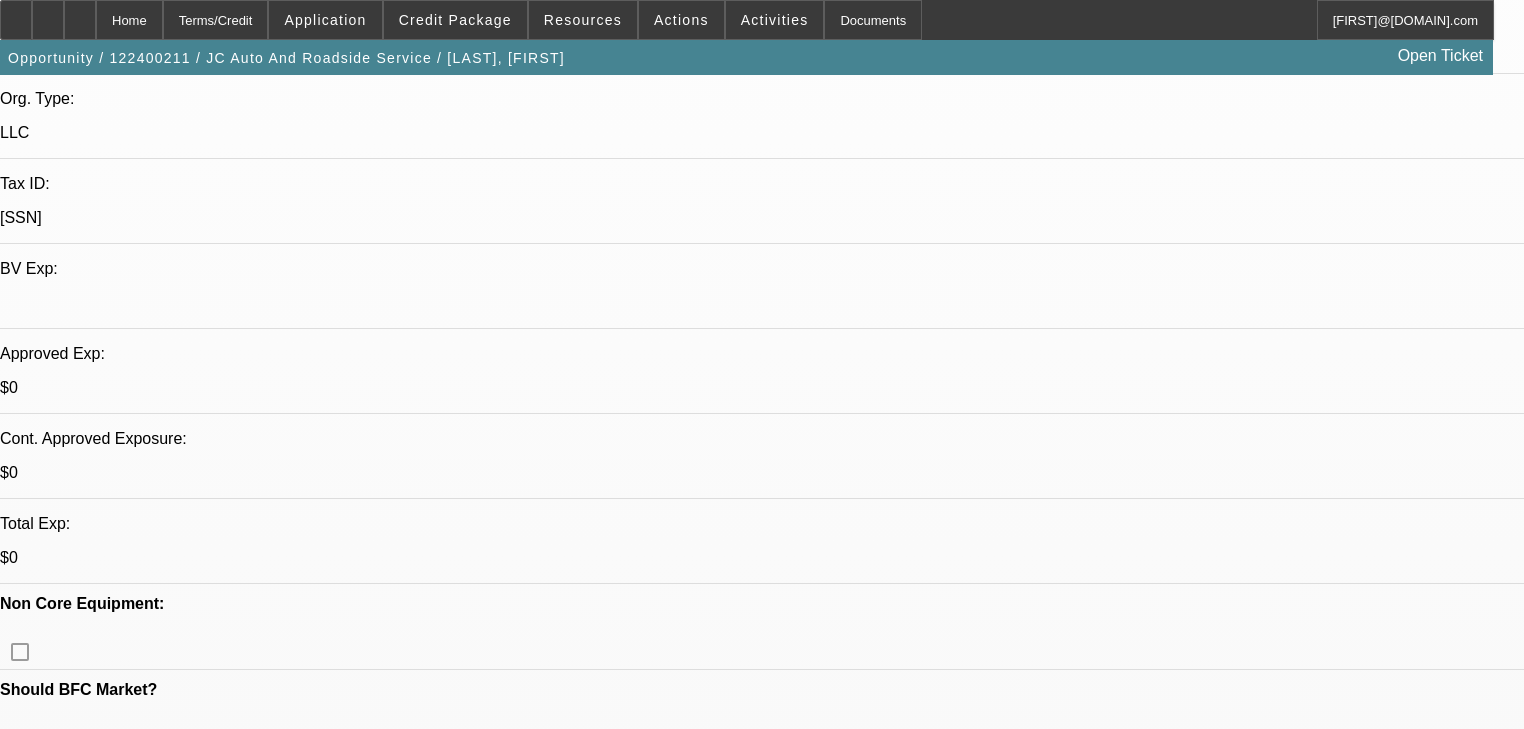 click on "578" at bounding box center [498, 2674] 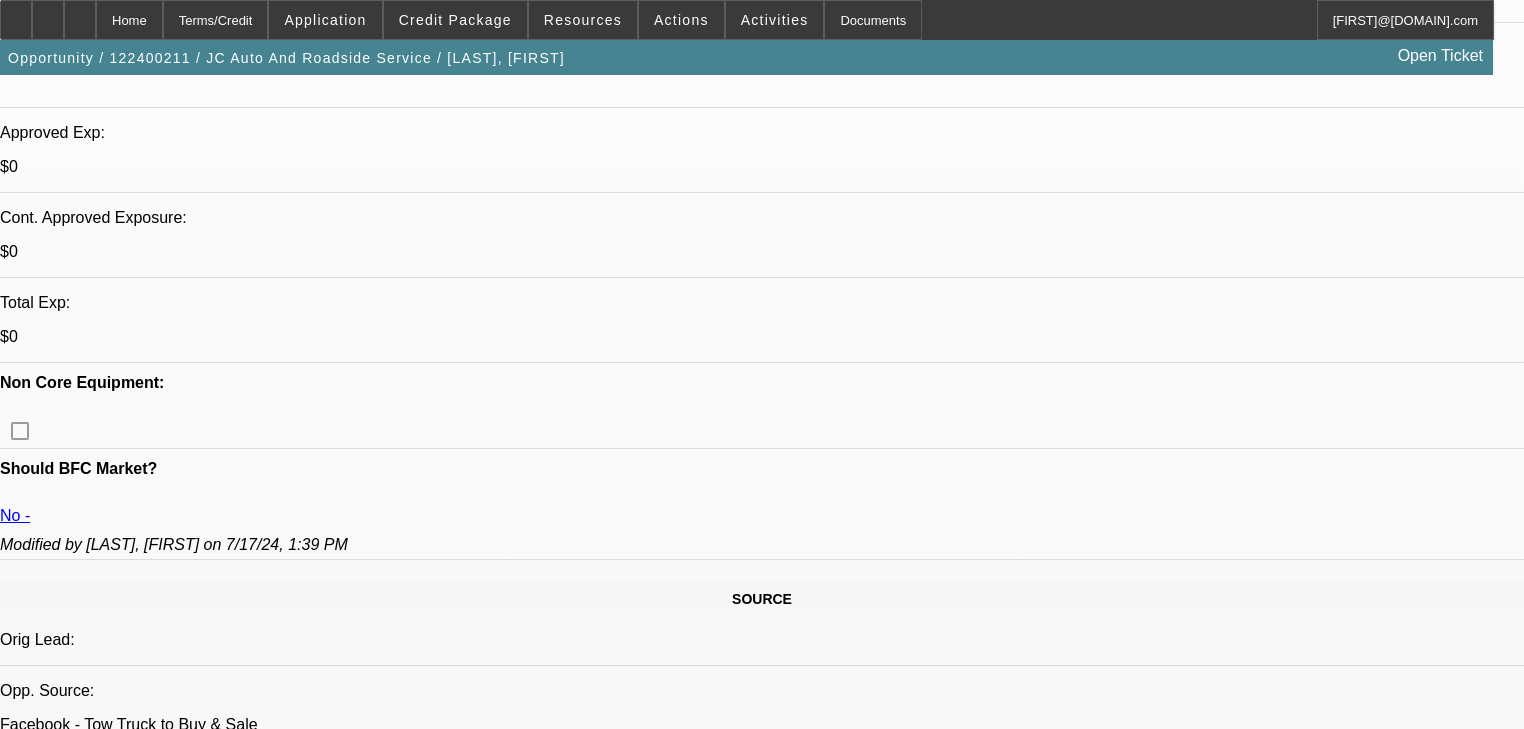scroll, scrollTop: 720, scrollLeft: 0, axis: vertical 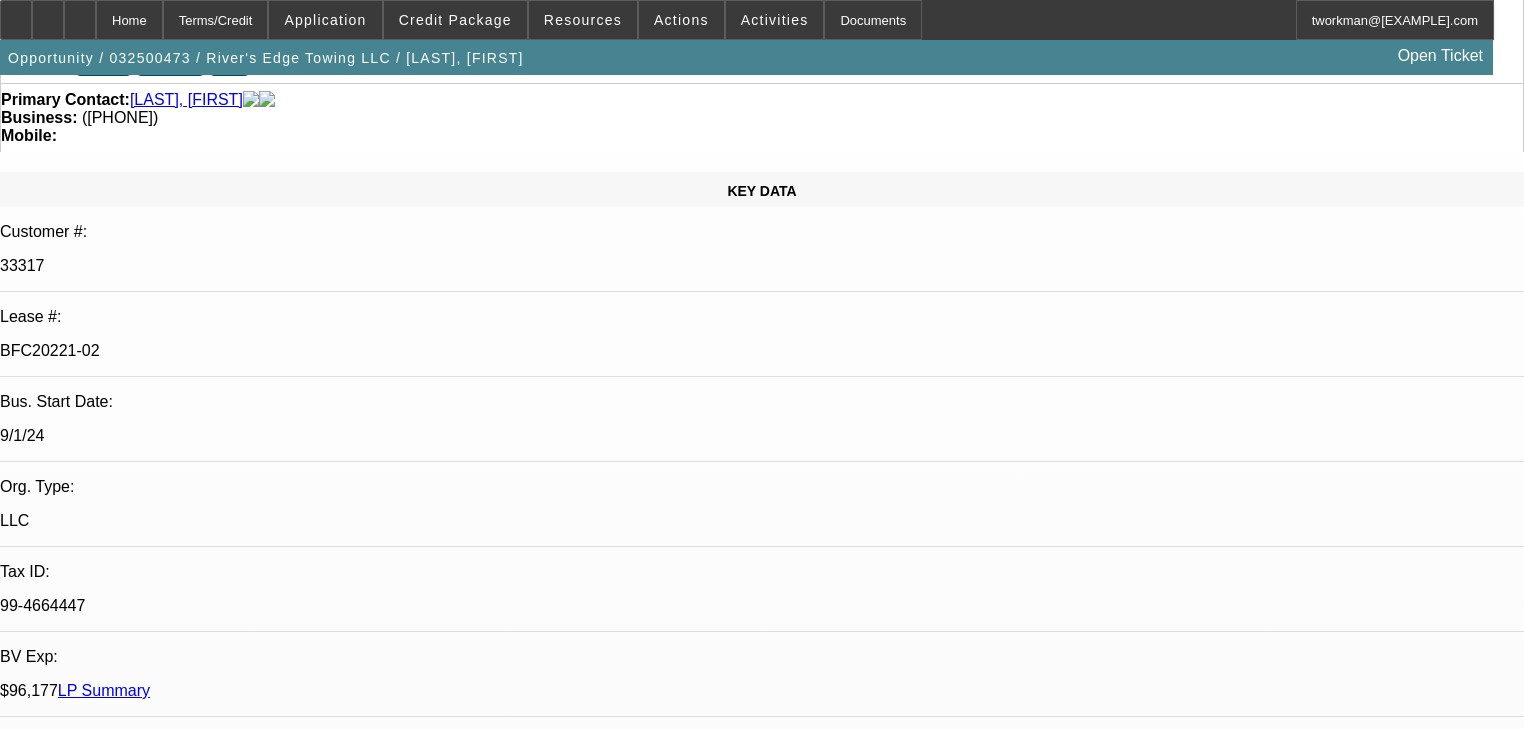 click on "[FIRST] [LAST] - 4/[DAY]/25, 2:23 PM" at bounding box center (139, 7672) 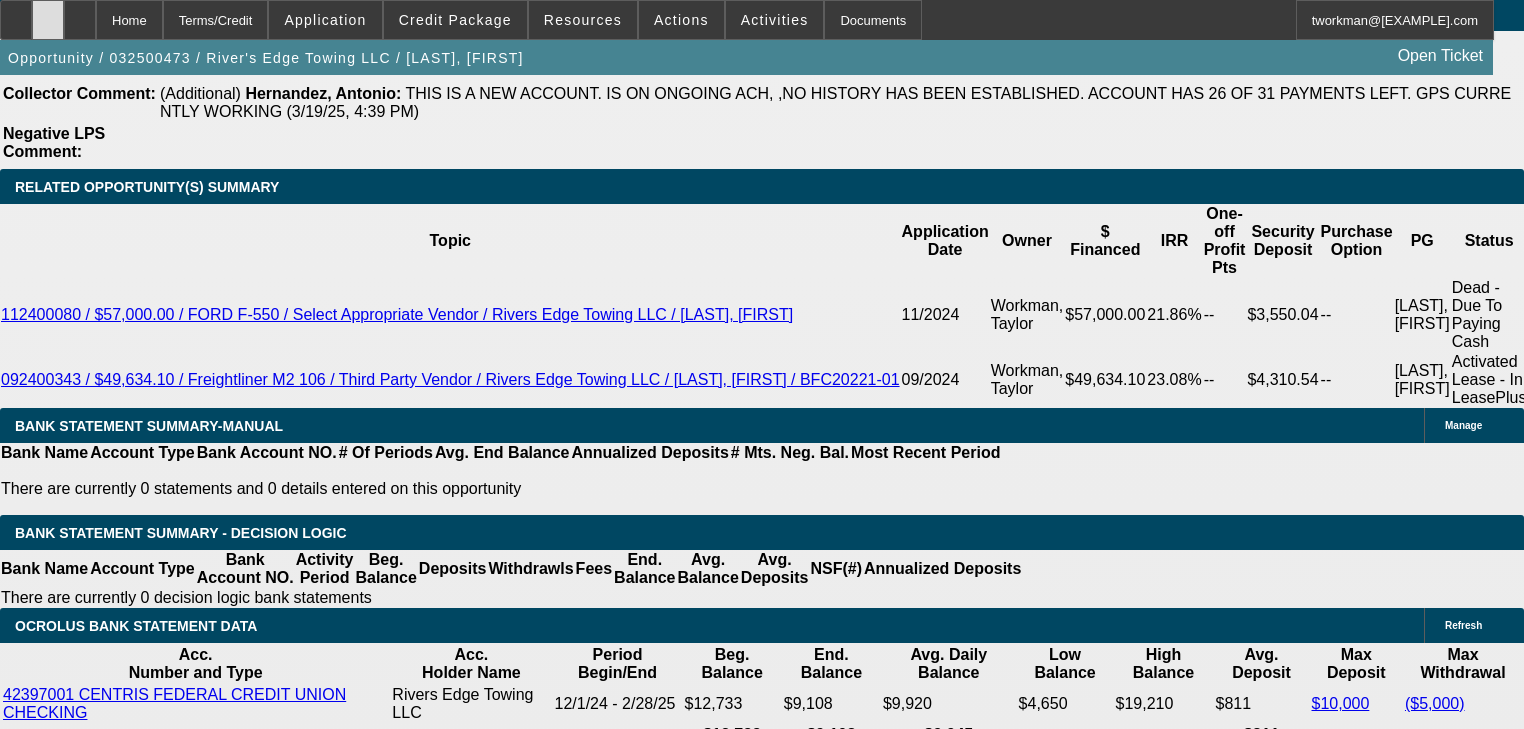 scroll, scrollTop: 3760, scrollLeft: 0, axis: vertical 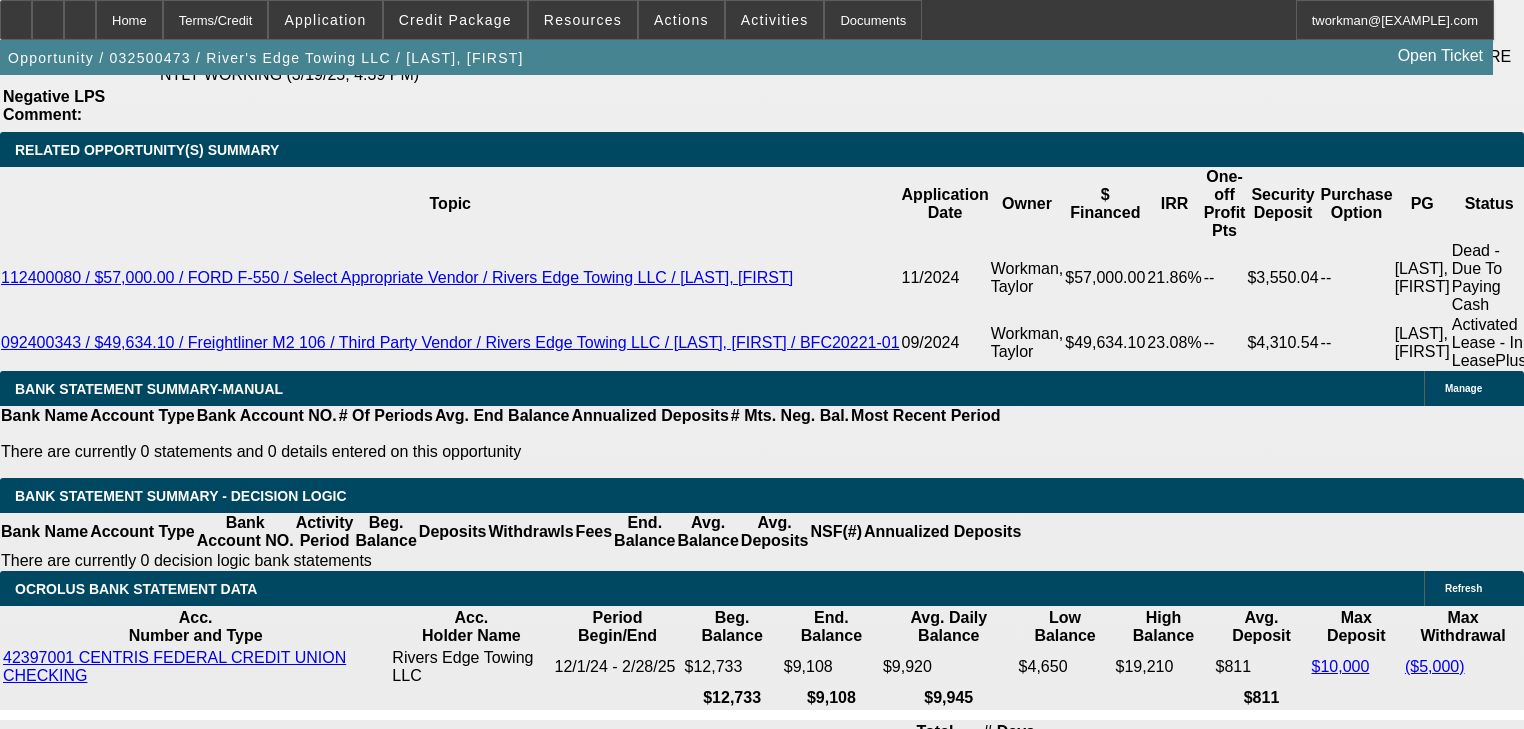 click on "RE:032500473 / $60,367.00 / Ram  5500 / Purpose Wrecker LLC / Rivers Edge Towing LLC / McClelland, Lucas
Donald Seeley - 3/21/25, 2:12 PM" at bounding box center (414, 3038) 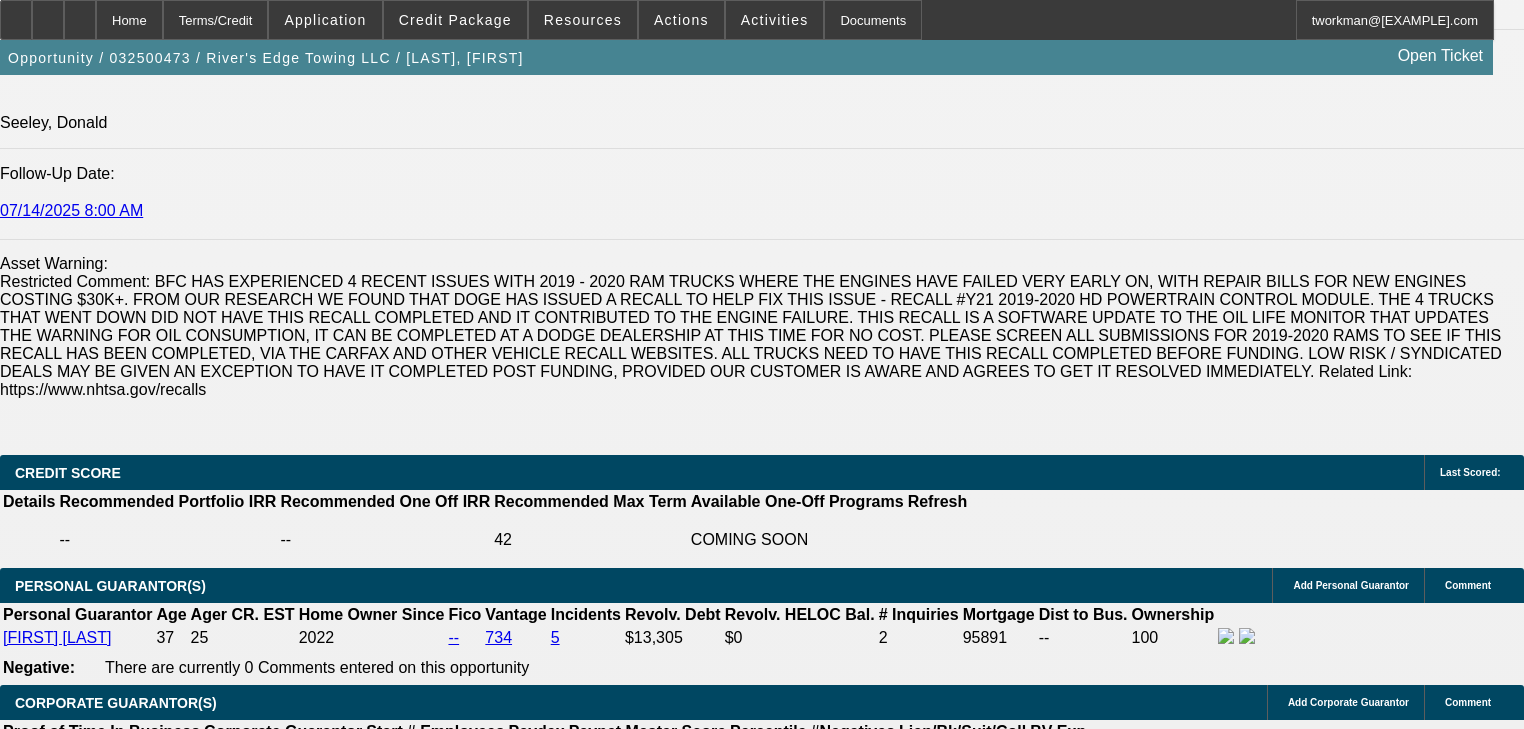 scroll, scrollTop: 3040, scrollLeft: 0, axis: vertical 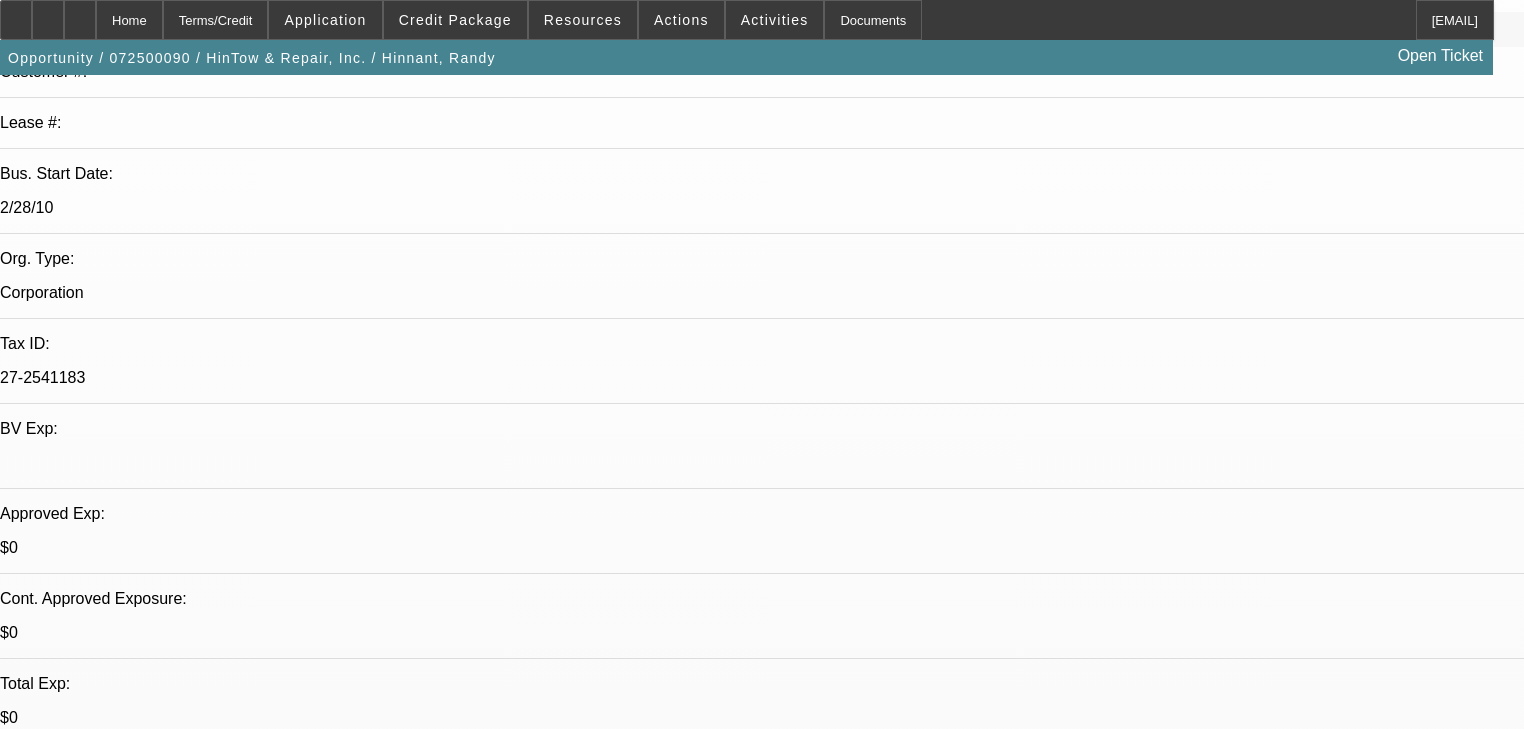 click on "Arida, Michael - 7/7/25, 12:27 PM" at bounding box center [572, 6835] 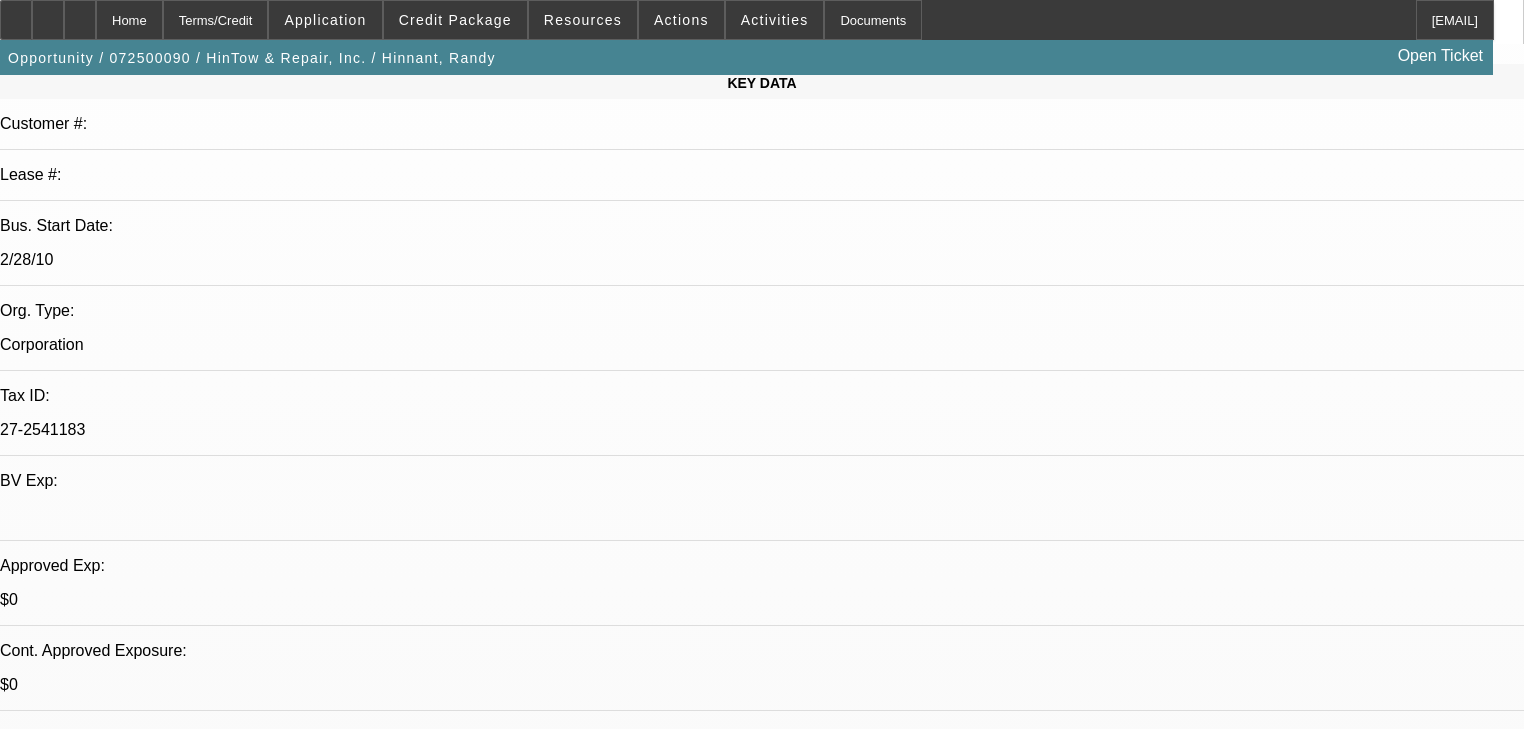 scroll, scrollTop: 240, scrollLeft: 0, axis: vertical 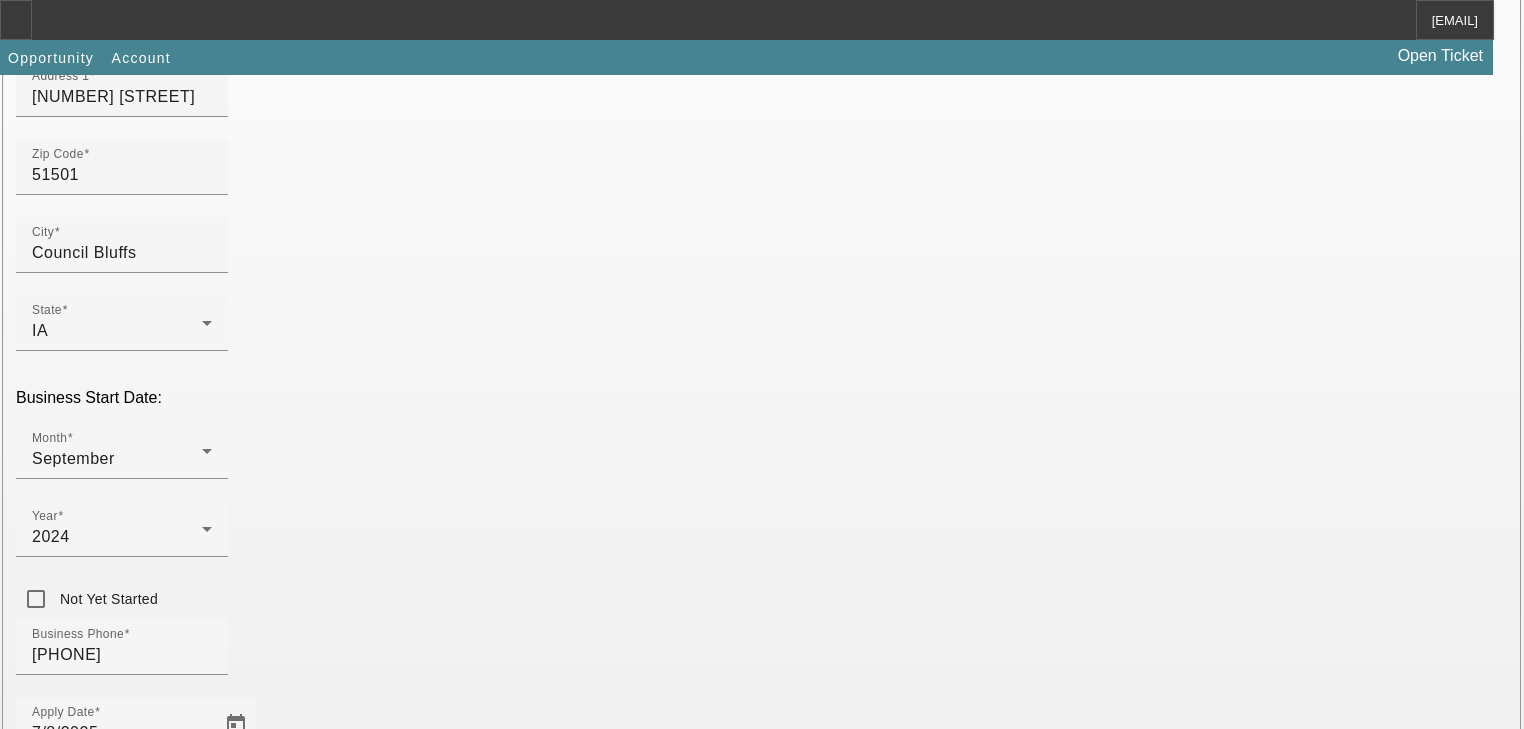click on "Source
- Select -" at bounding box center [122, 803] 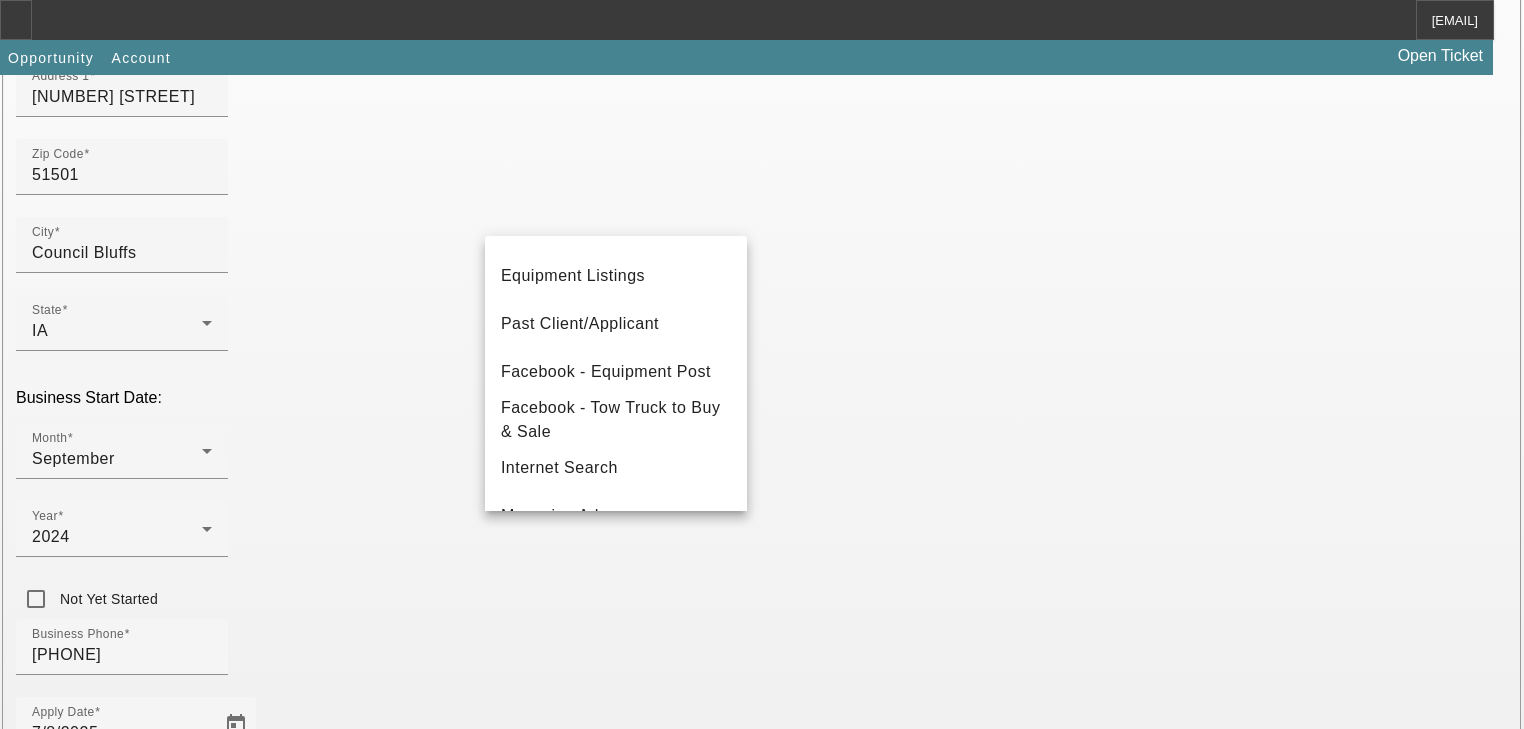 scroll, scrollTop: 240, scrollLeft: 0, axis: vertical 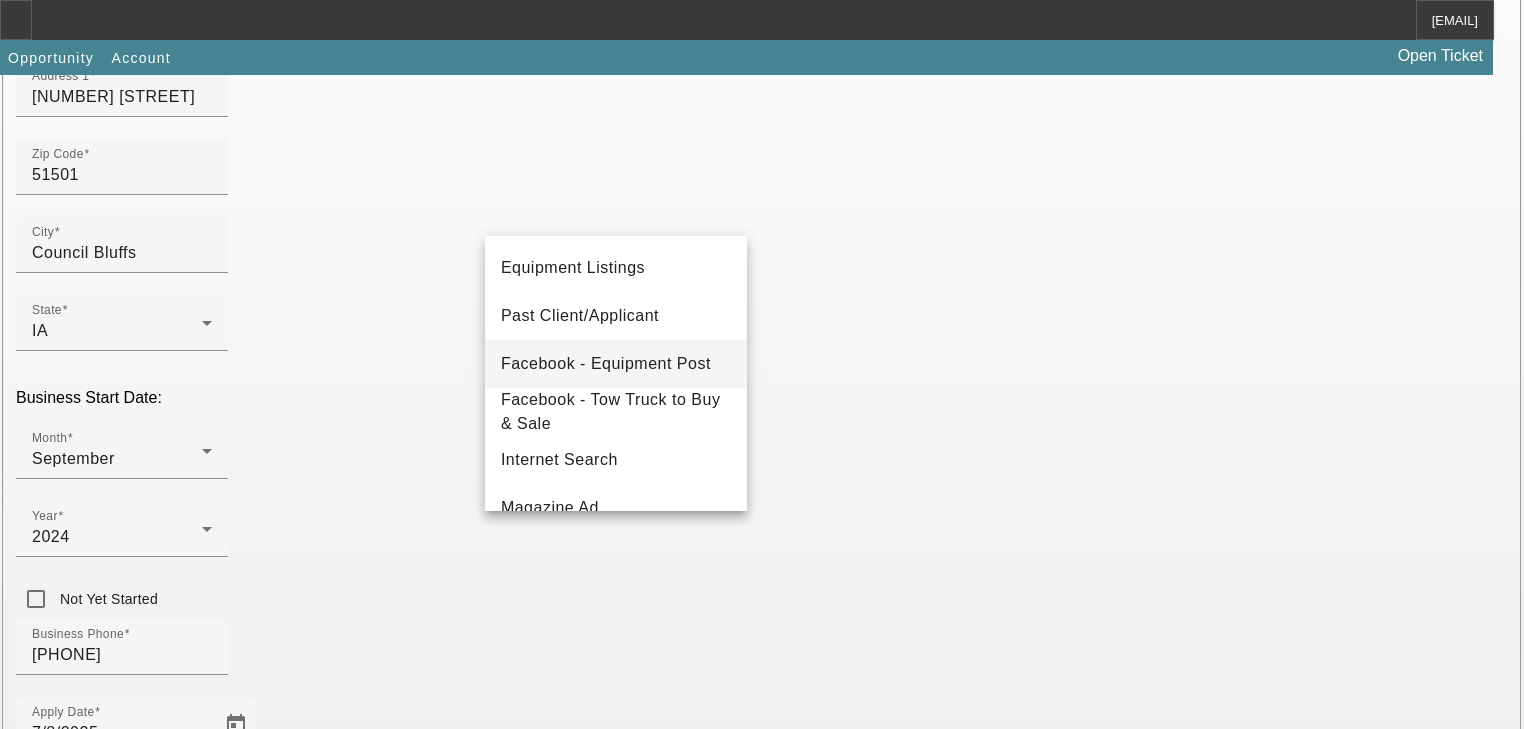 click on "Facebook - Equipment Post" at bounding box center [616, 364] 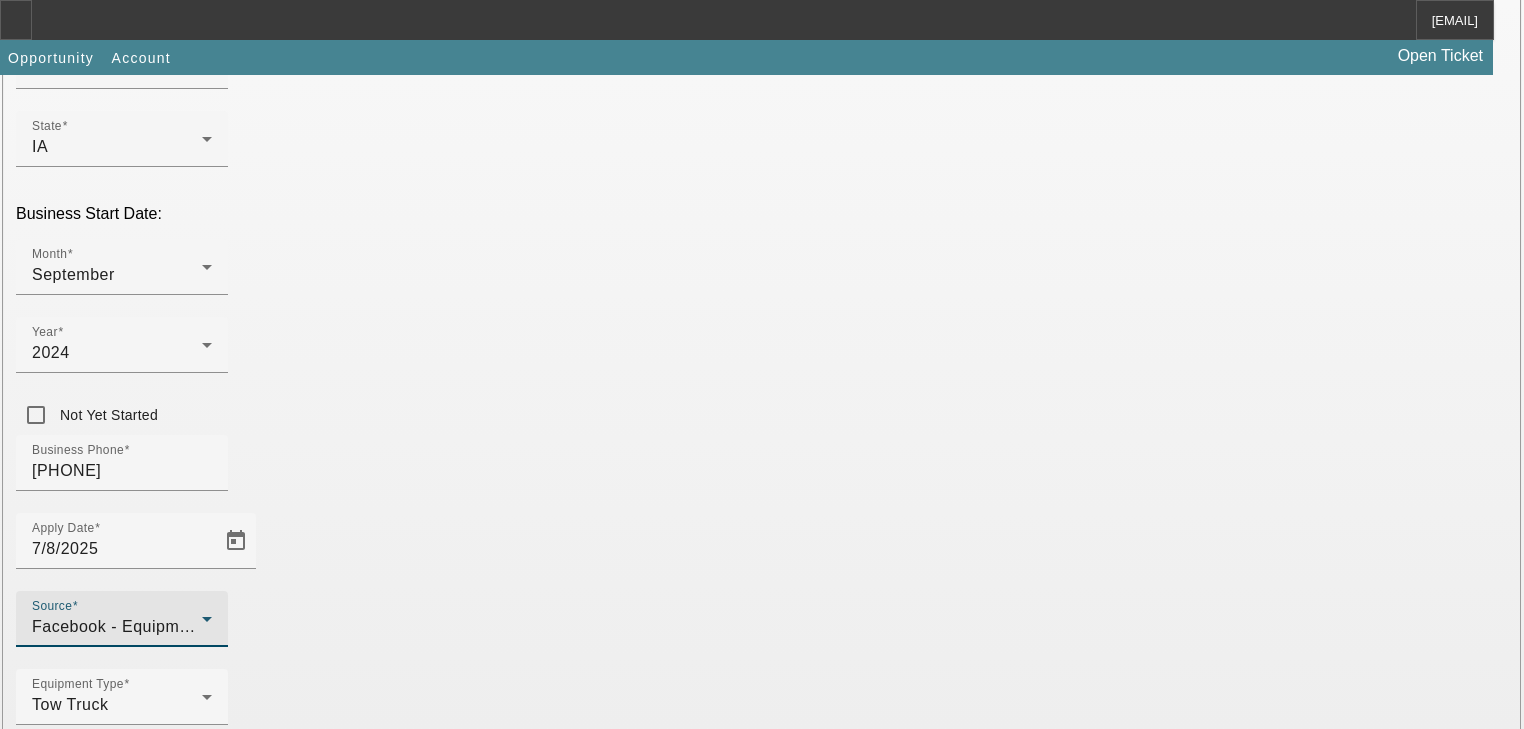 scroll, scrollTop: 526, scrollLeft: 0, axis: vertical 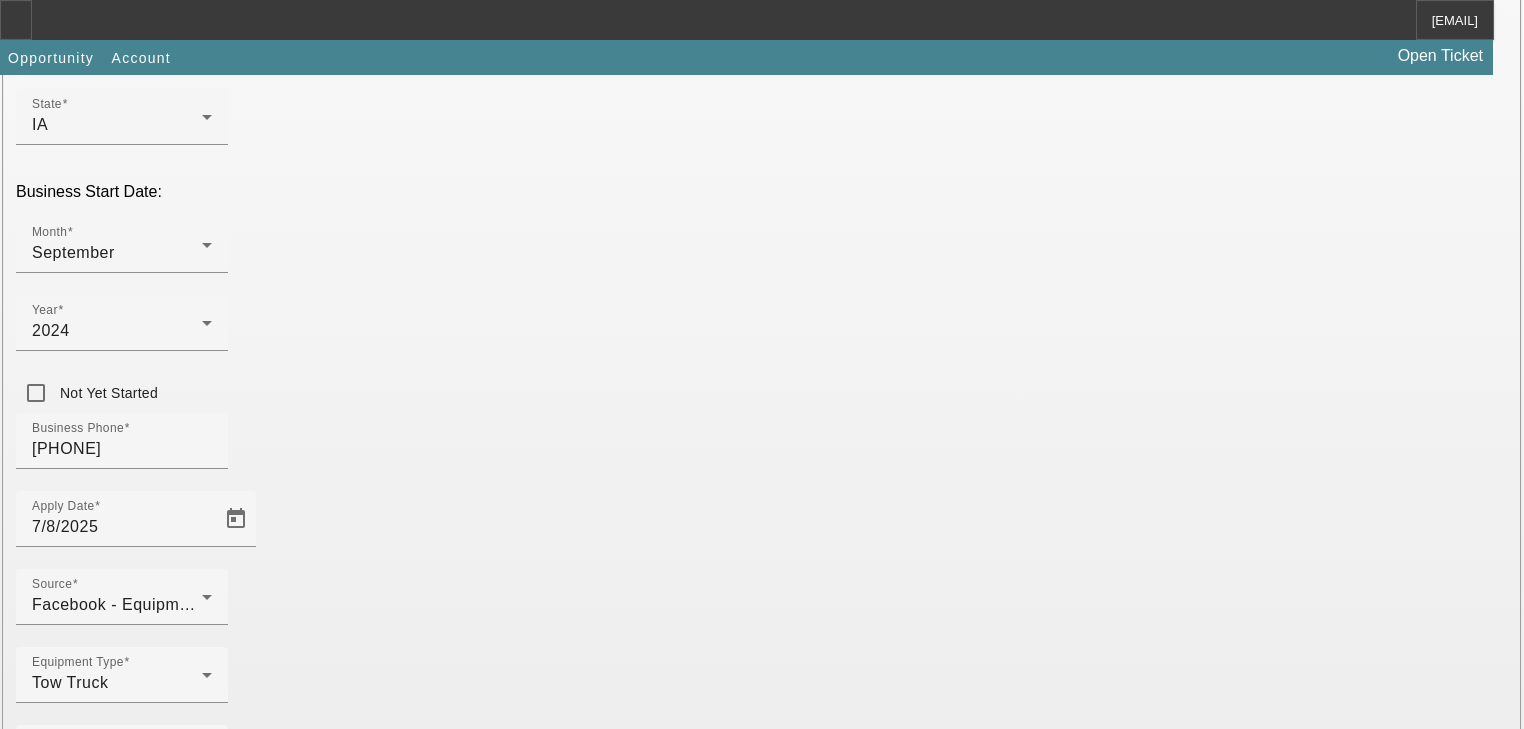 click on "Submit" at bounding box center (28, 2002) 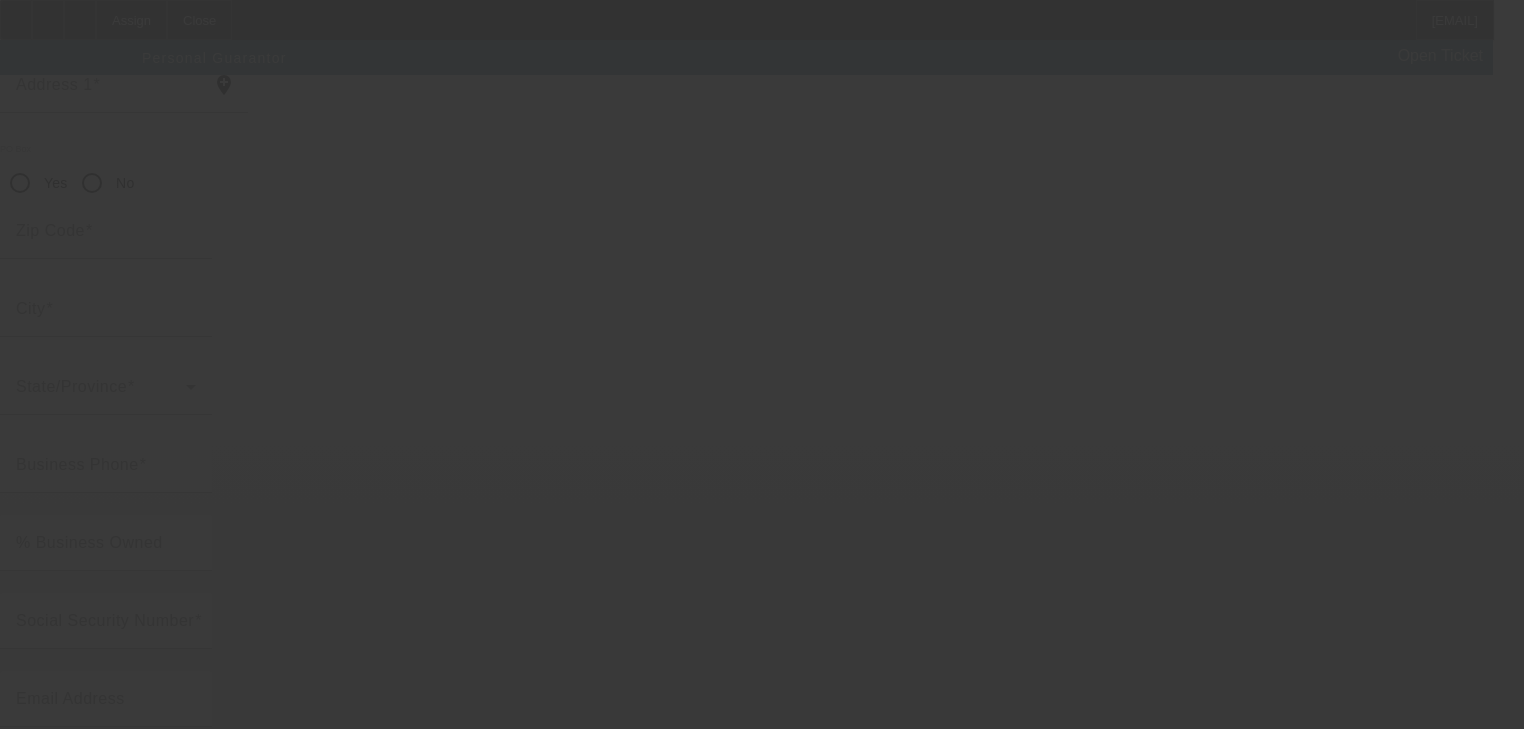 scroll, scrollTop: 244, scrollLeft: 0, axis: vertical 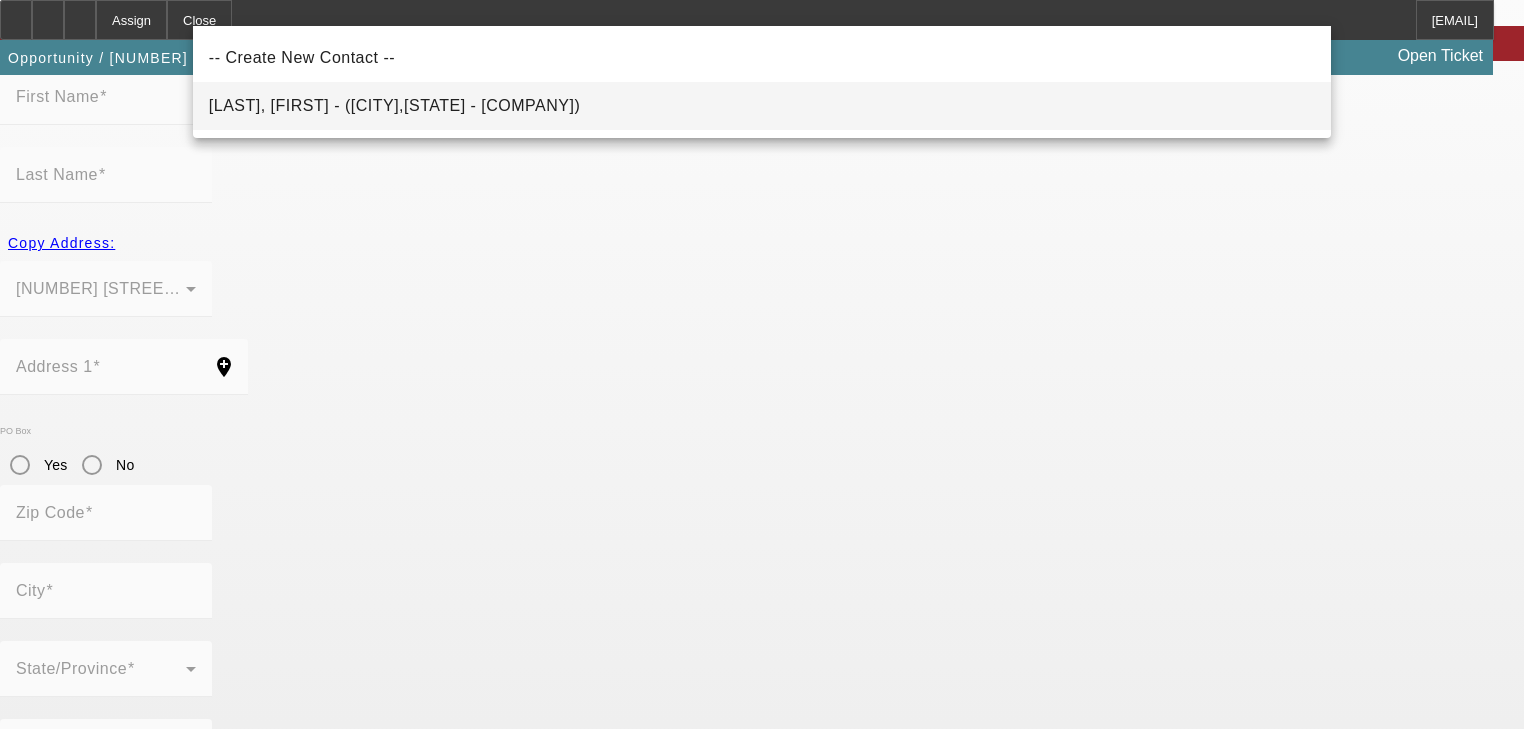 click on "McClelland, Lucas (Council Bluffs,IA - River's Edge Towing LLC)" at bounding box center [762, 106] 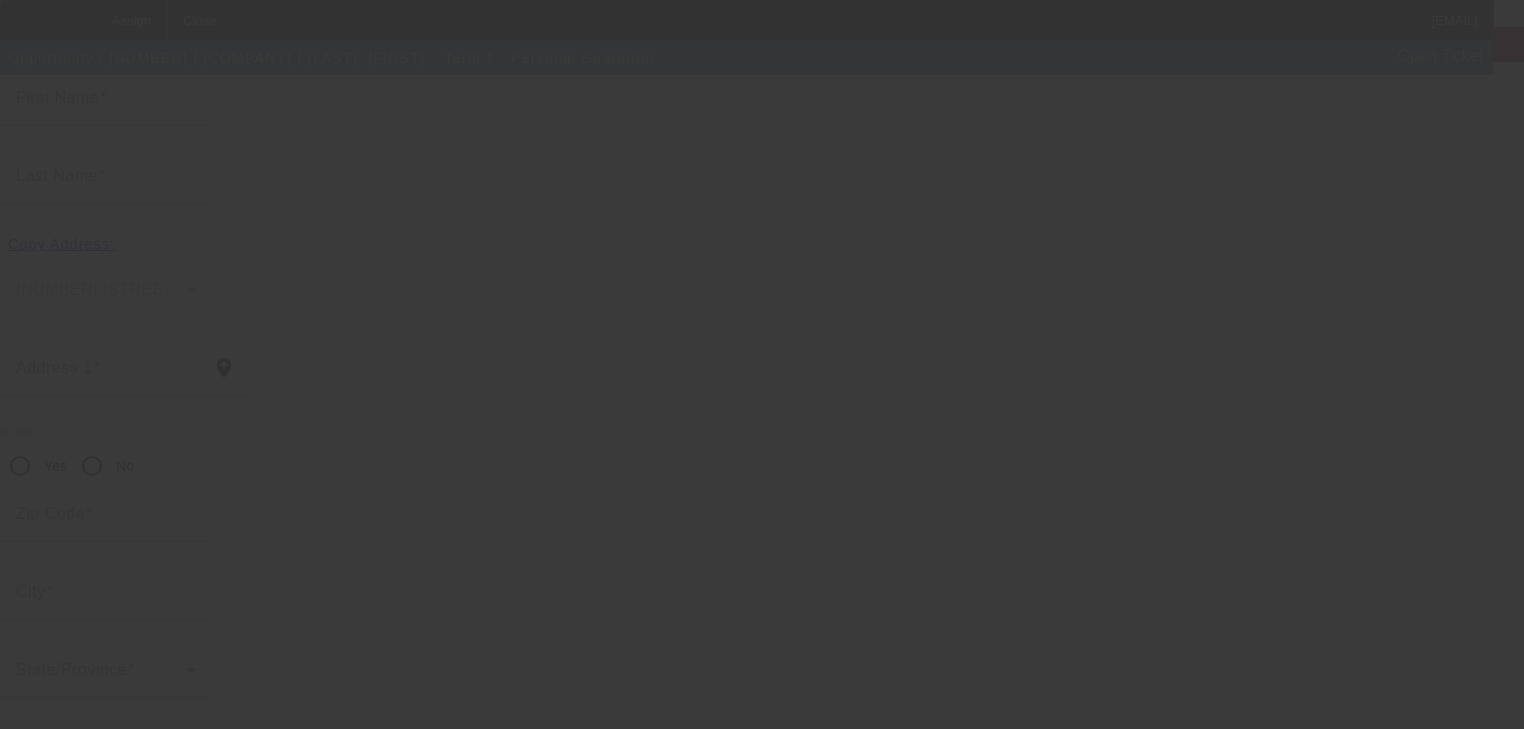 scroll, scrollTop: 244, scrollLeft: 0, axis: vertical 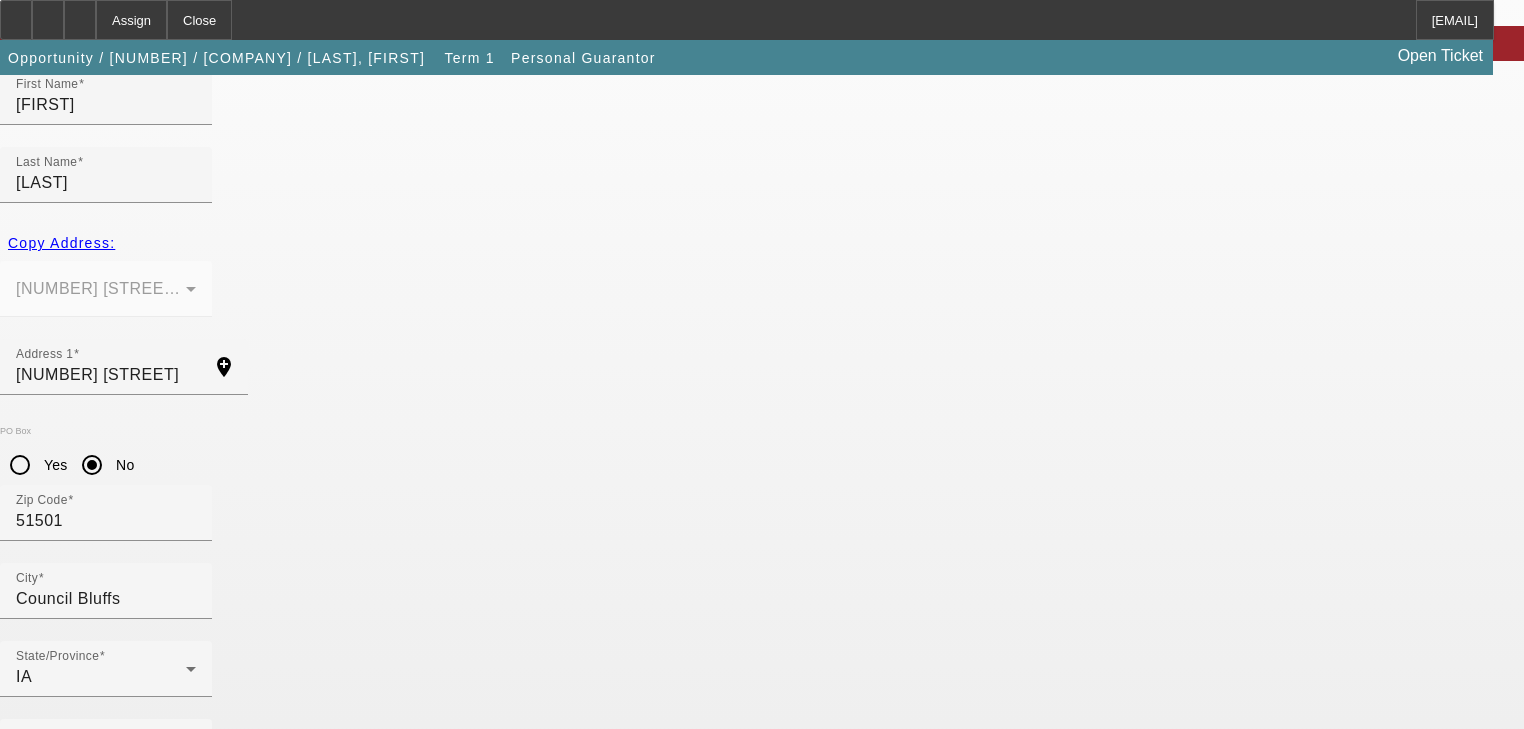 click on "Submit" at bounding box center (28, 1864) 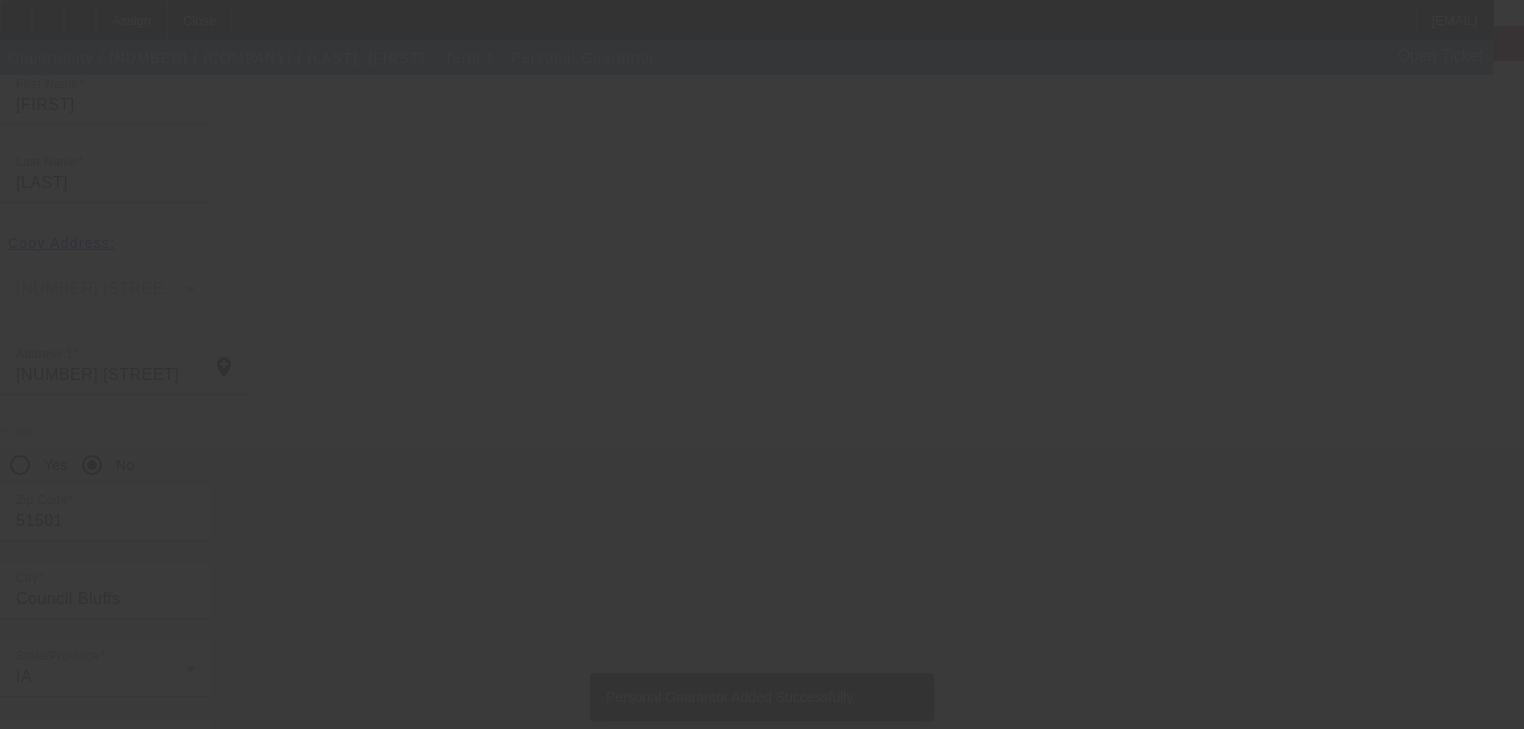 scroll, scrollTop: 0, scrollLeft: 0, axis: both 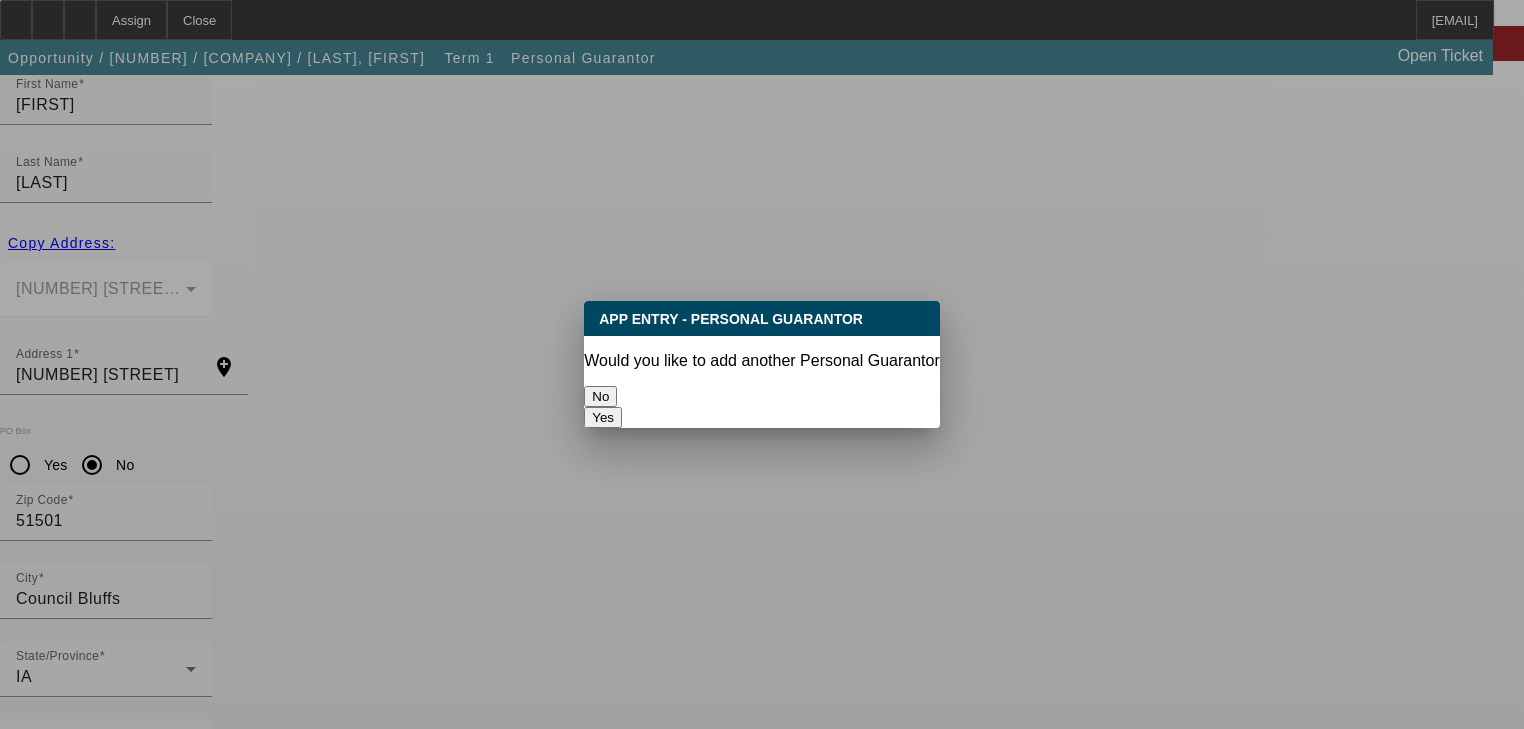 click on "No" at bounding box center [600, 396] 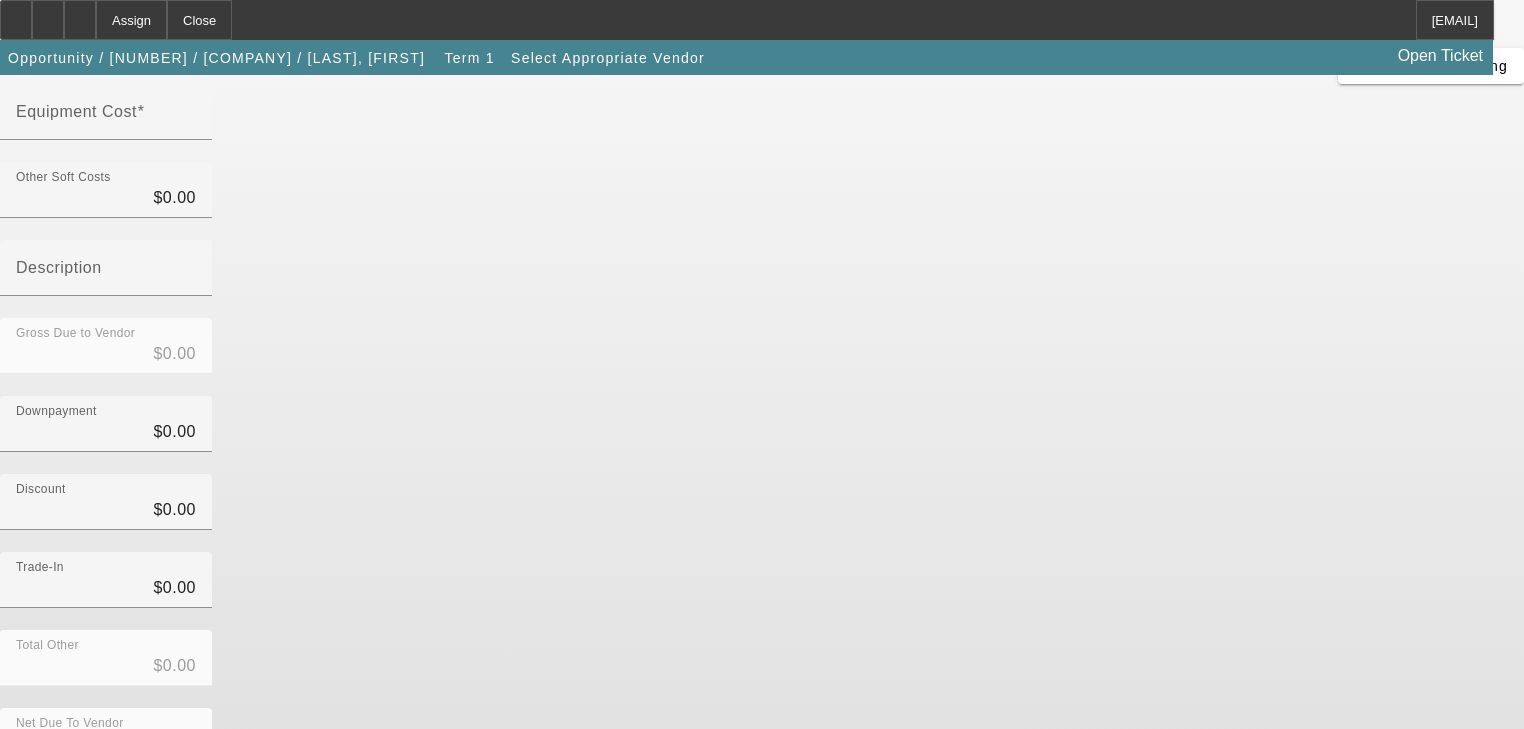 scroll, scrollTop: 278, scrollLeft: 0, axis: vertical 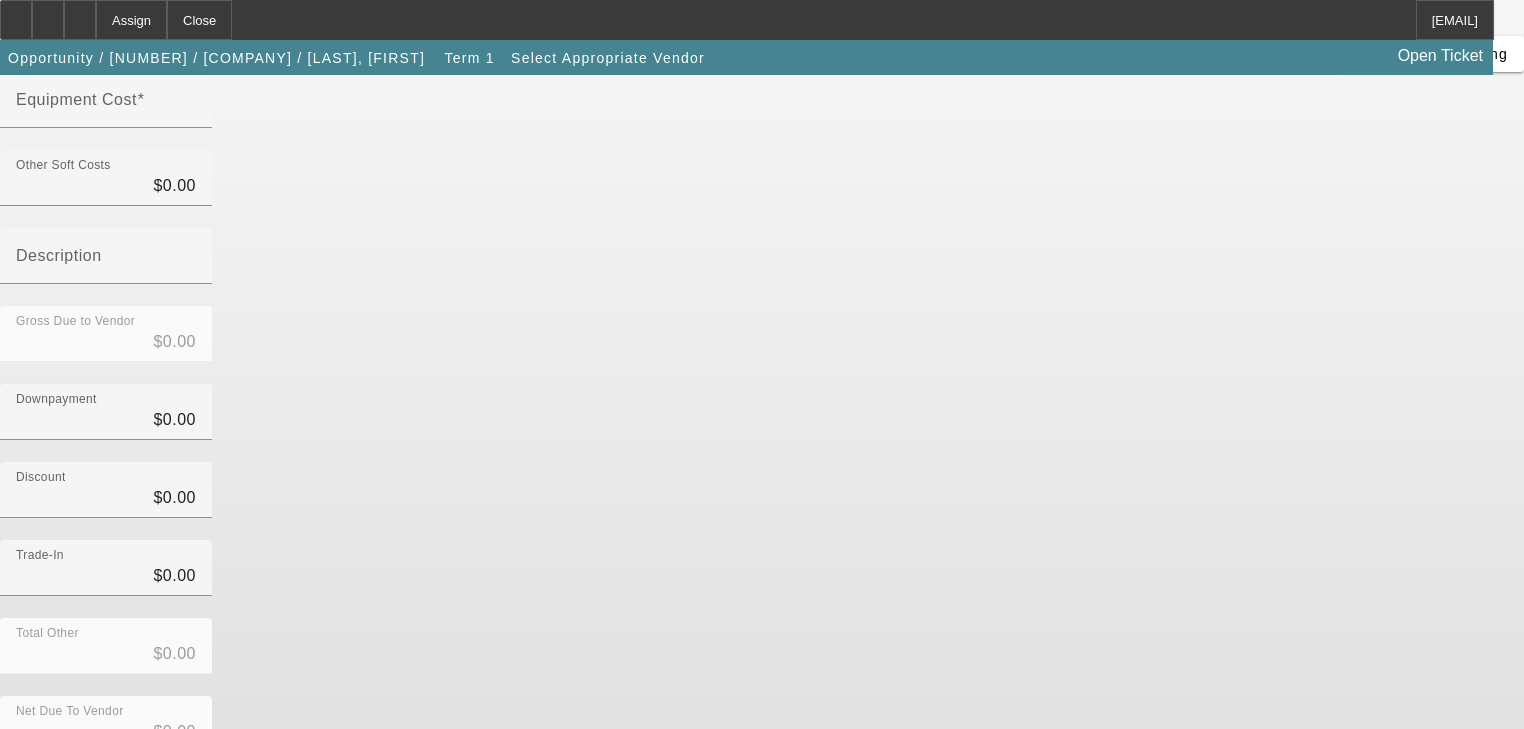 click on "Submit" at bounding box center (28, 784) 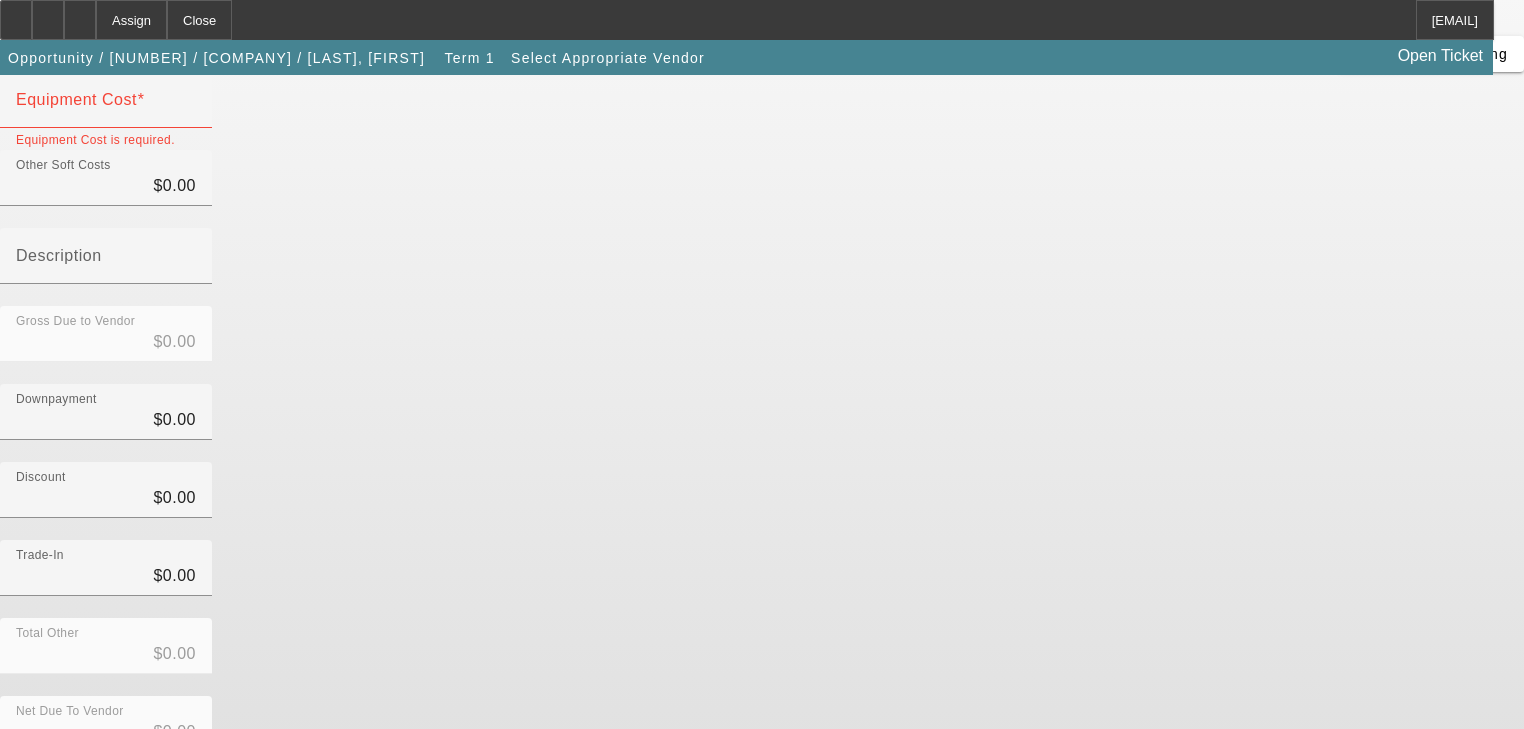 click on "Submit" at bounding box center [28, 784] 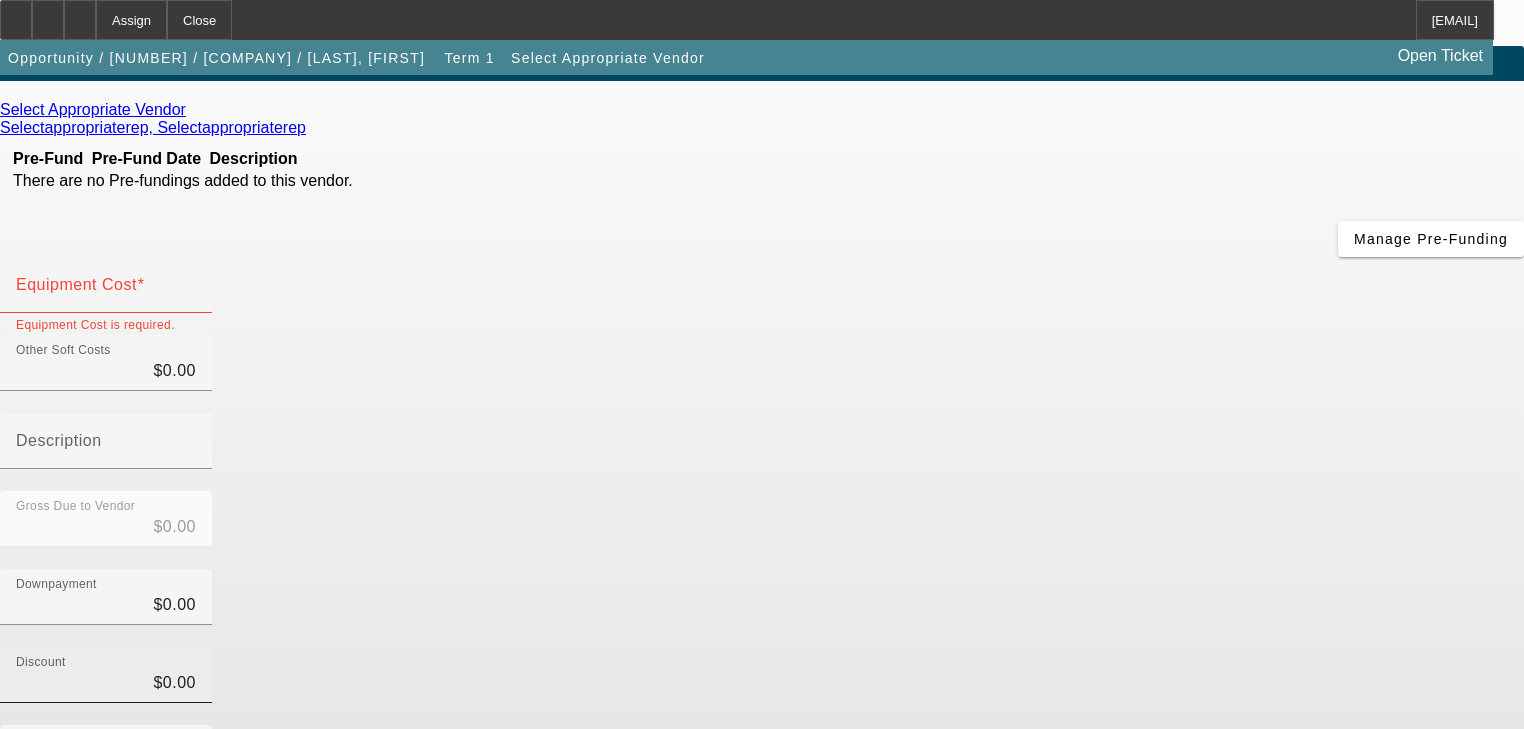 scroll, scrollTop: 38, scrollLeft: 0, axis: vertical 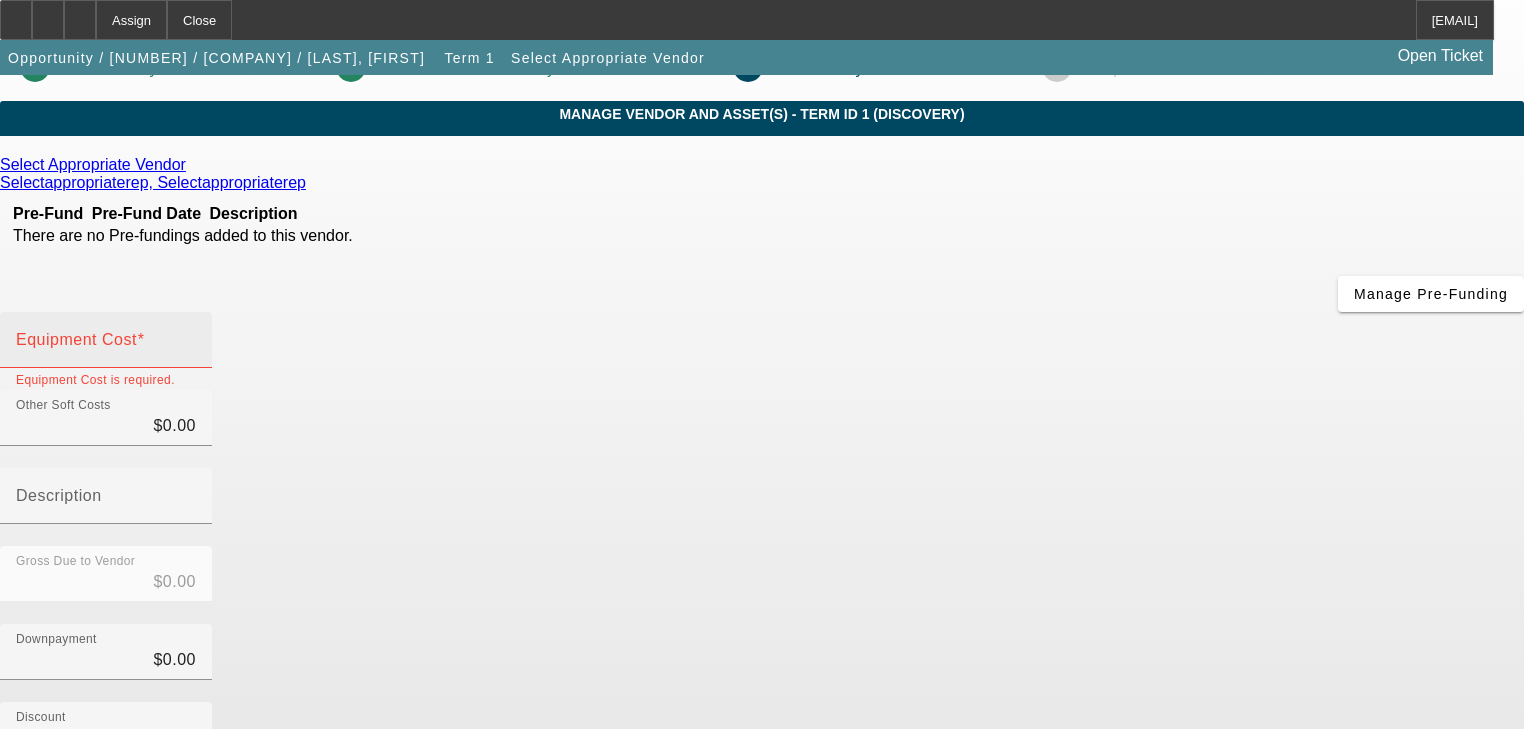 click on "Equipment Cost" at bounding box center (106, 348) 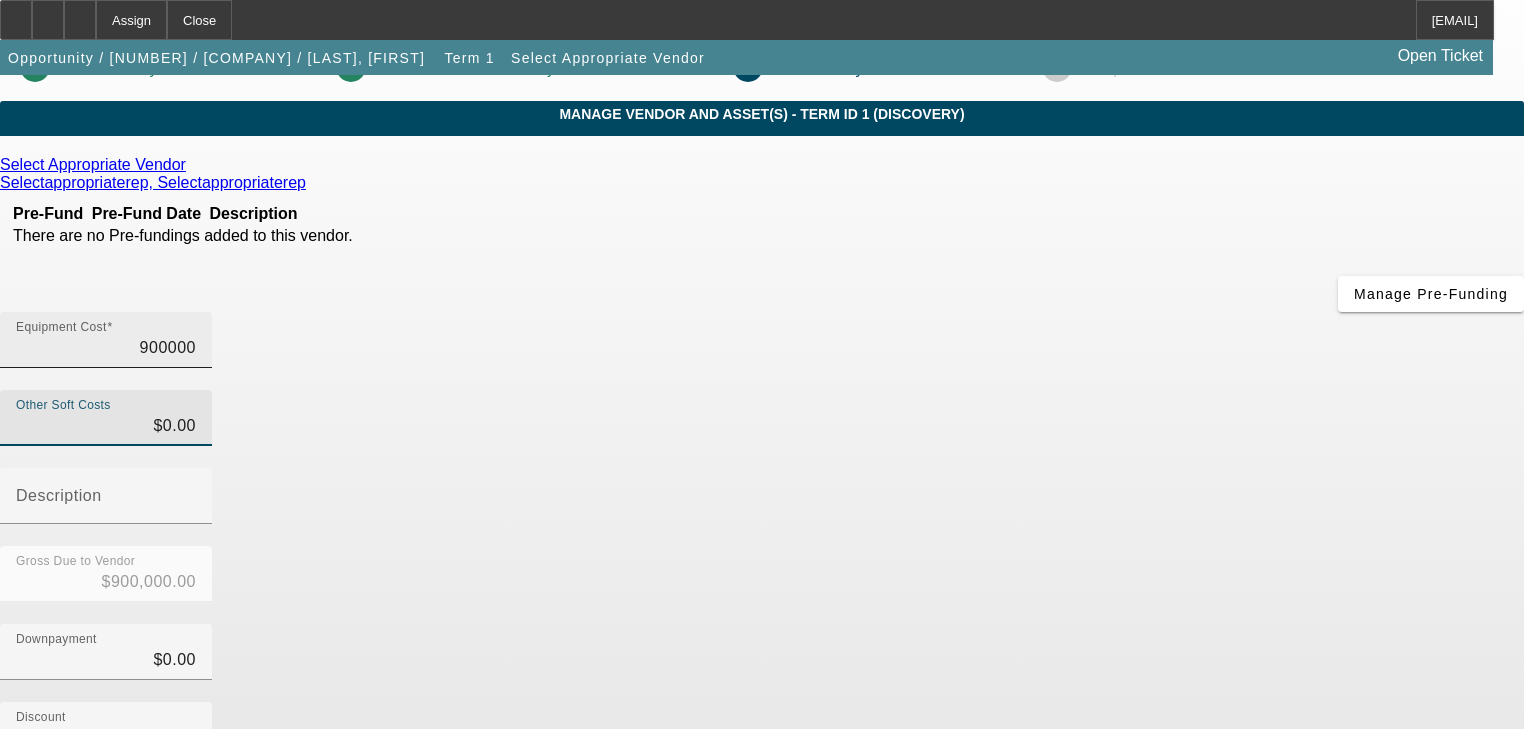 click on "900000" at bounding box center (106, 348) 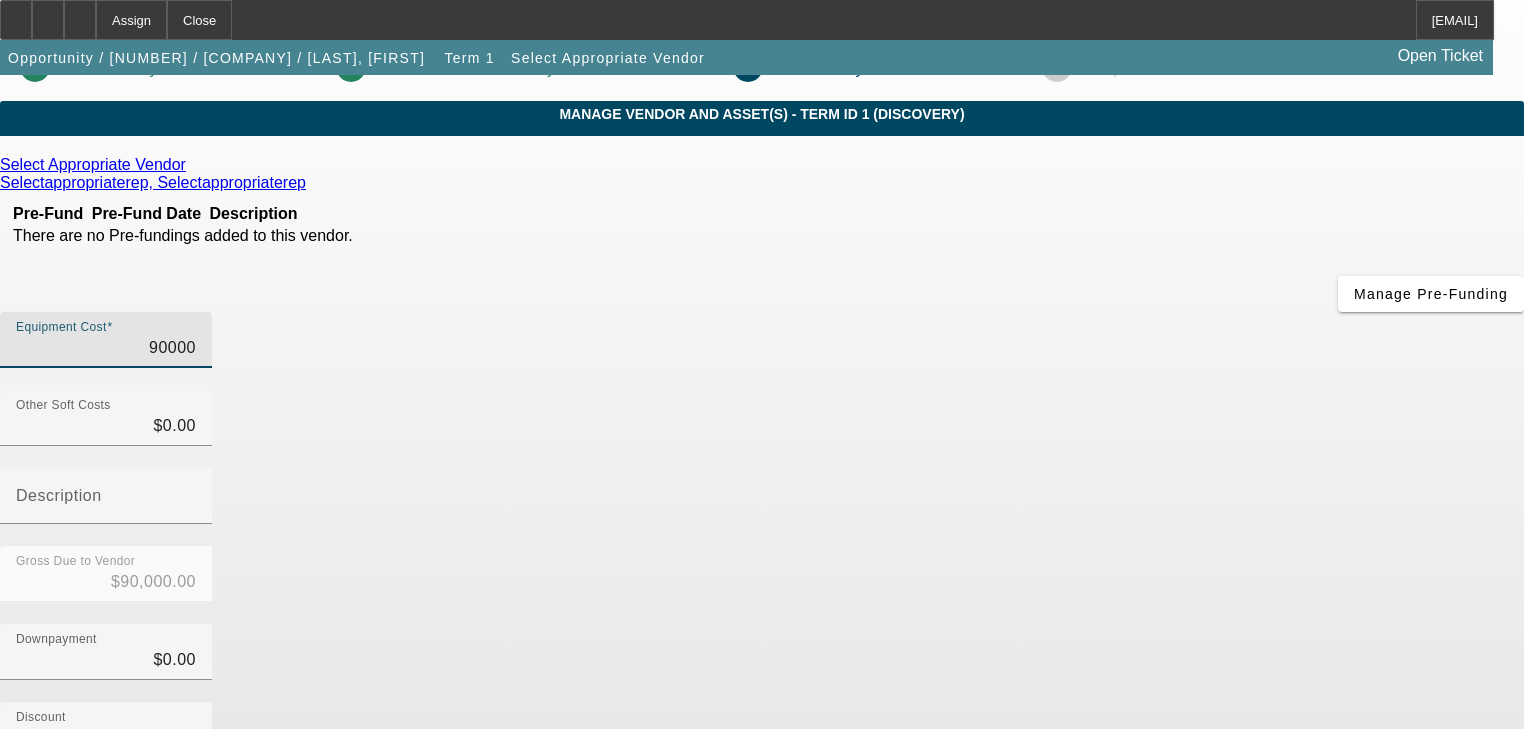 type on "90000" 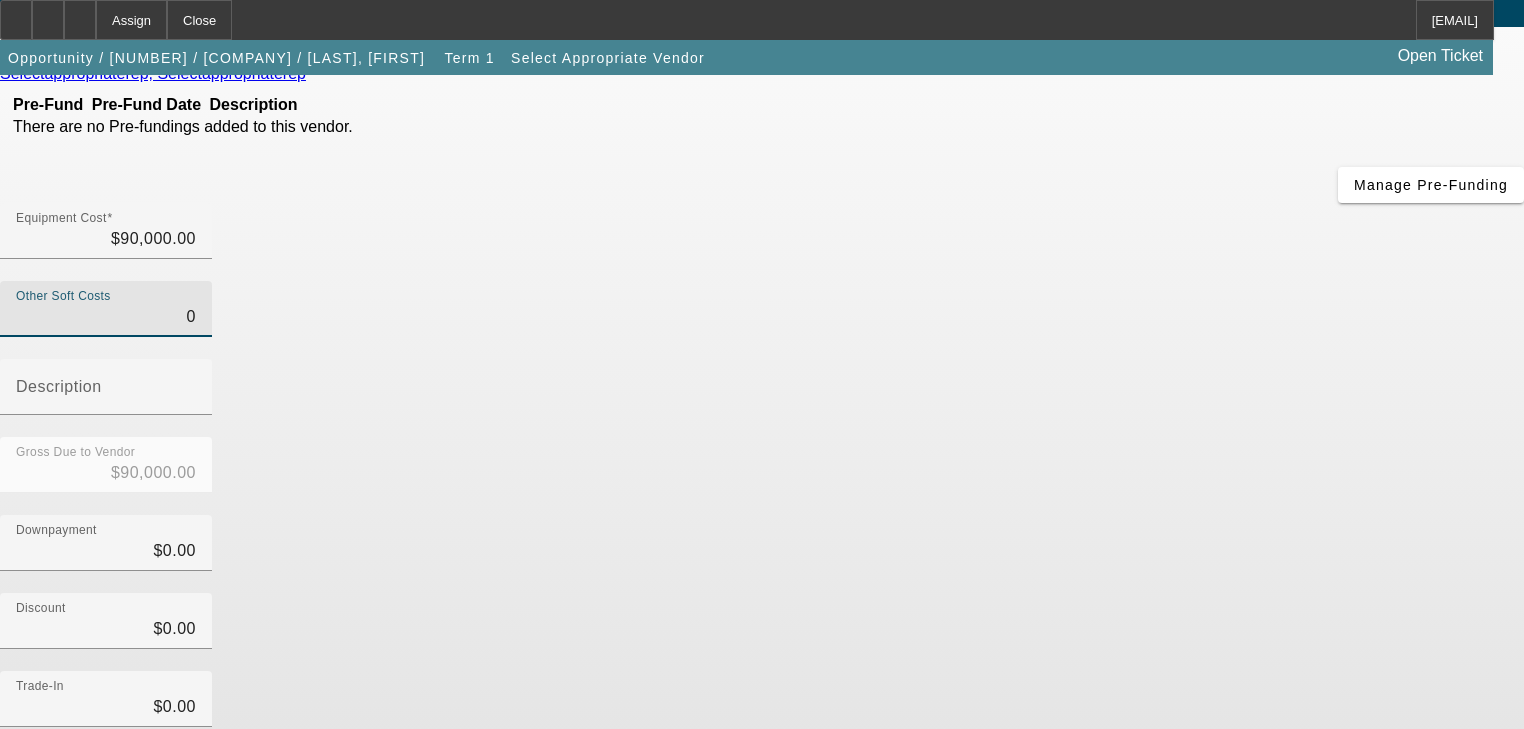 scroll, scrollTop: 278, scrollLeft: 0, axis: vertical 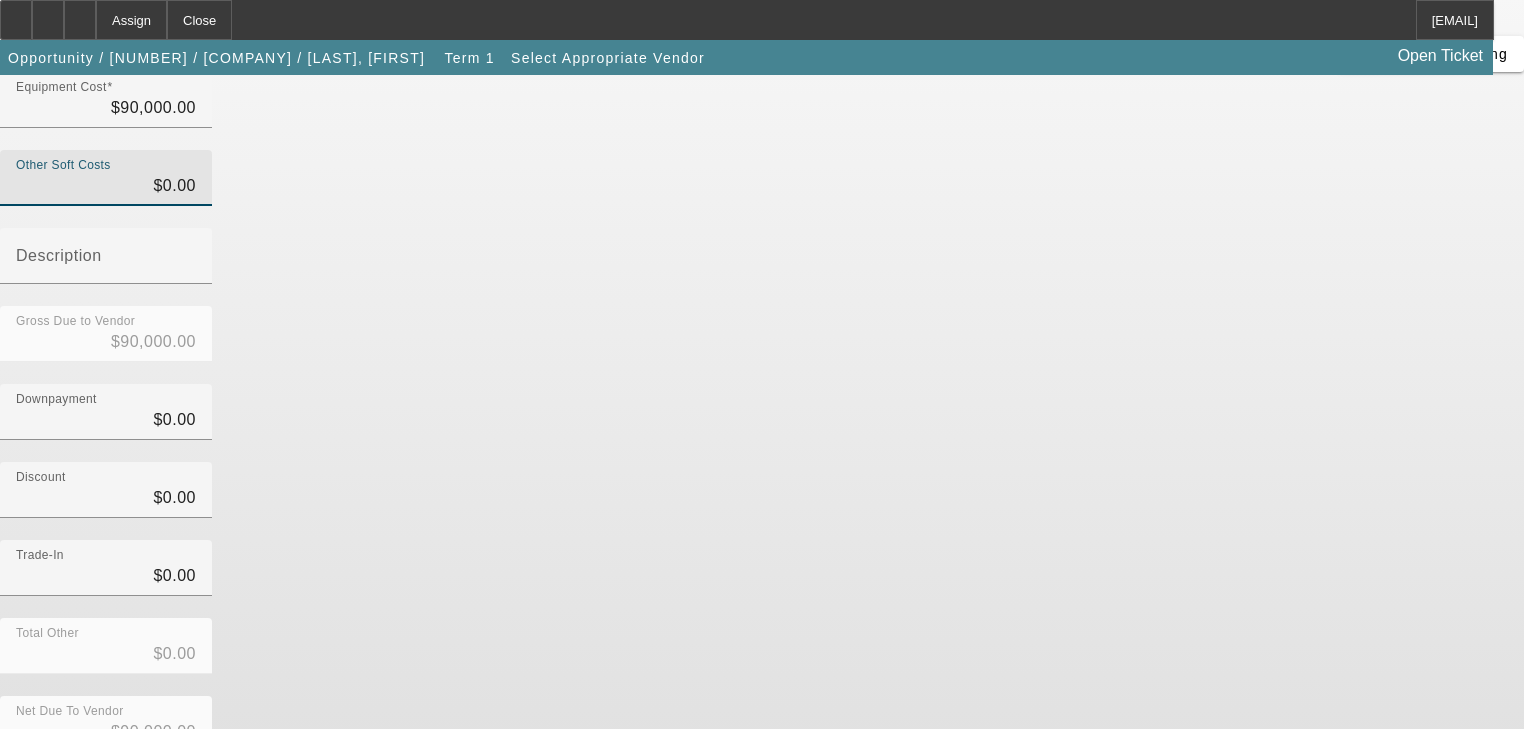 click on "Submit" at bounding box center [28, 784] 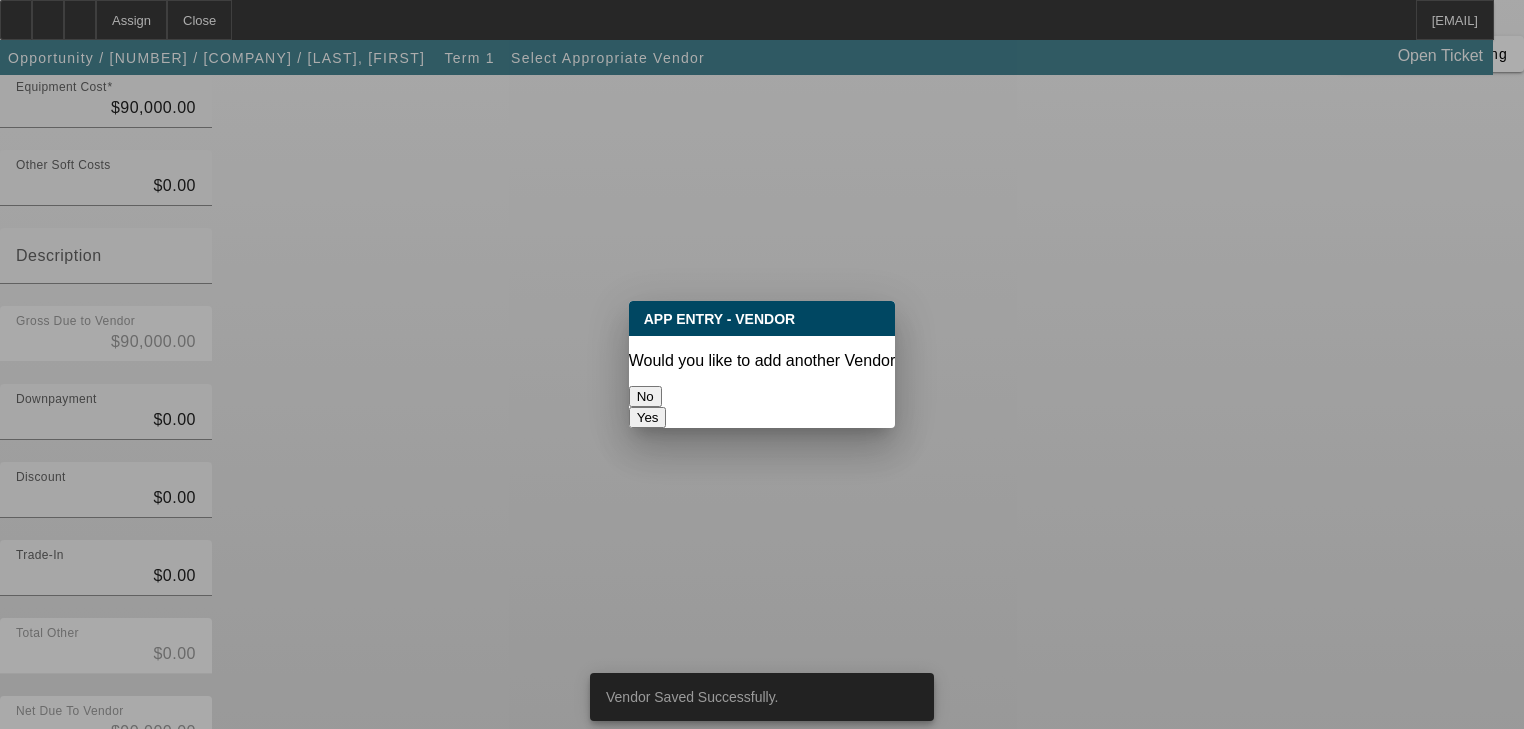 scroll, scrollTop: 0, scrollLeft: 0, axis: both 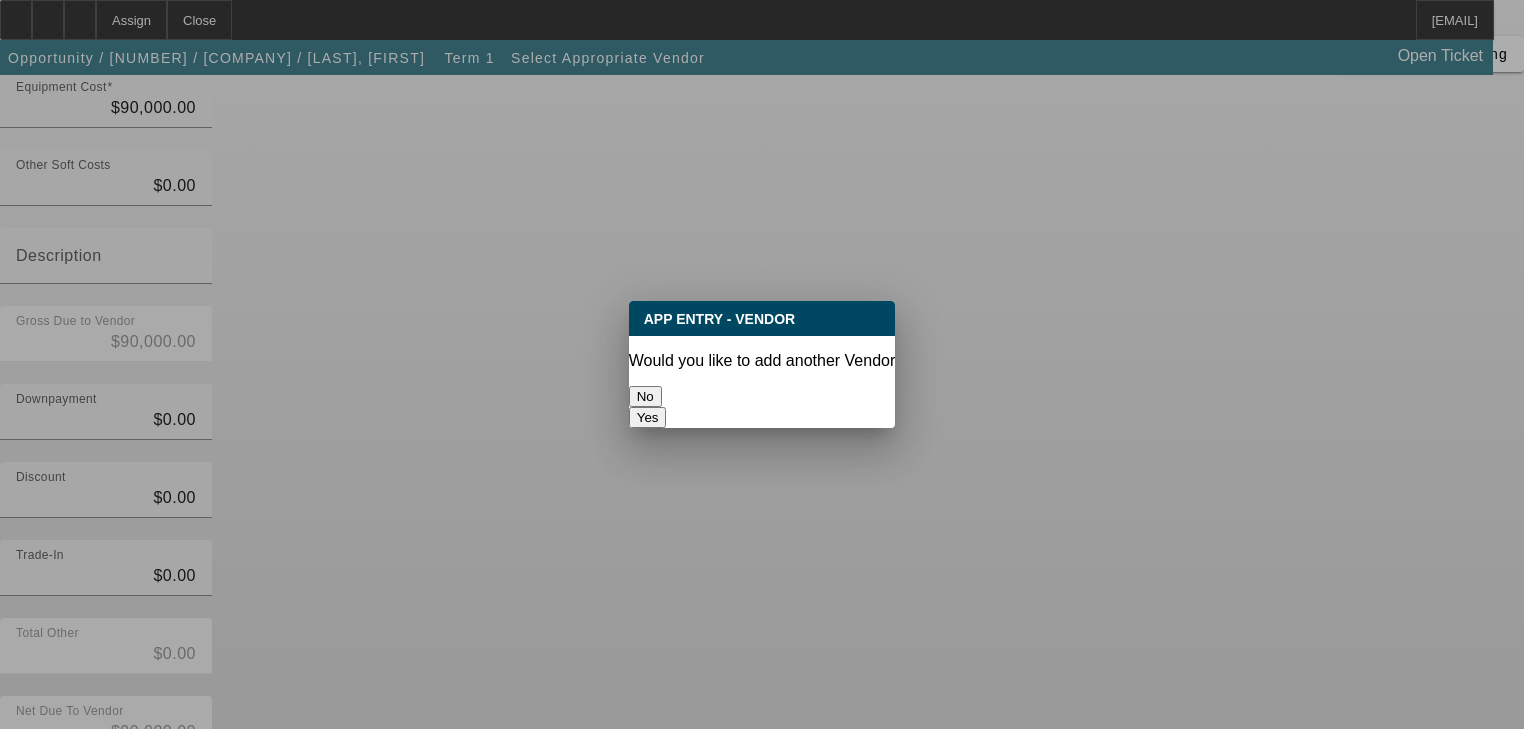 click on "No" at bounding box center [645, 396] 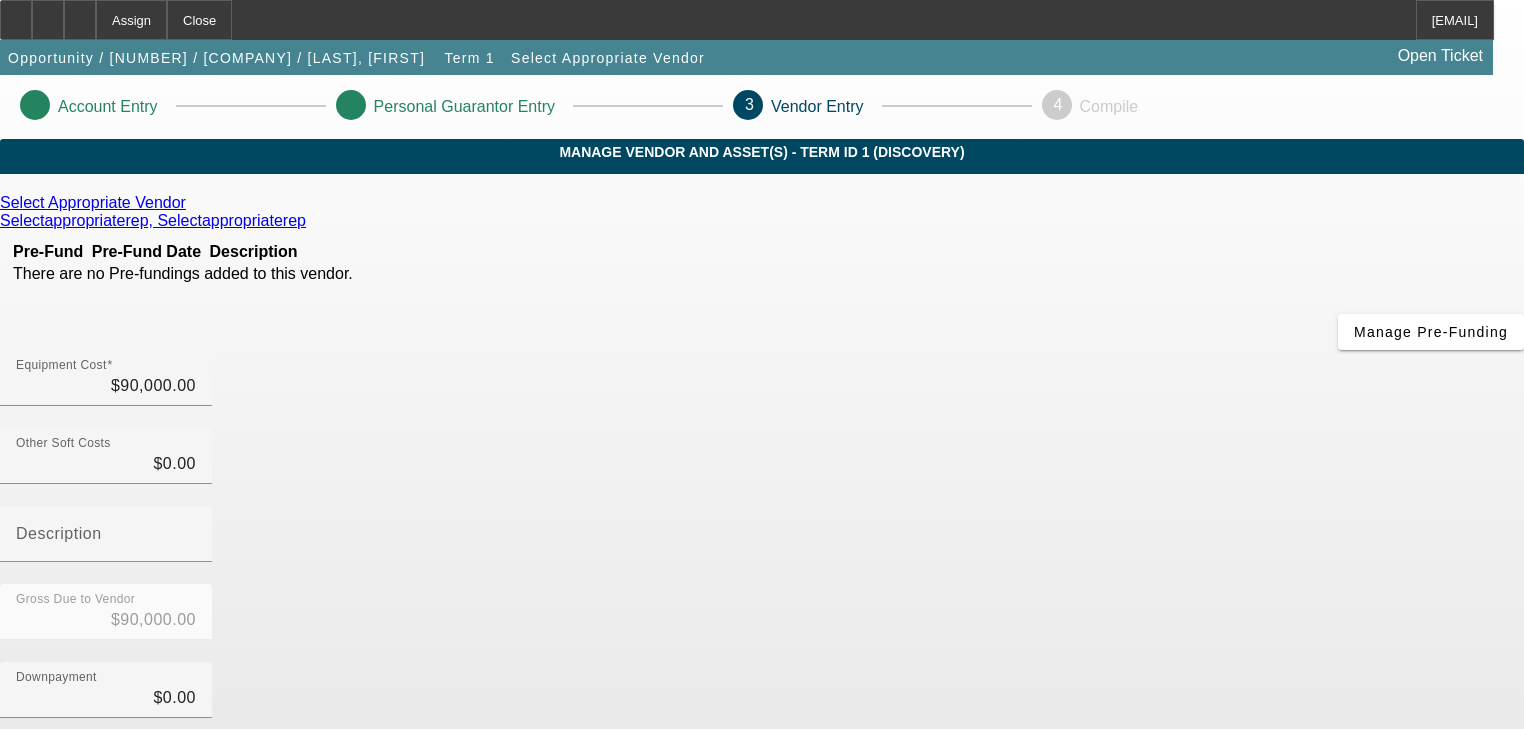 scroll, scrollTop: 278, scrollLeft: 0, axis: vertical 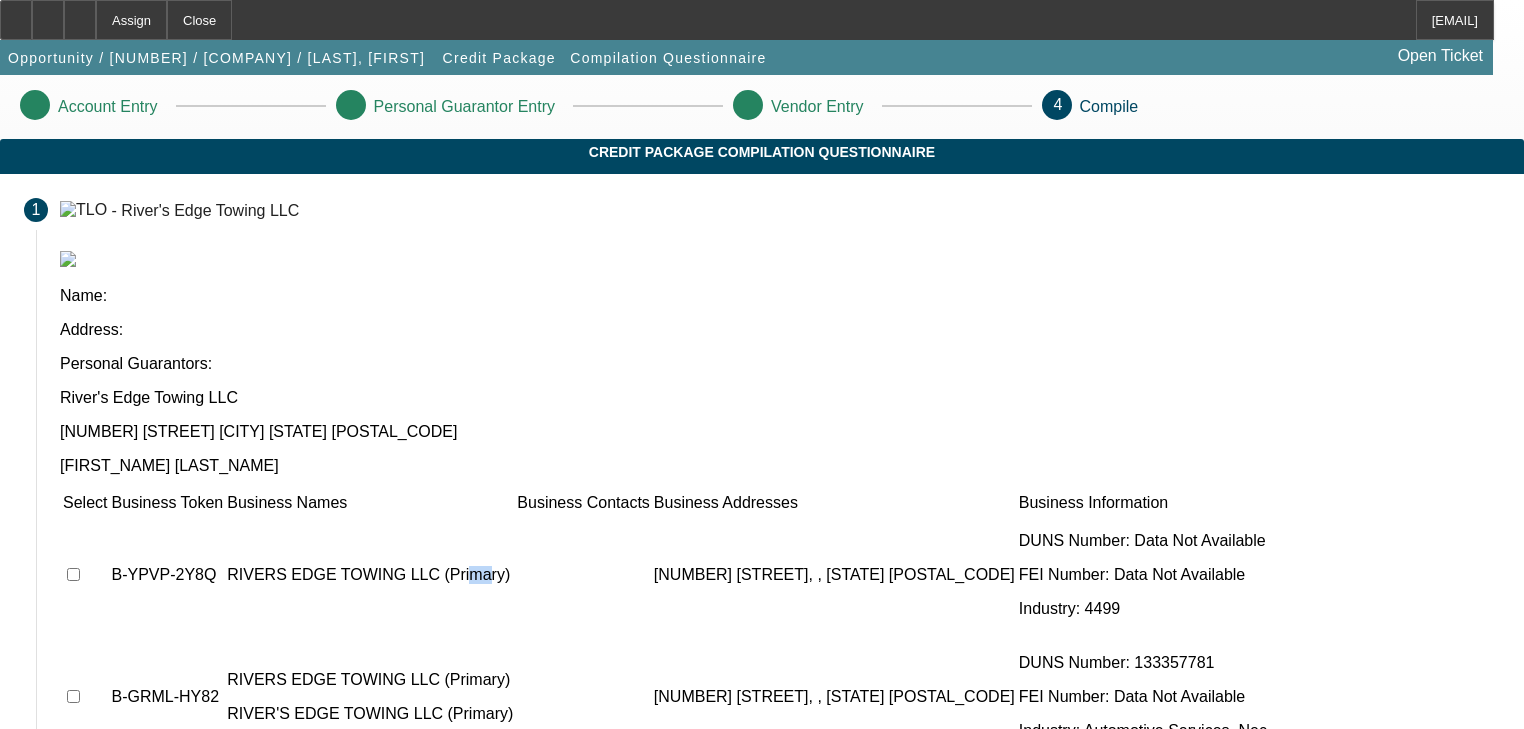 click on "RIVERS EDGE TOWING LLC (Primary)" at bounding box center [370, 575] 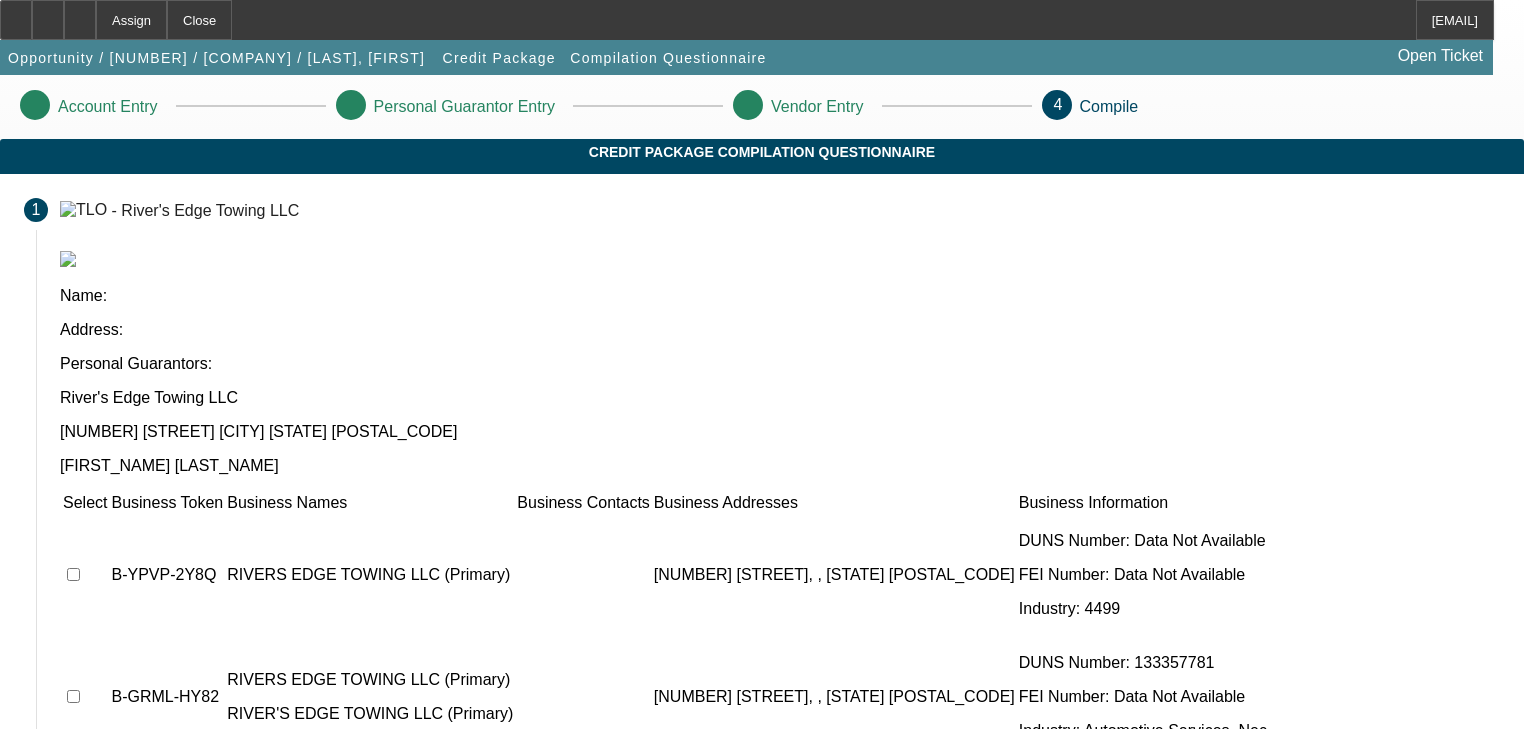 click at bounding box center [85, 575] 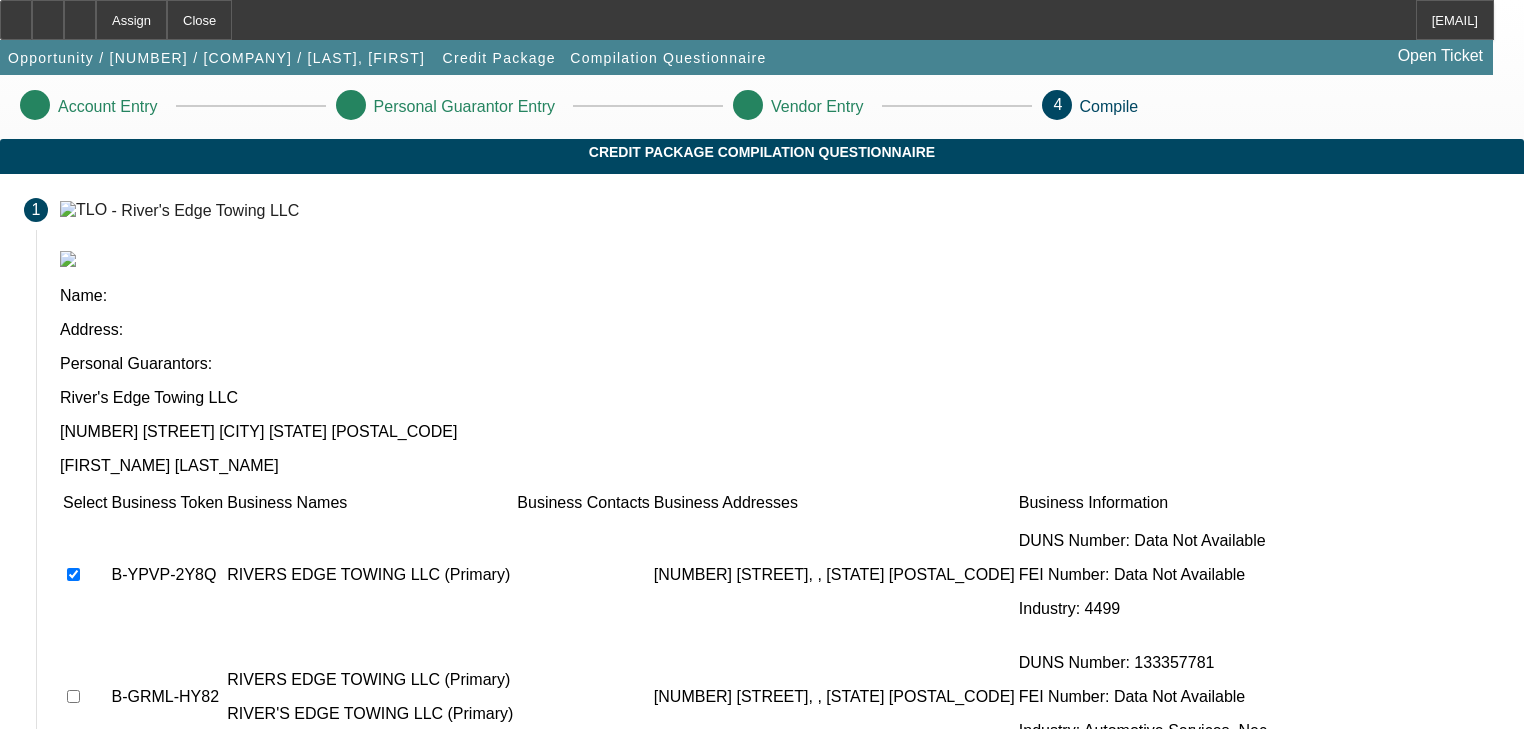 click at bounding box center (73, 574) 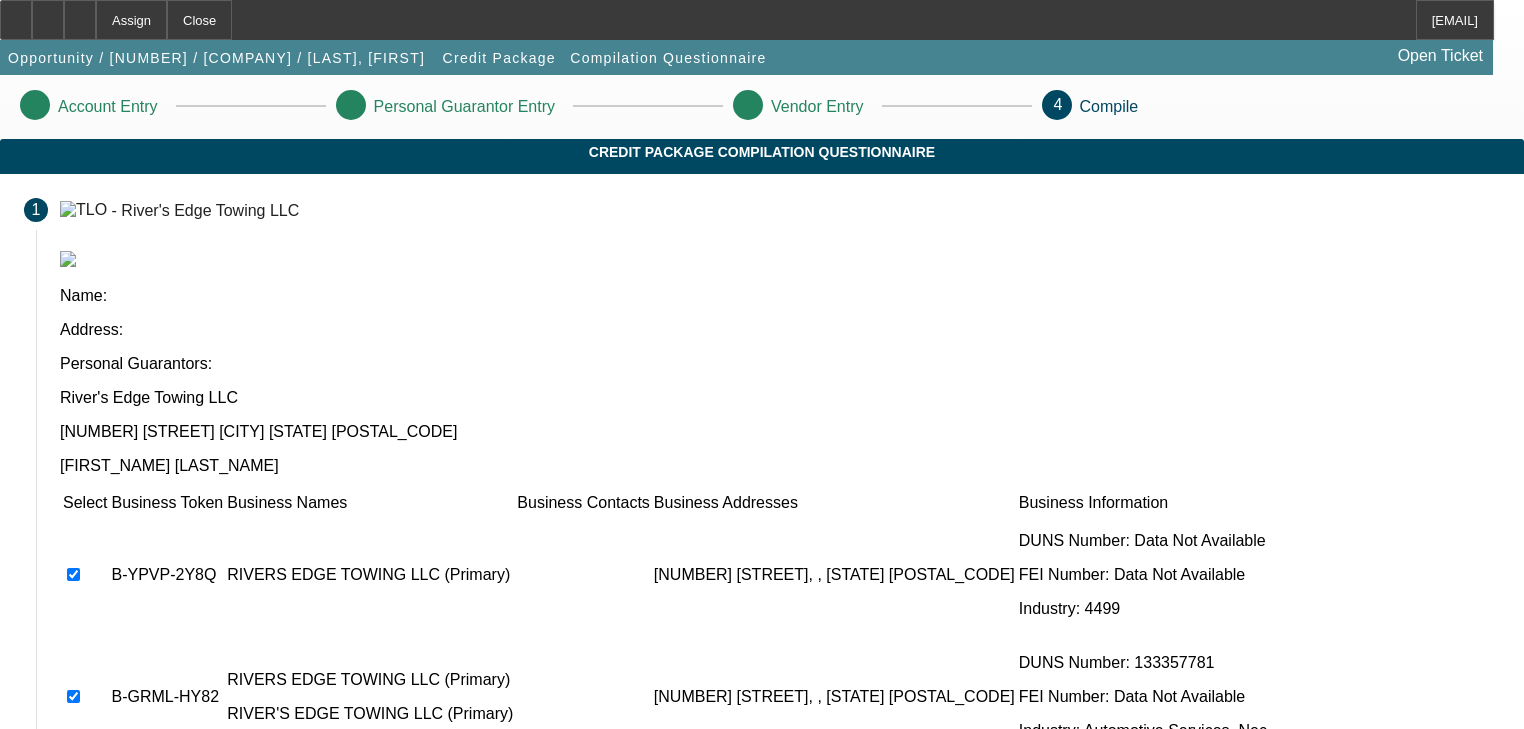 click at bounding box center [73, 574] 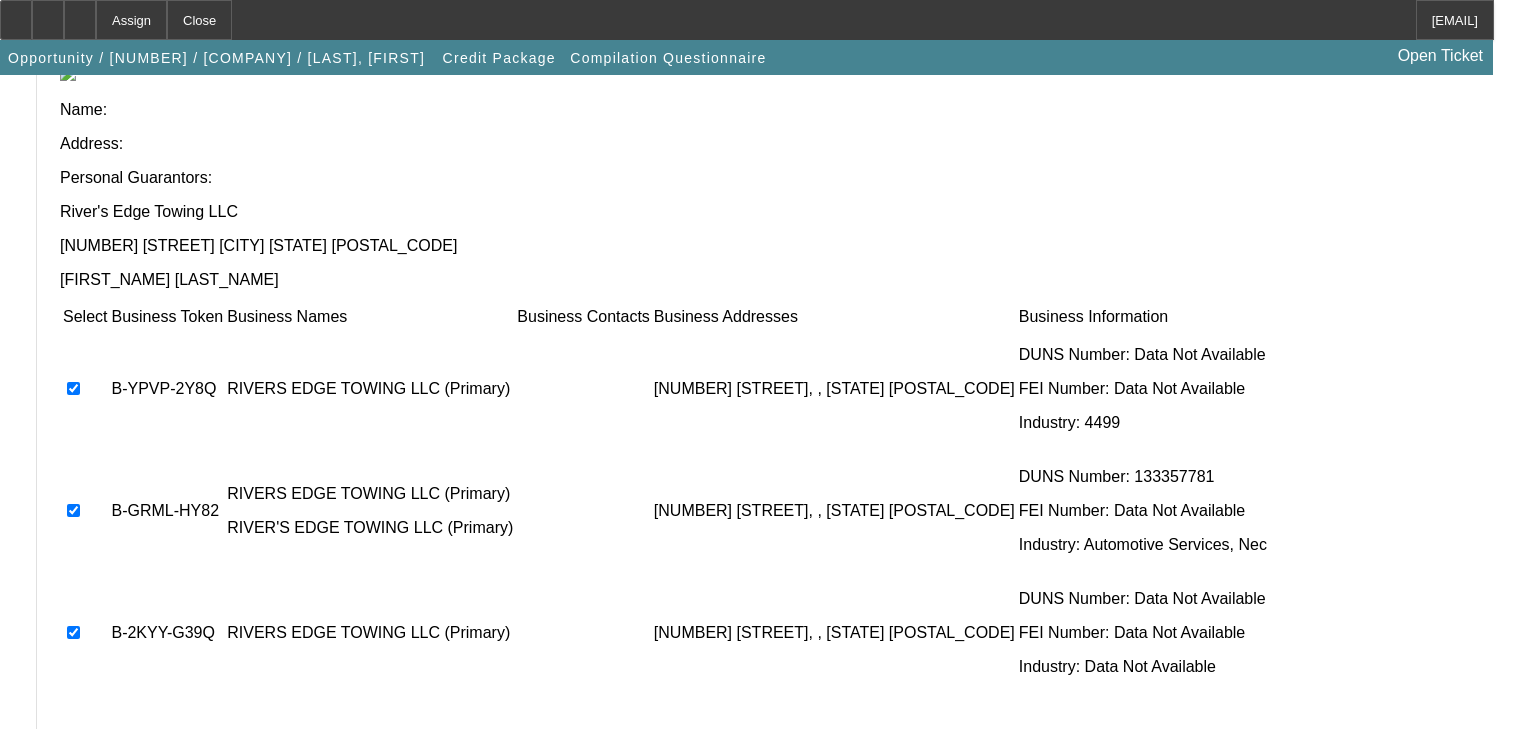 scroll, scrollTop: 305, scrollLeft: 0, axis: vertical 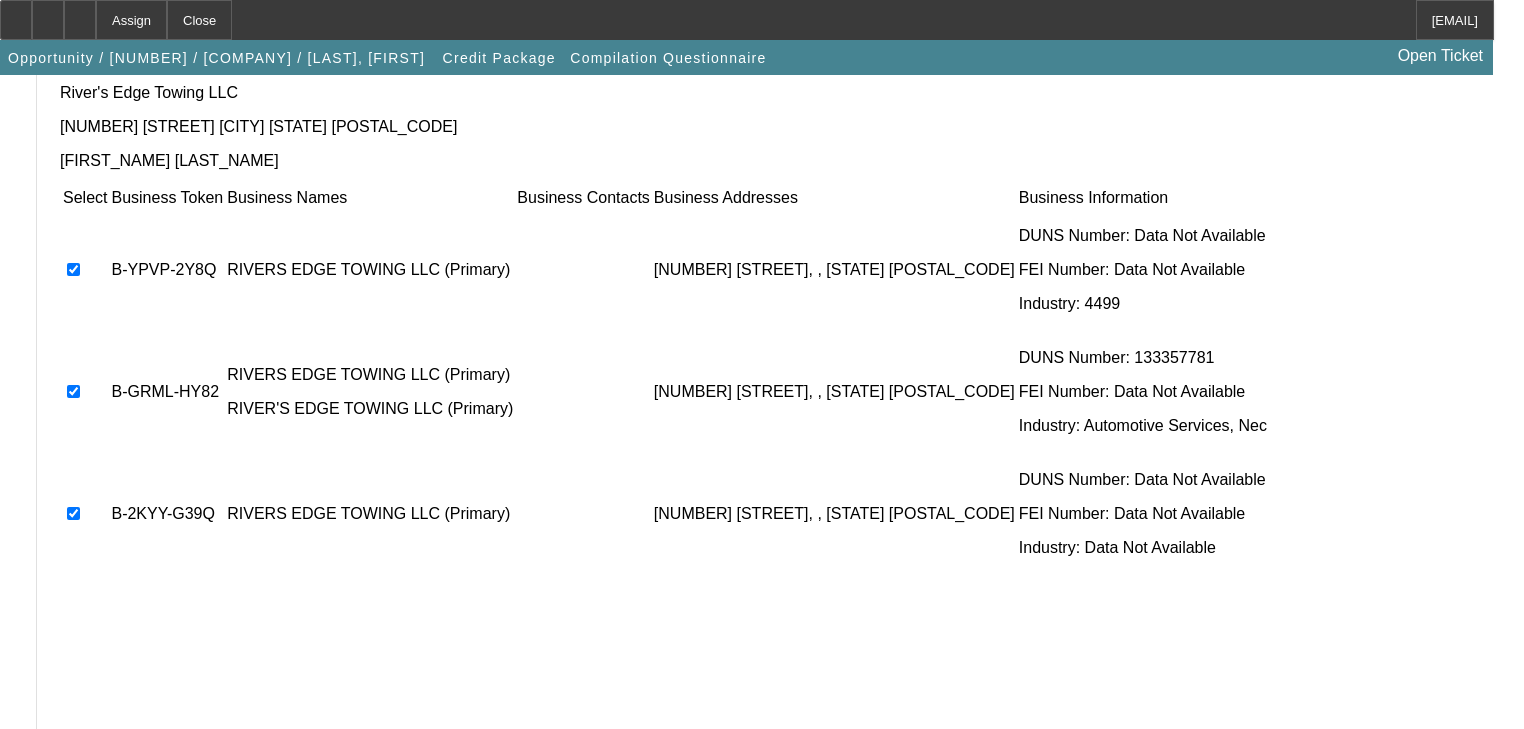 click at bounding box center (93, 754) 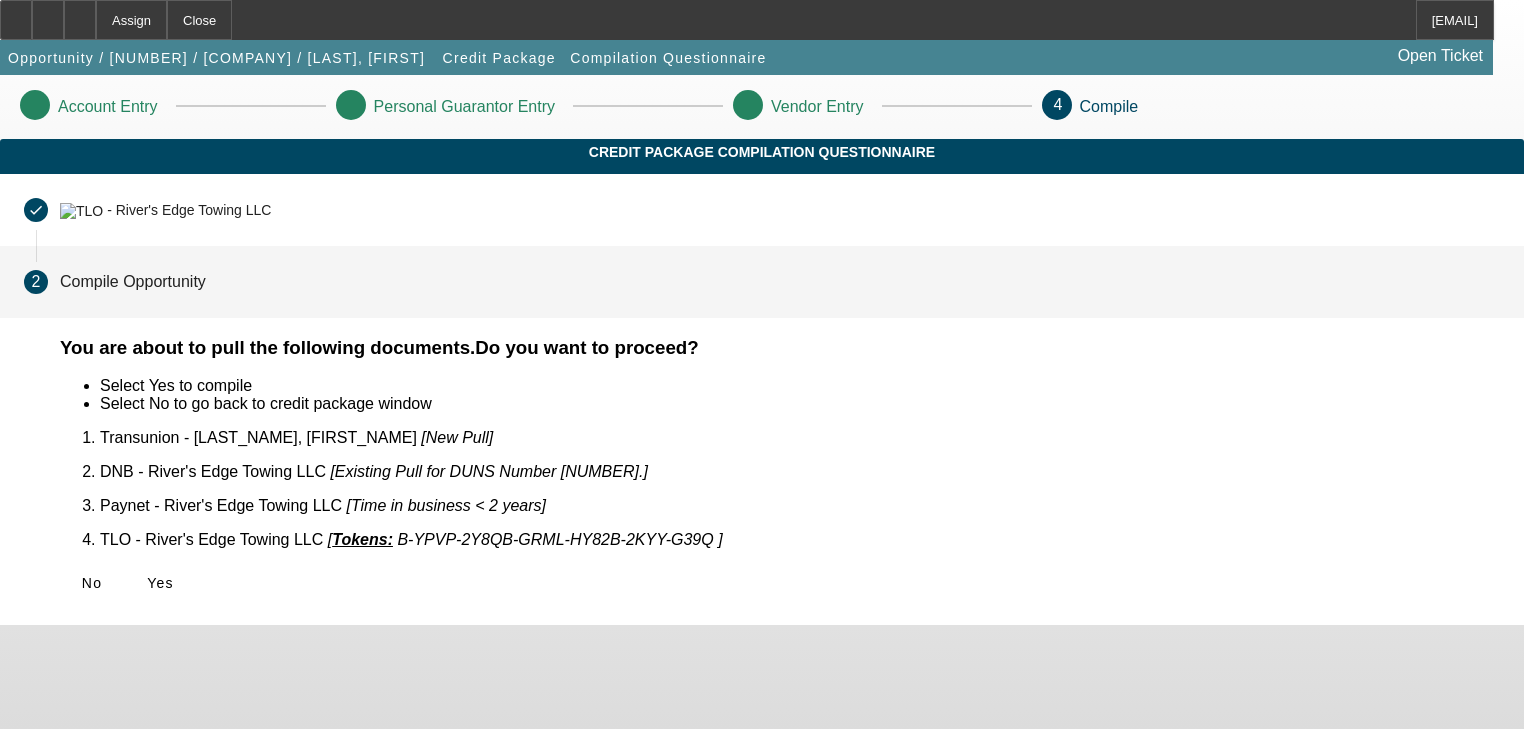 scroll, scrollTop: 0, scrollLeft: 0, axis: both 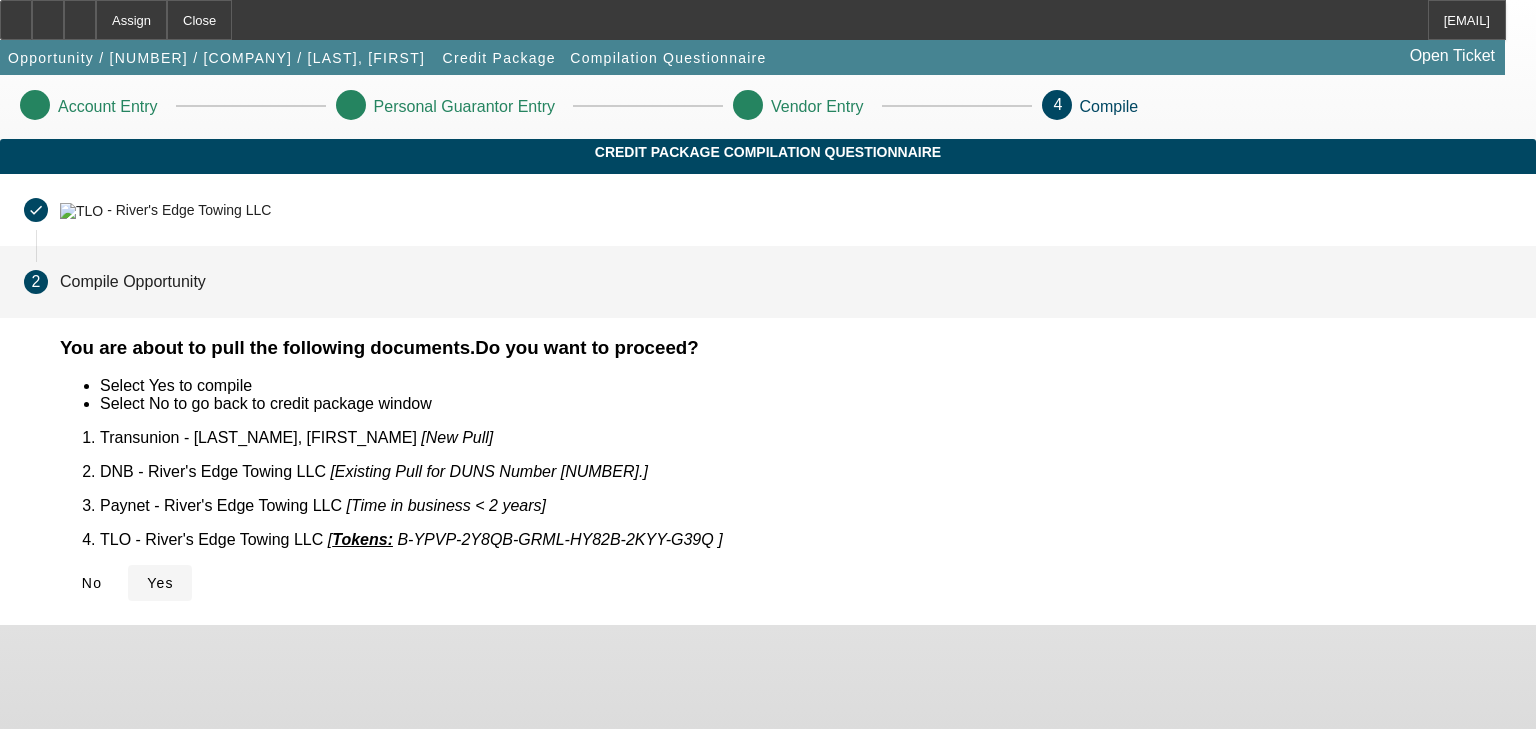 click at bounding box center (147, 583) 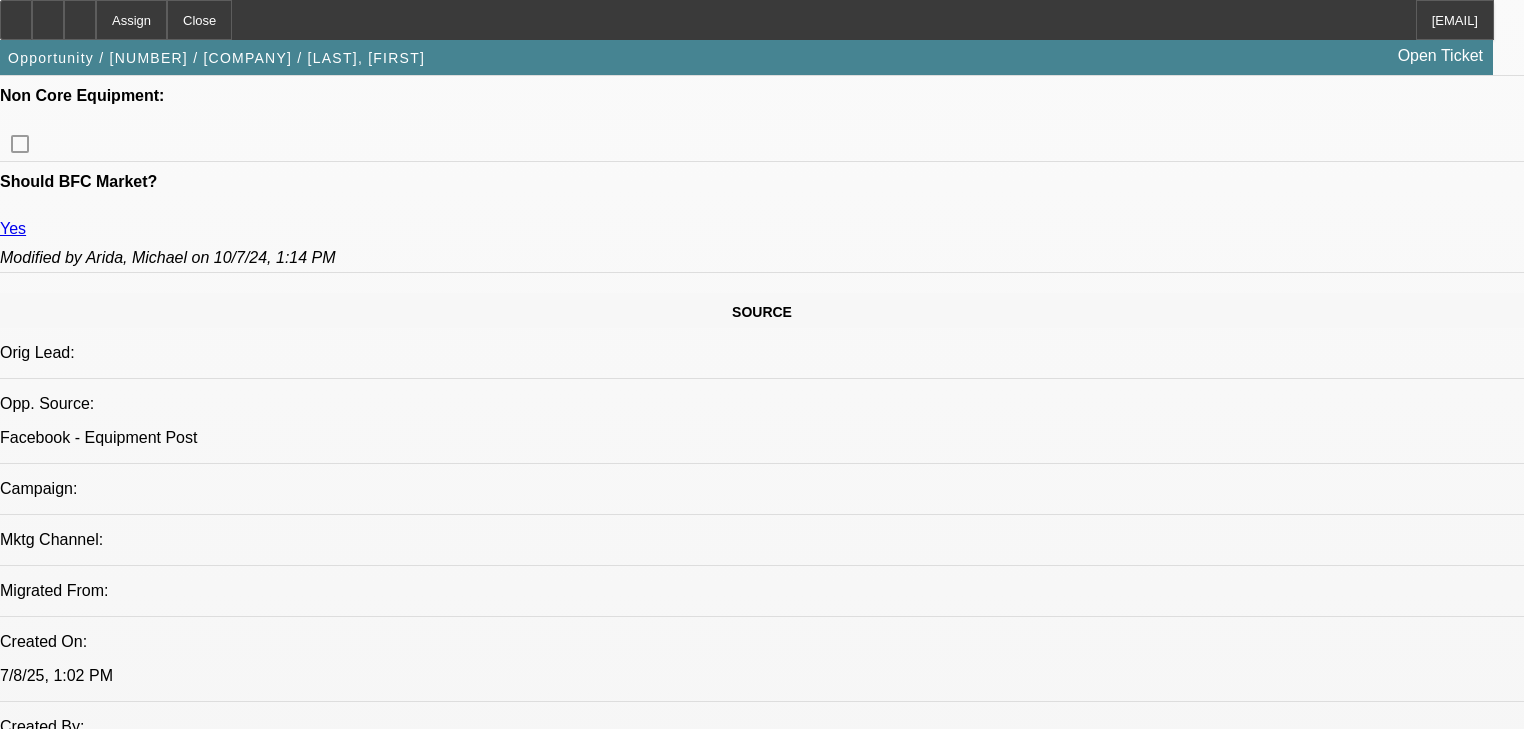 scroll, scrollTop: 1200, scrollLeft: 0, axis: vertical 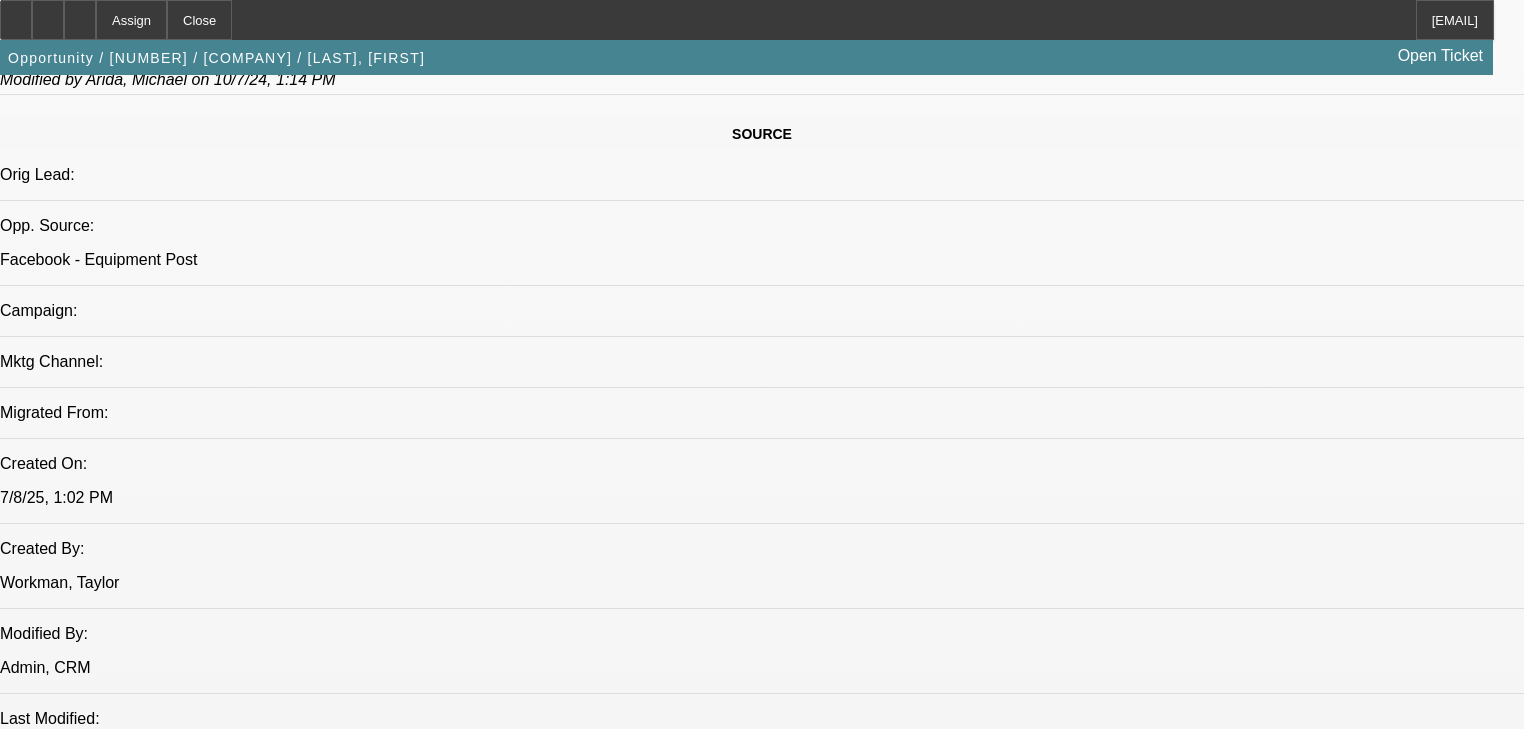 click on "112400080 / $57,000.00 / FORD F-550 / Select Appropriate Vendor / Rivers Edge Towing LLC / McClelland, Lucas" at bounding box center [398, 2470] 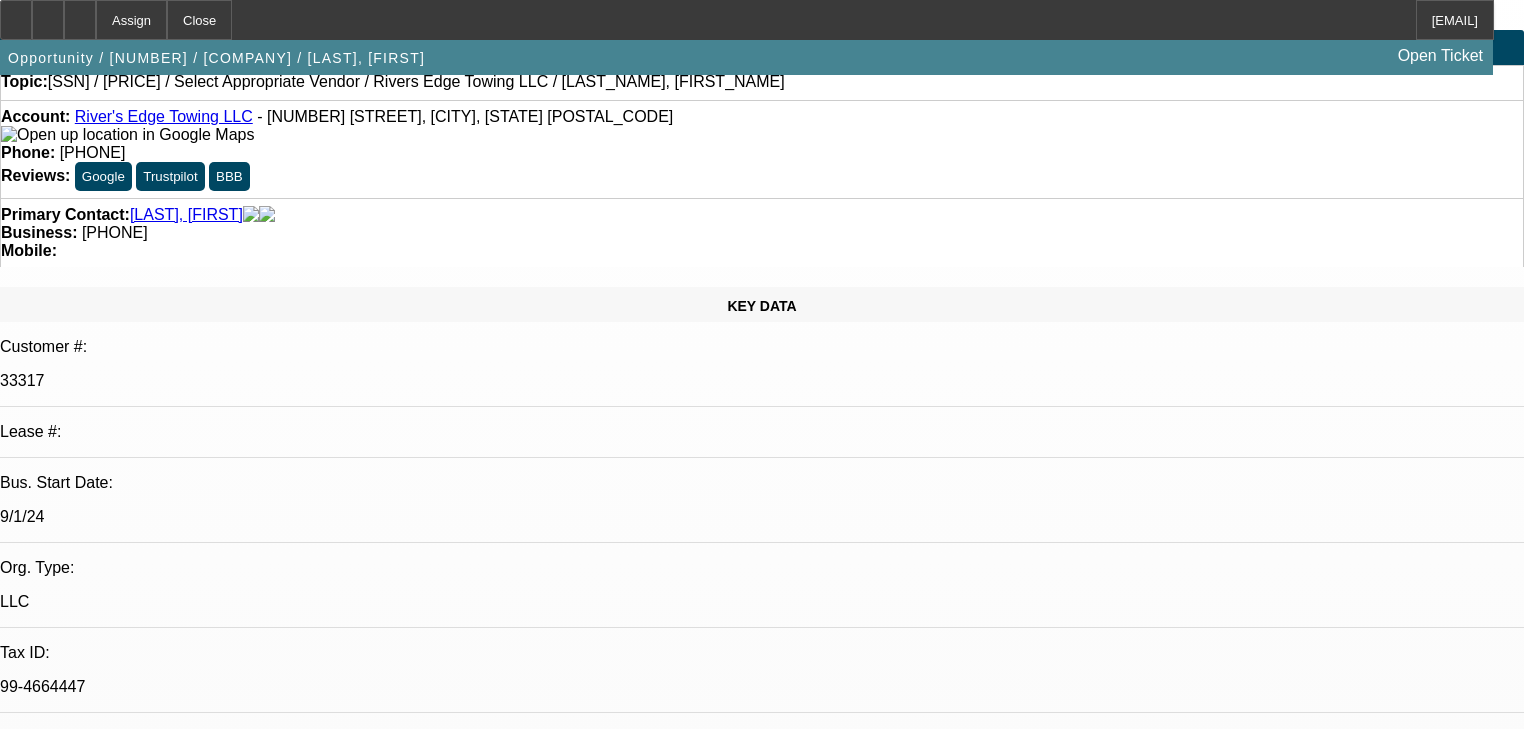 scroll, scrollTop: 0, scrollLeft: 0, axis: both 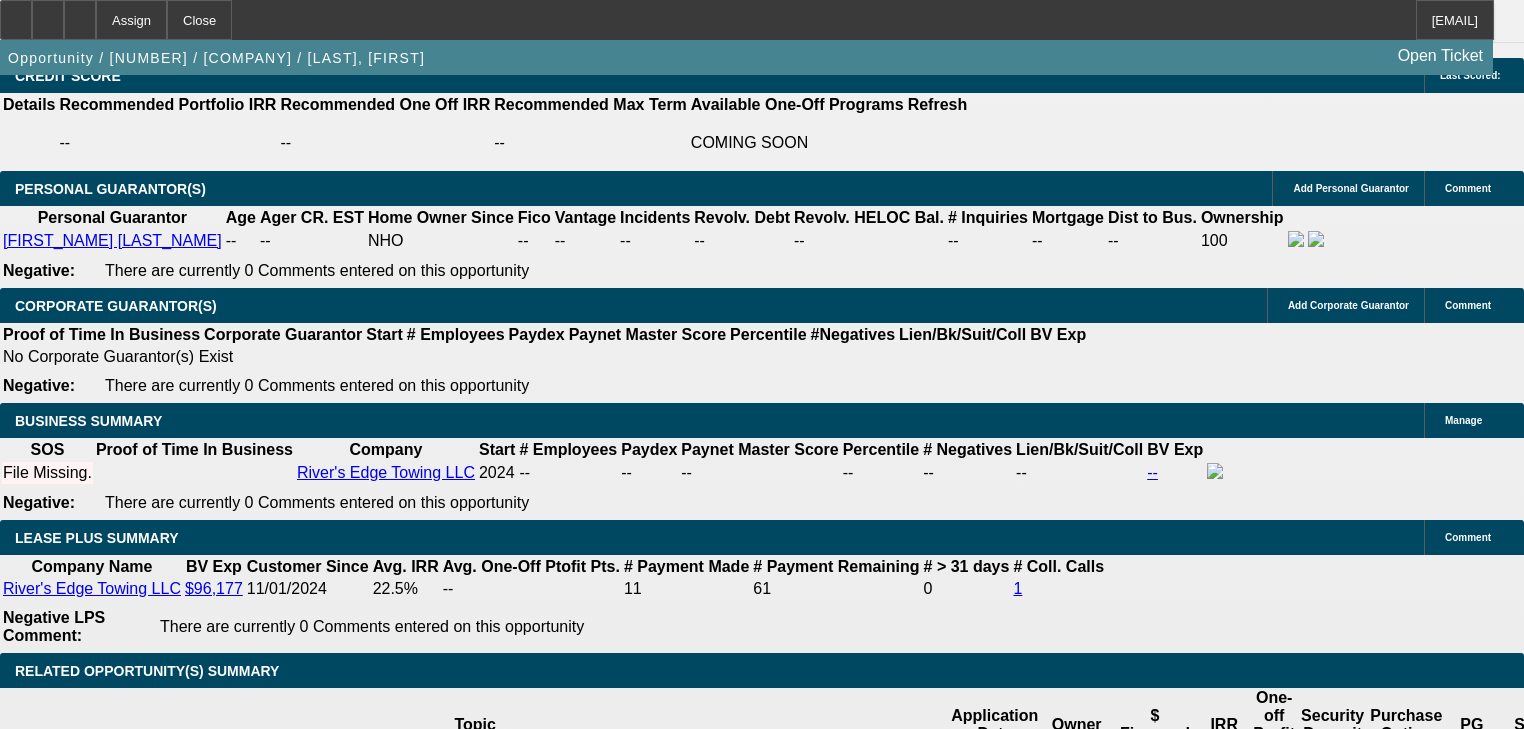 click on "5% 10% 15% 20% $" at bounding box center (535, 2427) 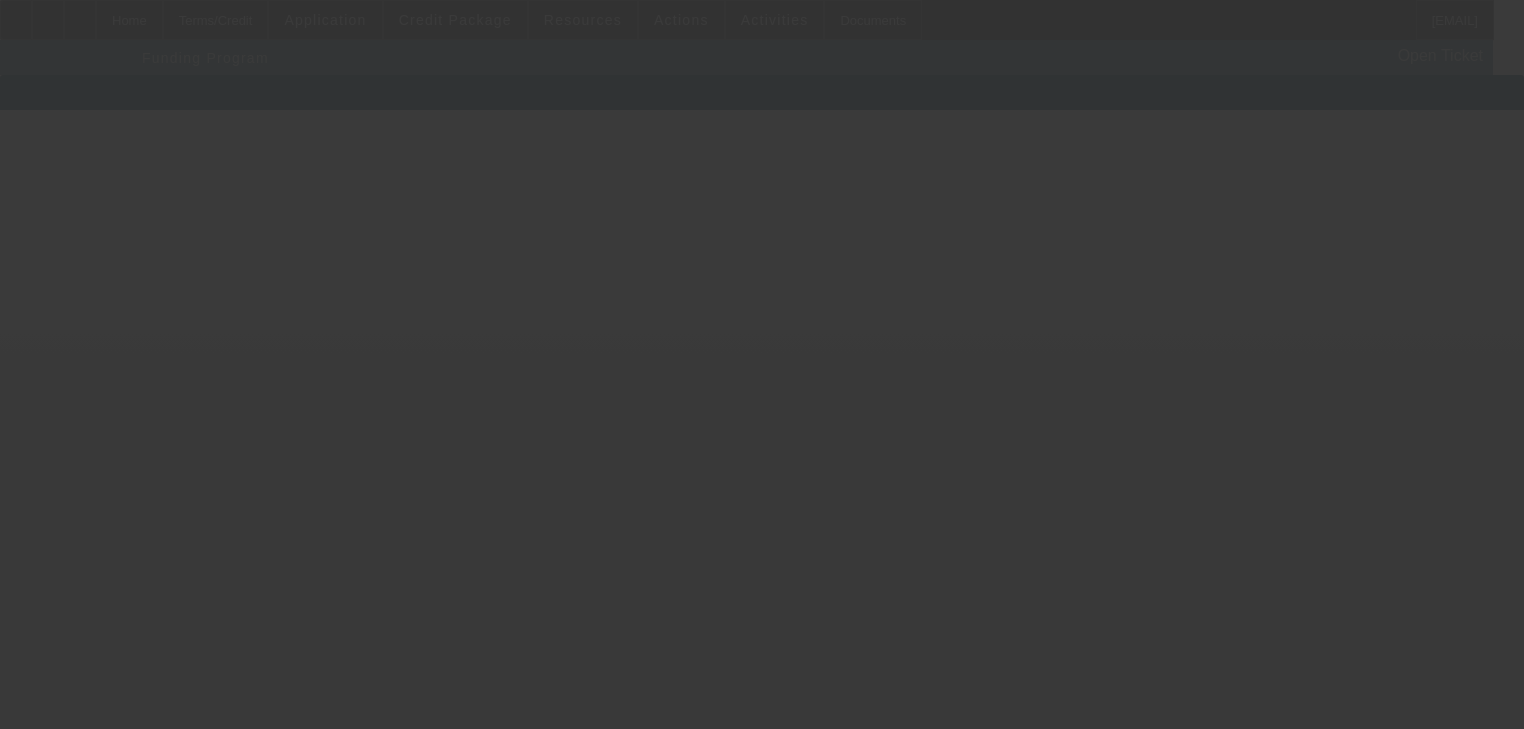 scroll, scrollTop: 0, scrollLeft: 0, axis: both 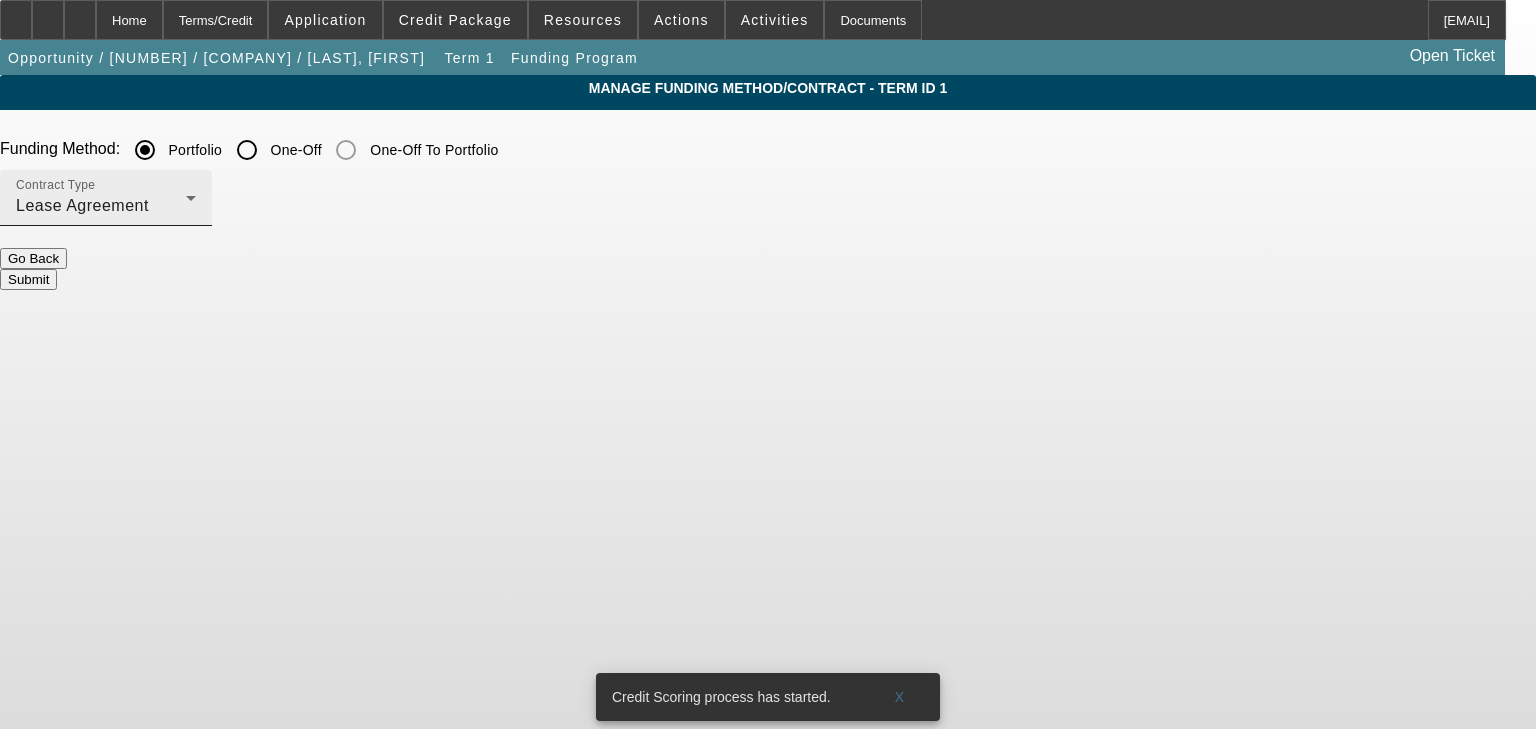 click on "Lease Agreement" at bounding box center [101, 206] 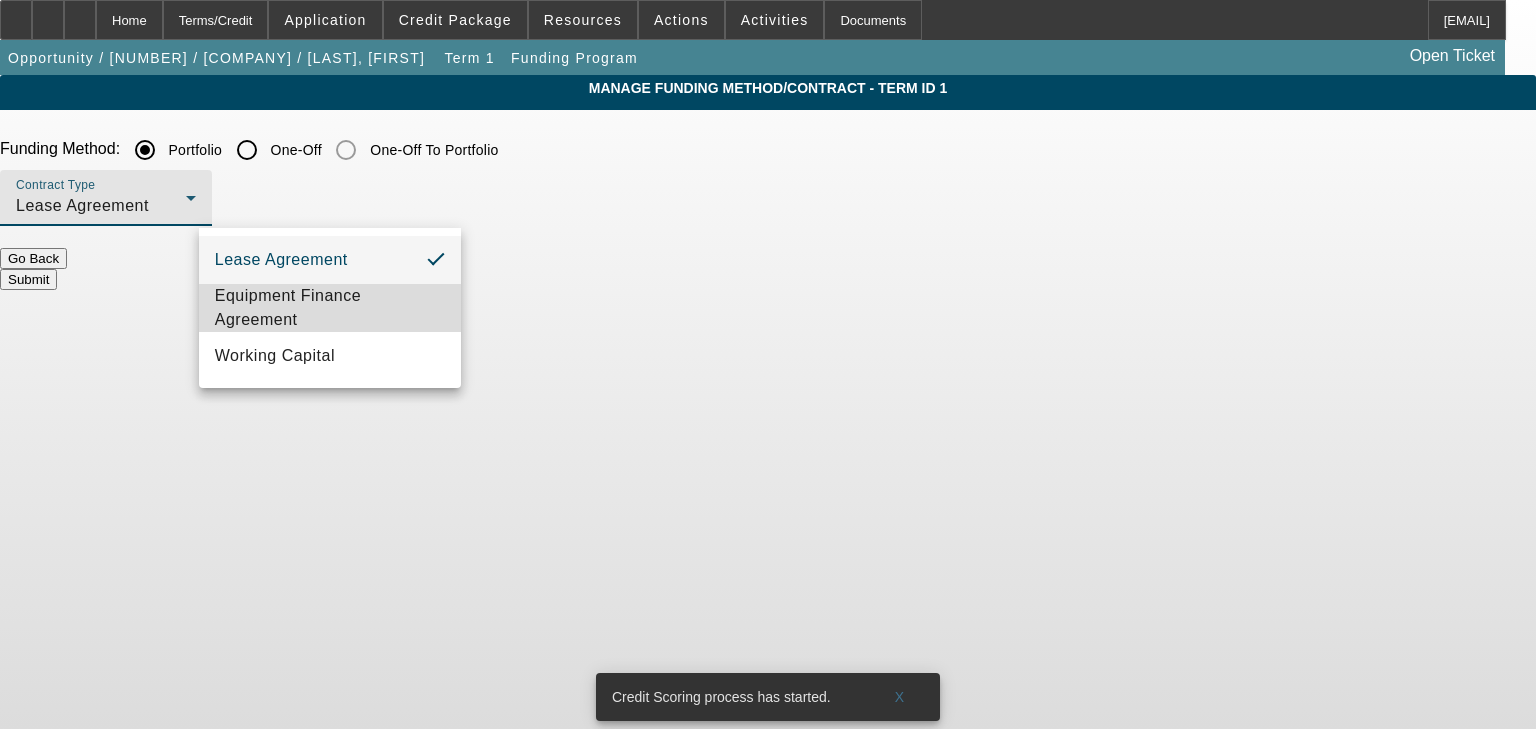 click on "Equipment Finance Agreement" at bounding box center [330, 308] 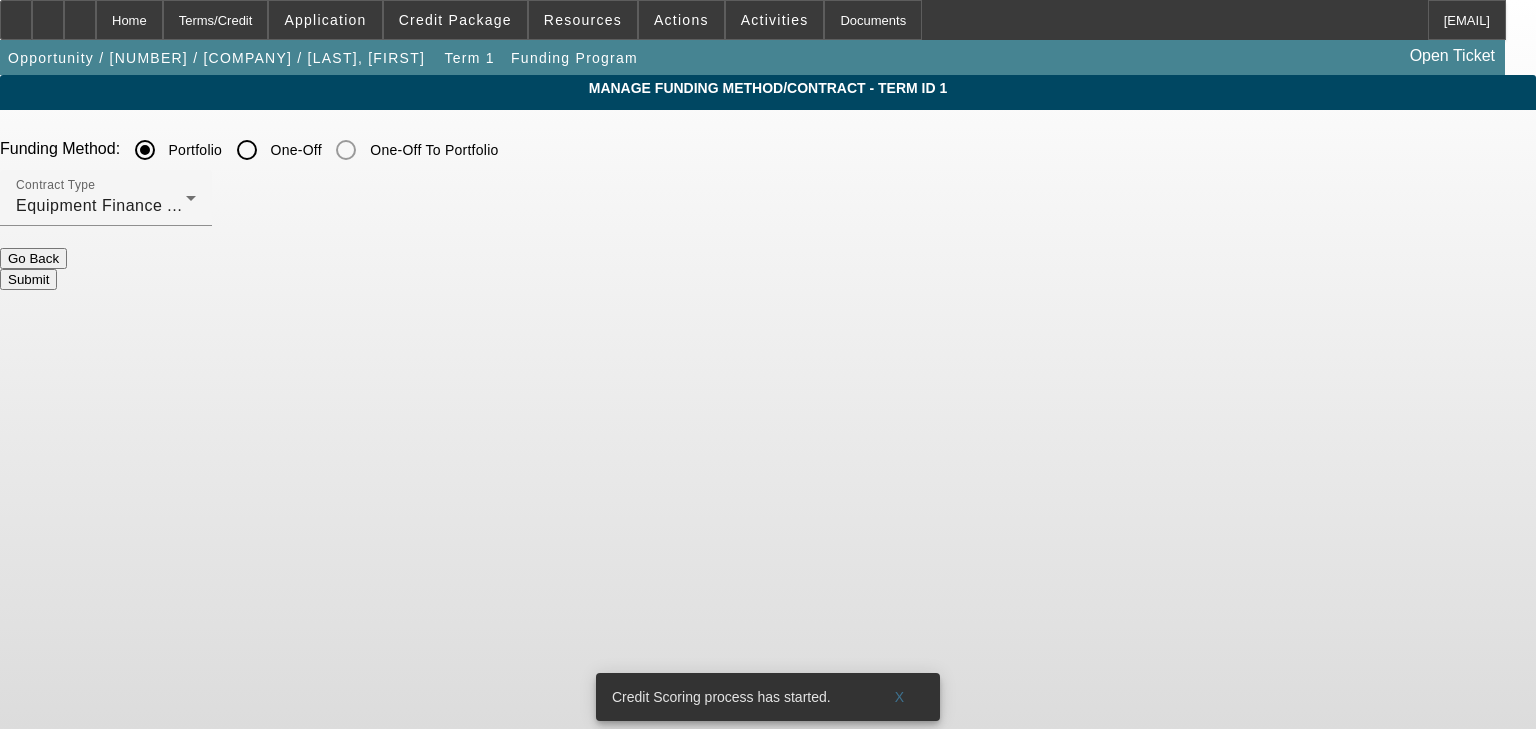 click on "Submit" at bounding box center [28, 279] 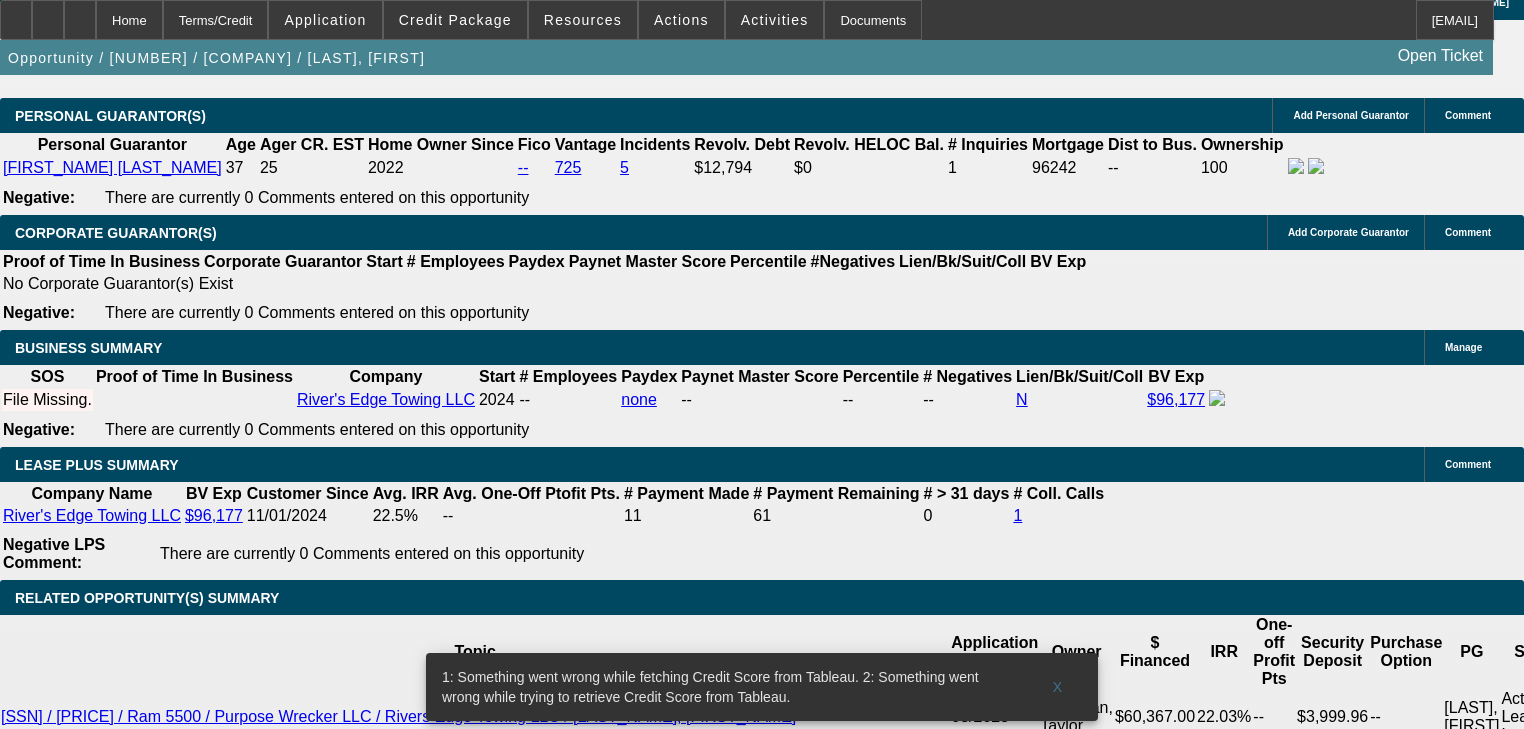scroll, scrollTop: 2960, scrollLeft: 0, axis: vertical 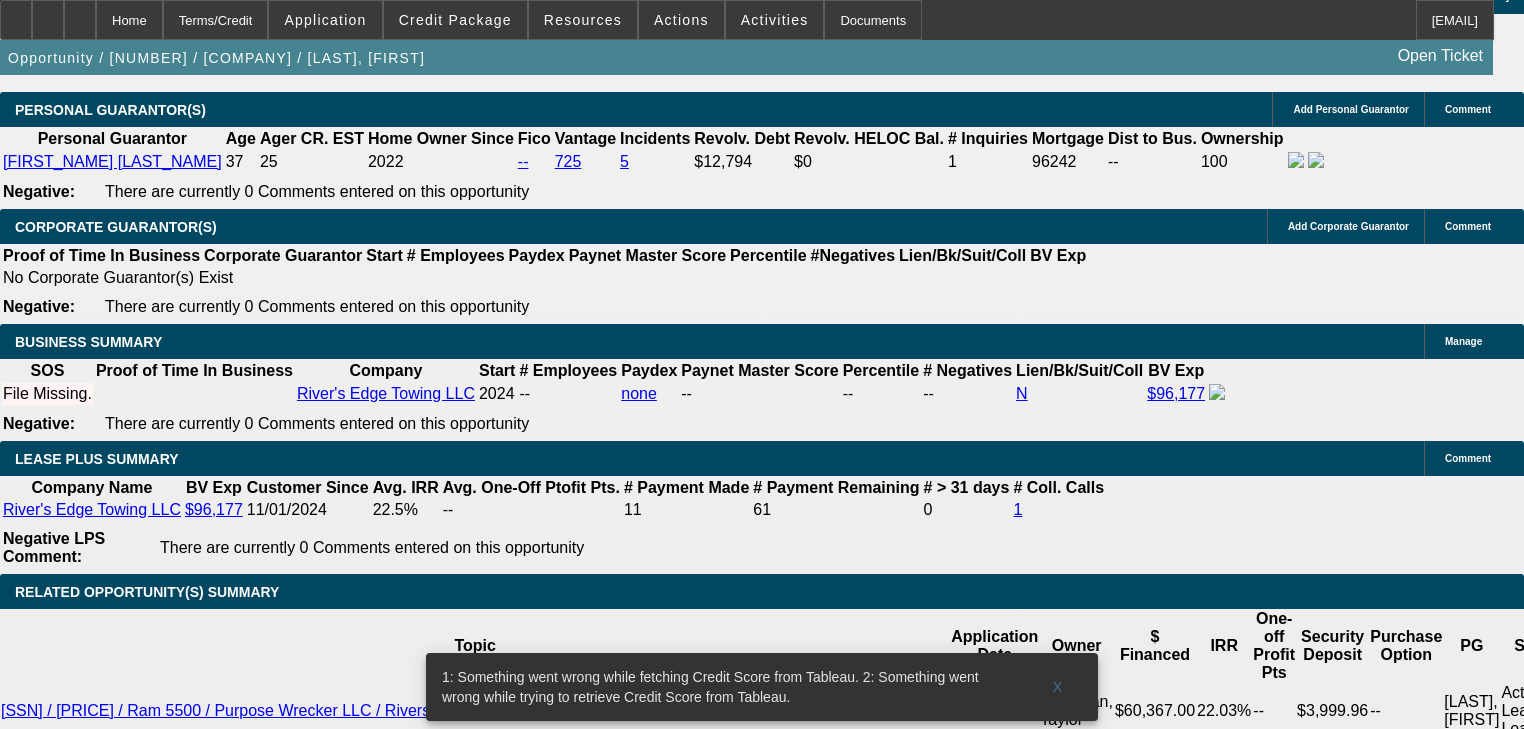 click at bounding box center (488, 2531) 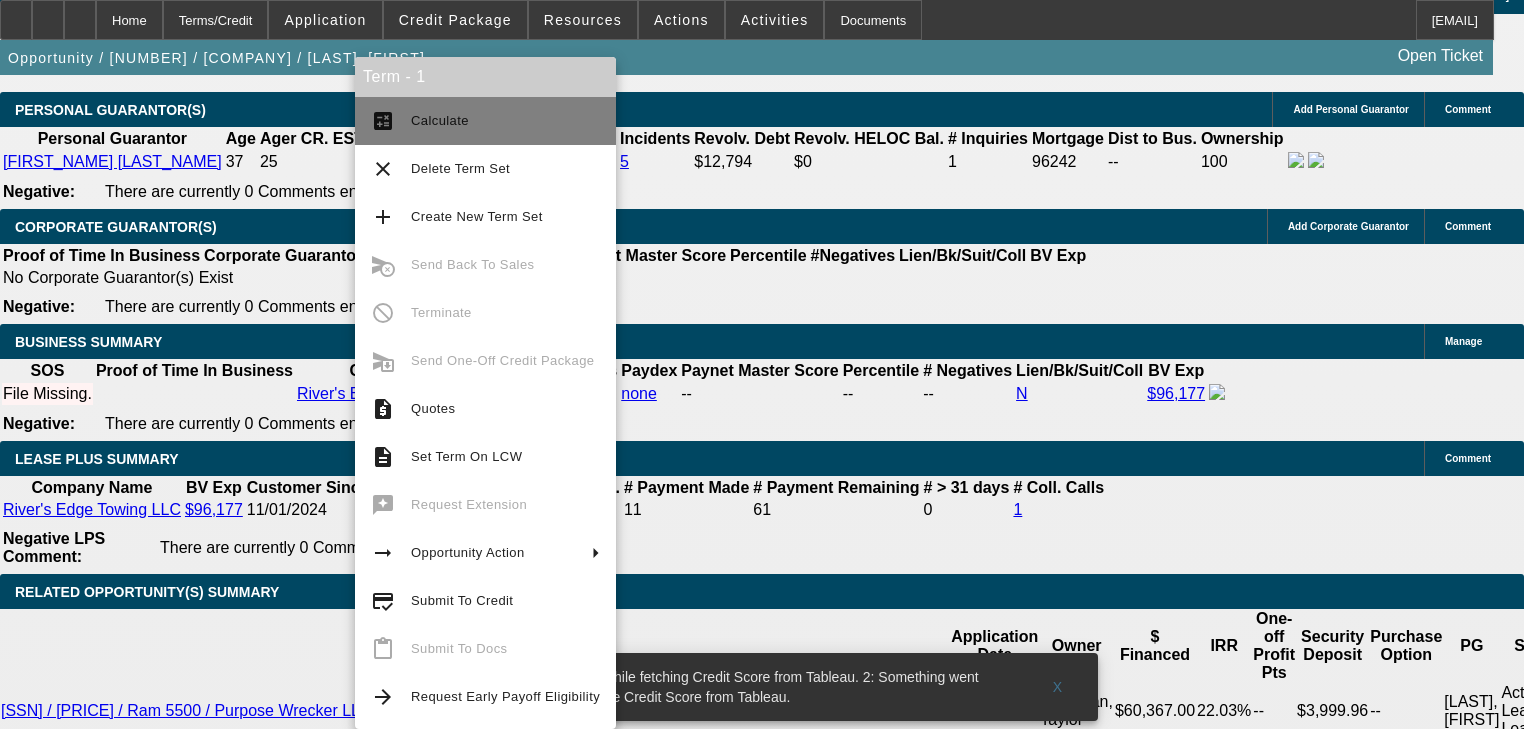 click on "calculate
Calculate" at bounding box center [485, 121] 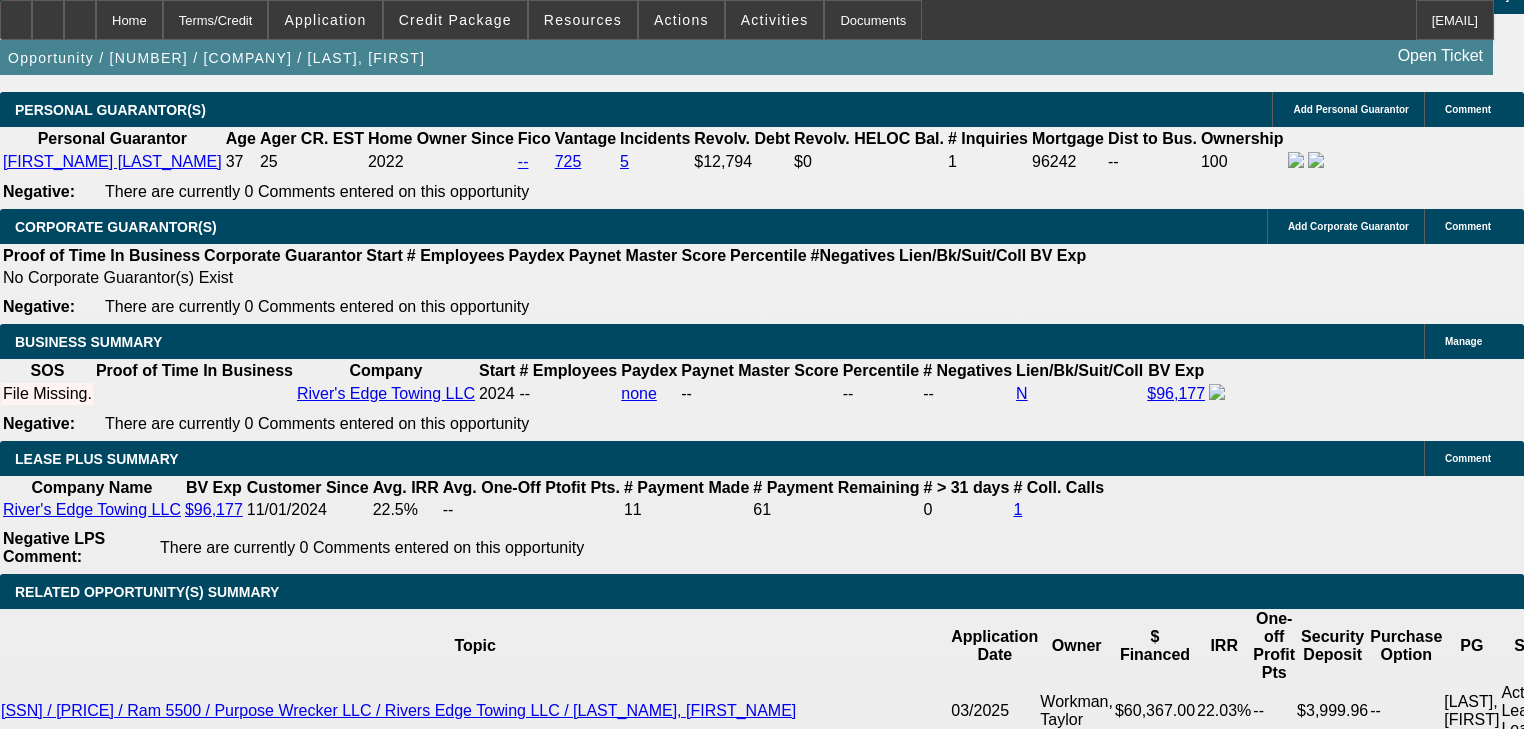 click on "52" at bounding box center (447, 2531) 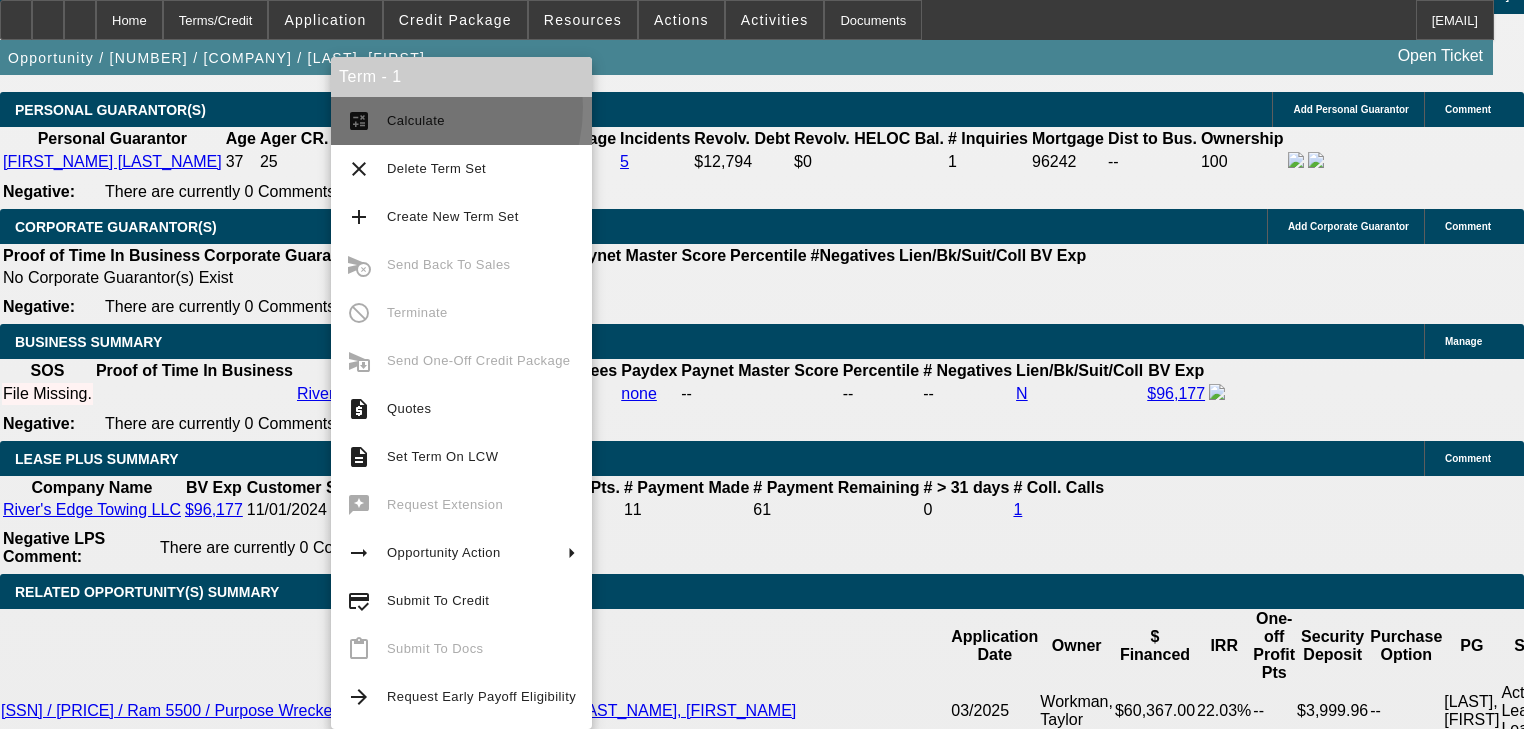 click on "calculate
Calculate" at bounding box center [461, 121] 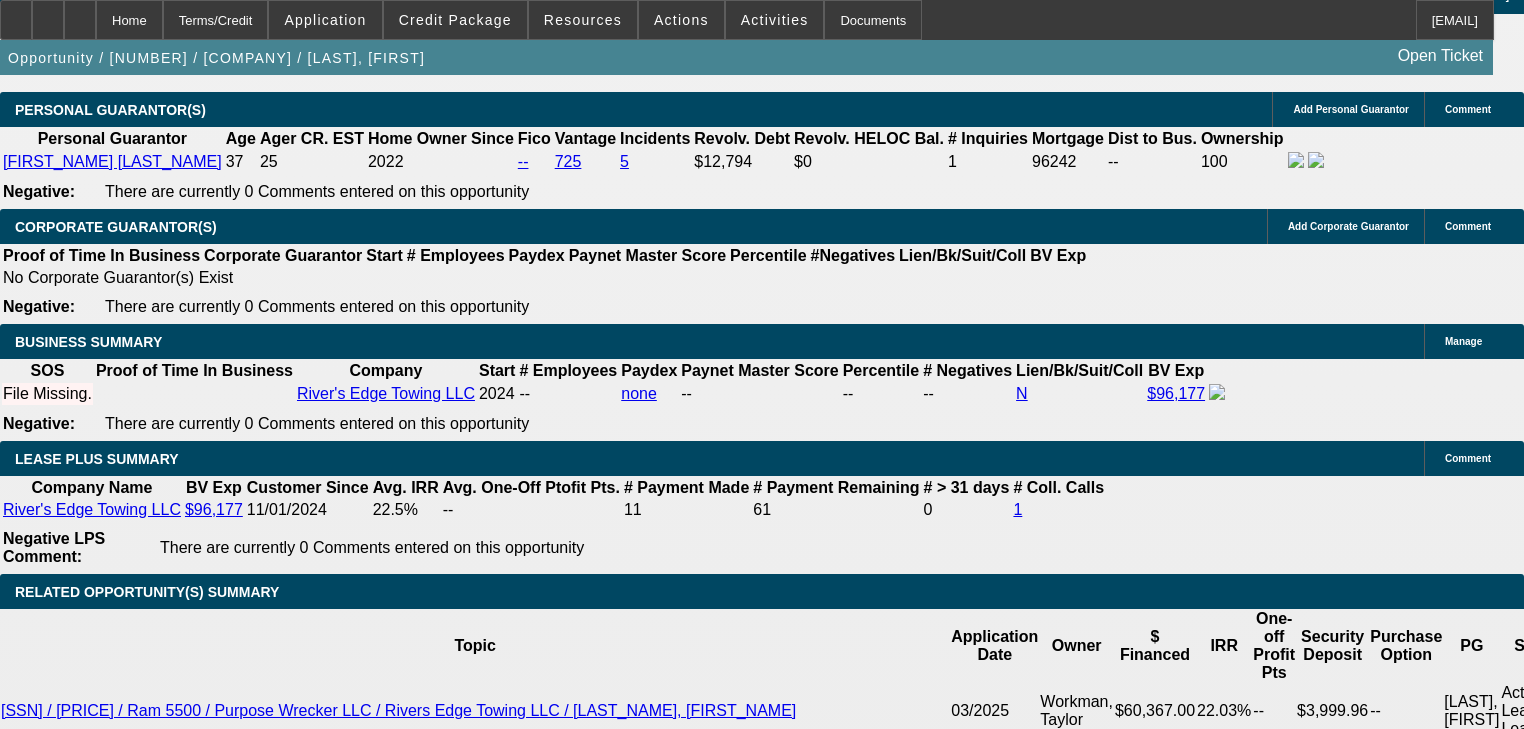 click on "5% 10% 15% 20% $" at bounding box center (535, 2348) 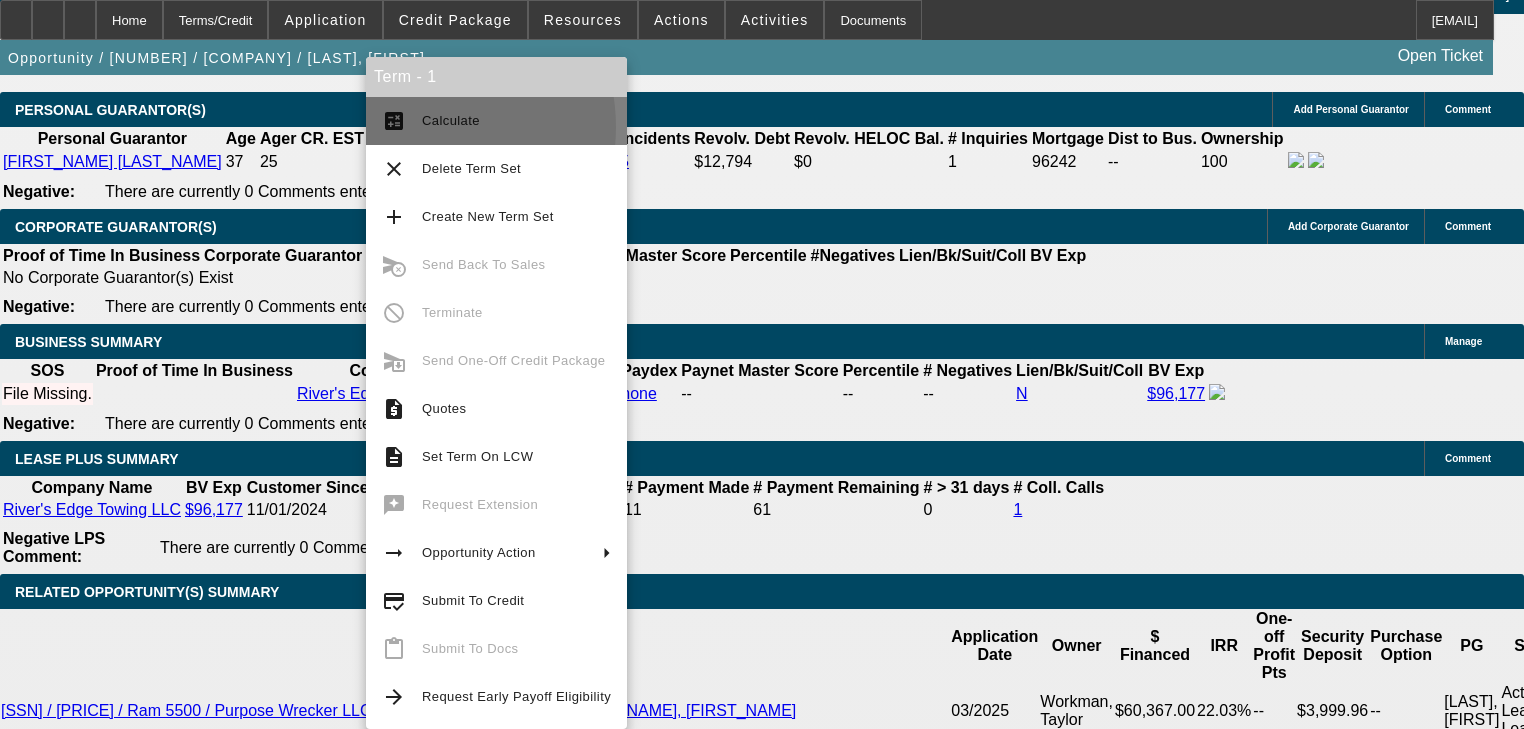 click on "calculate
Calculate" at bounding box center (496, 121) 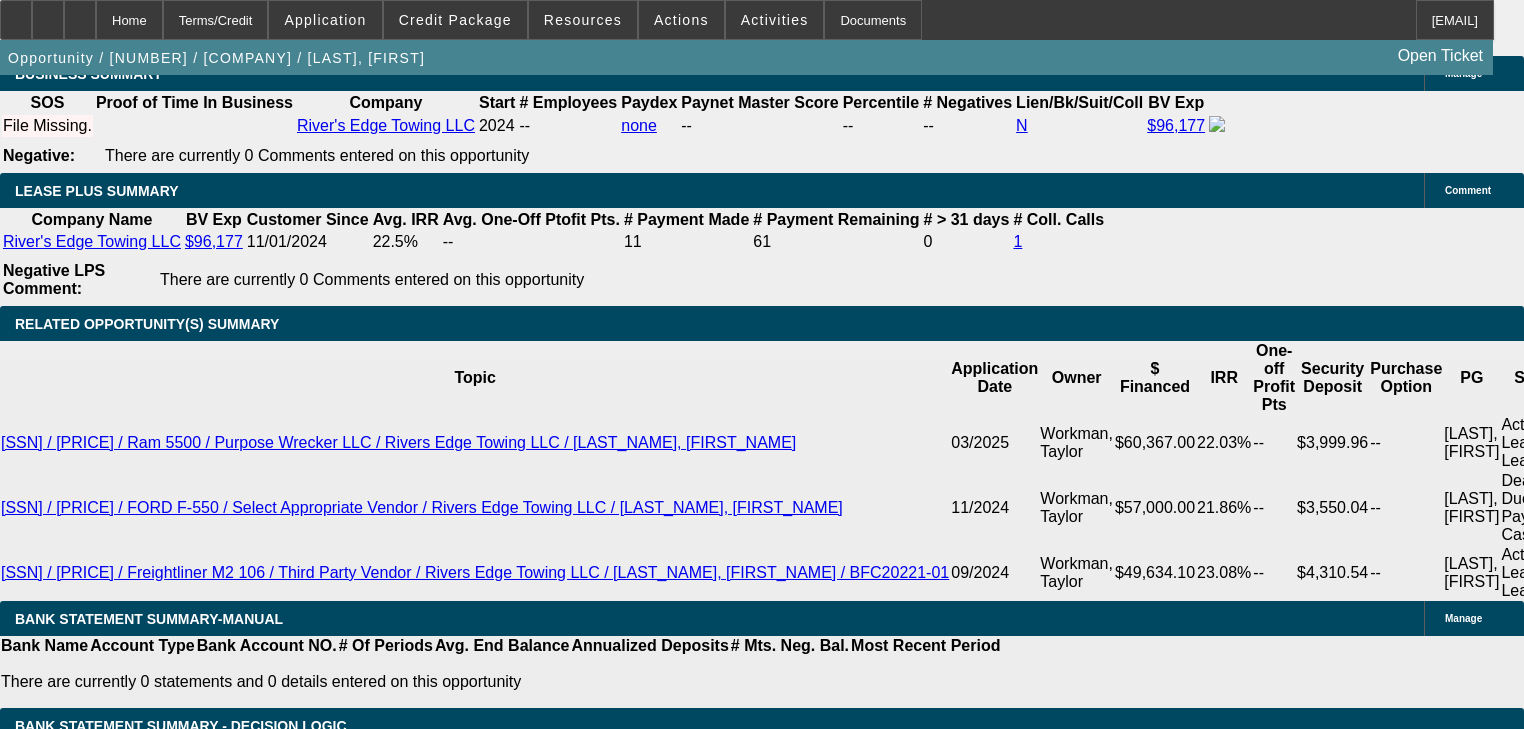 scroll, scrollTop: 3200, scrollLeft: 0, axis: vertical 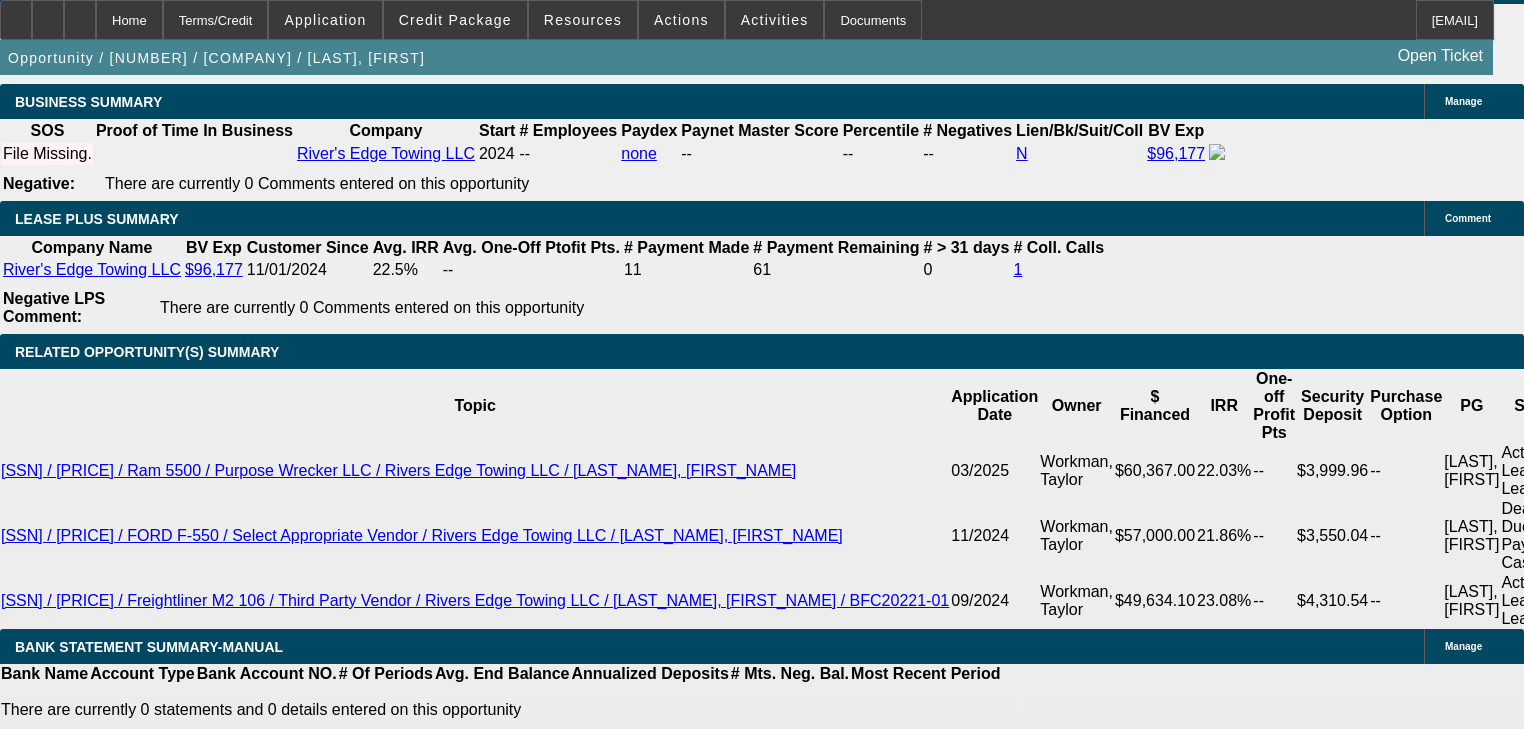 click on "5% 10% 15% 20% $" at bounding box center [535, 2108] 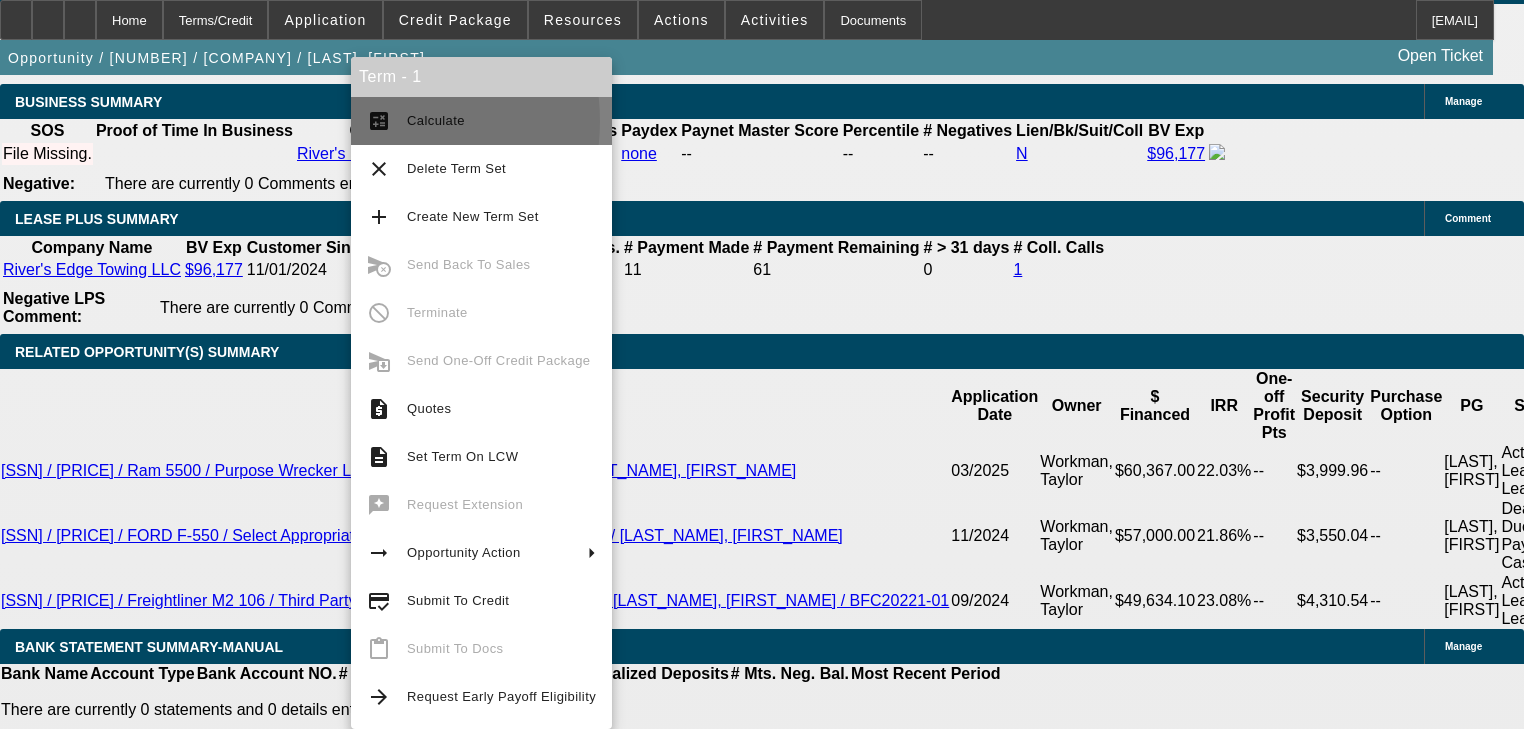 click on "calculate" at bounding box center (379, 121) 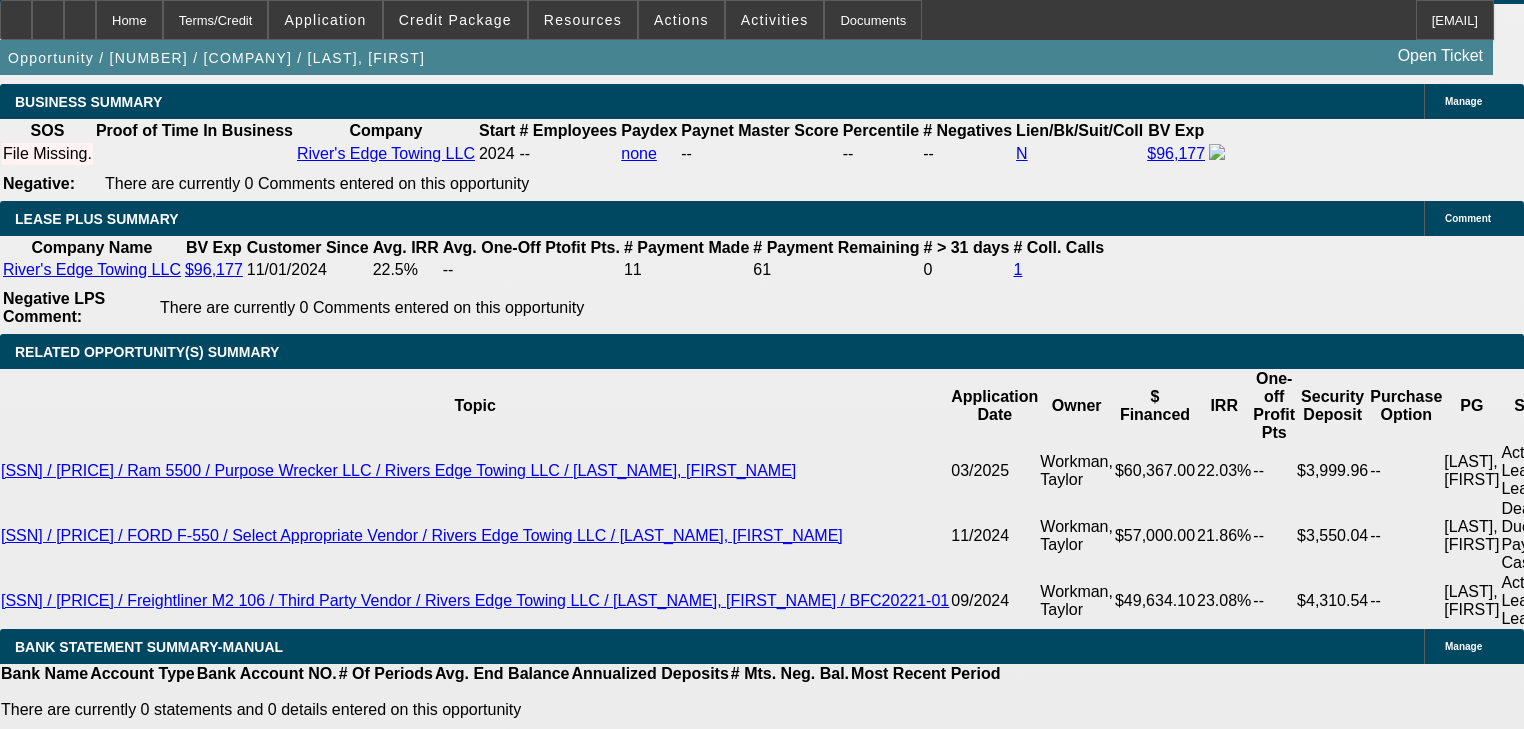 drag, startPoint x: 422, startPoint y: 140, endPoint x: 422, endPoint y: 156, distance: 16 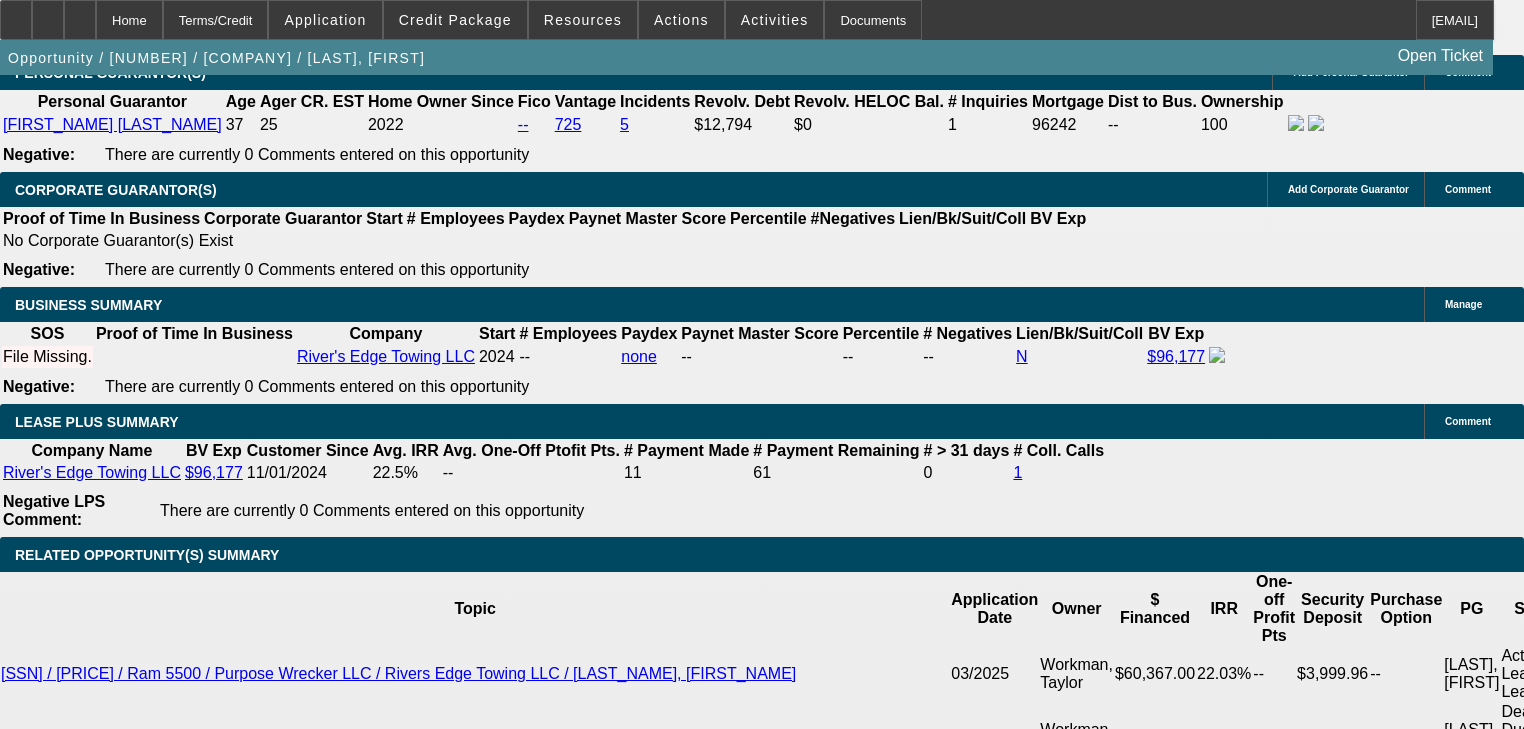 scroll, scrollTop: 2960, scrollLeft: 0, axis: vertical 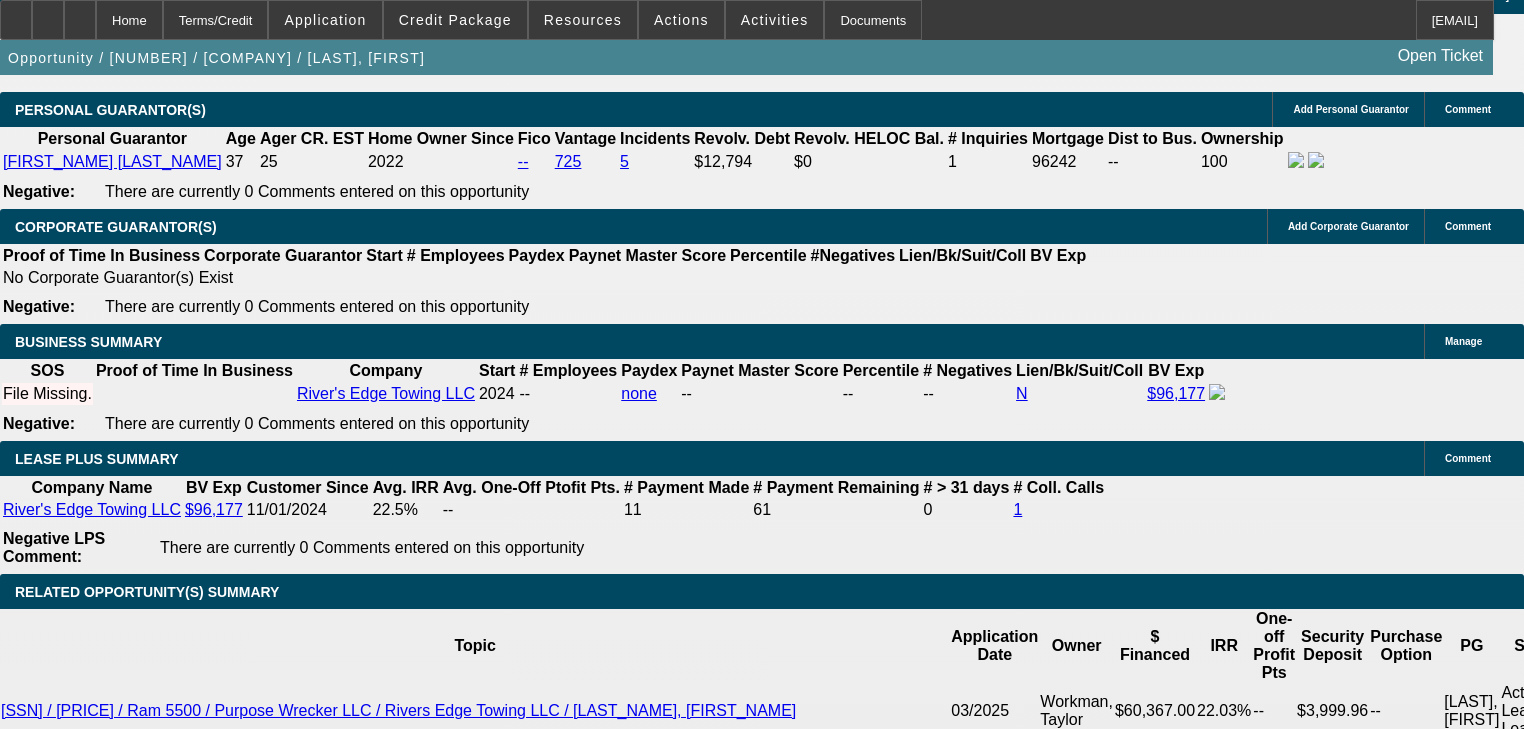 type on "60" 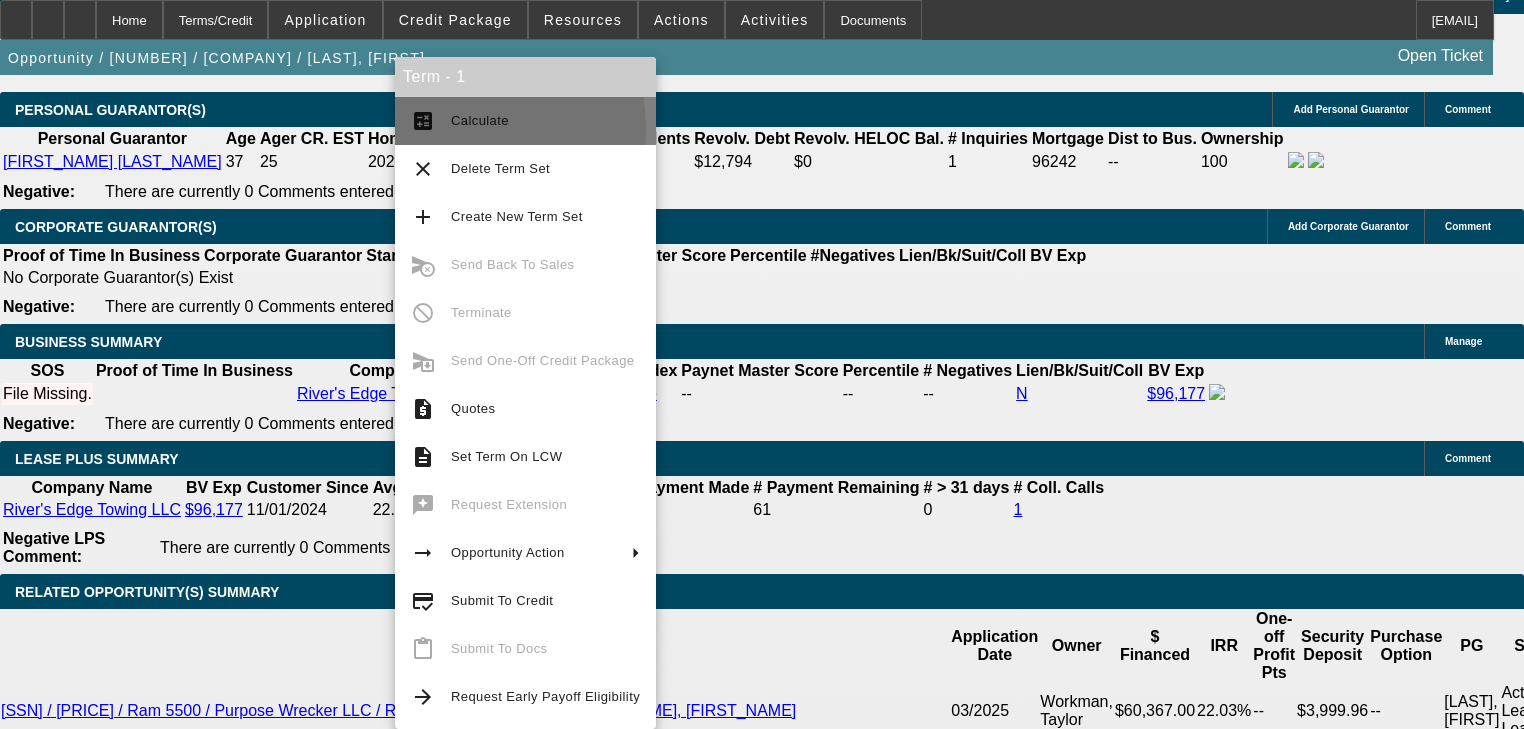 click on "calculate" at bounding box center (423, 121) 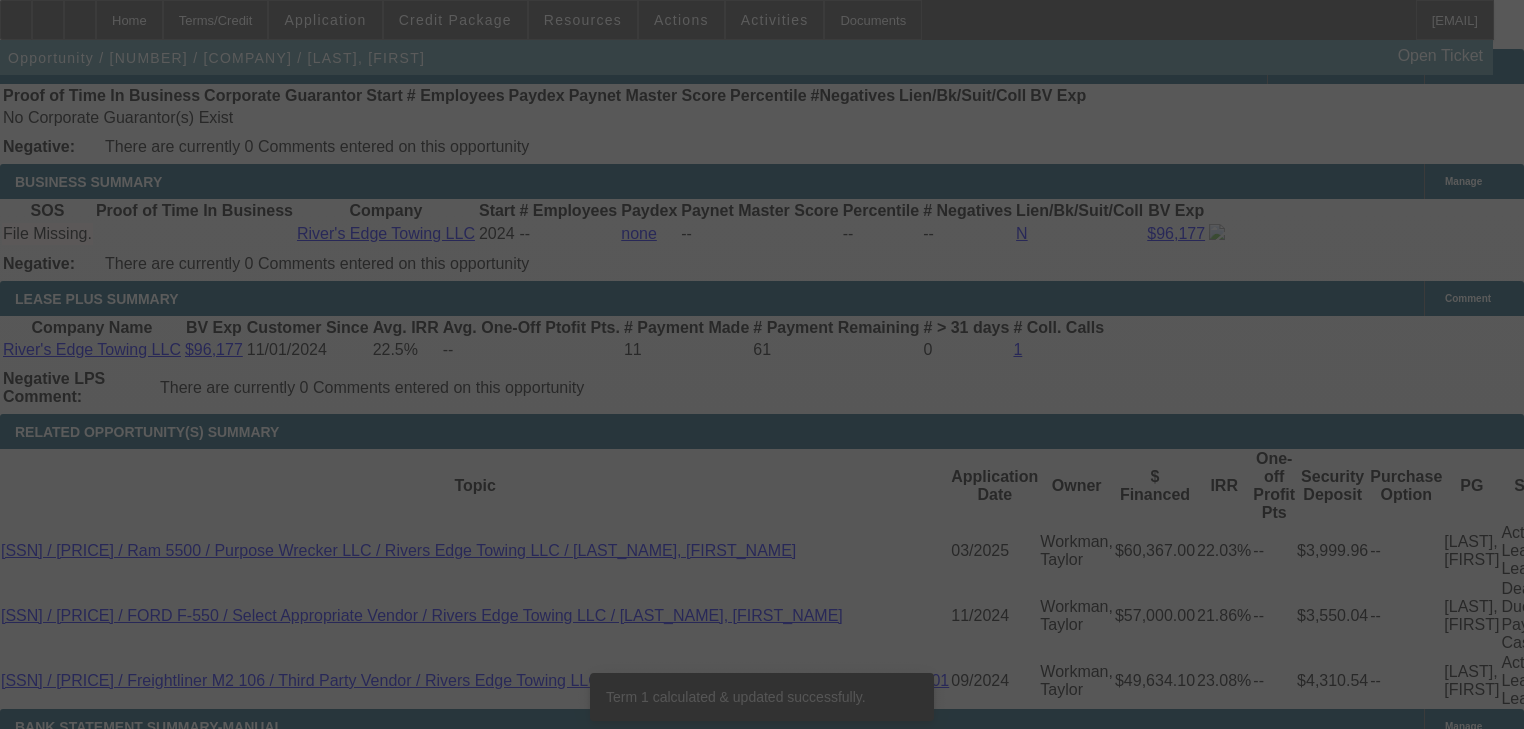 scroll, scrollTop: 3101, scrollLeft: 0, axis: vertical 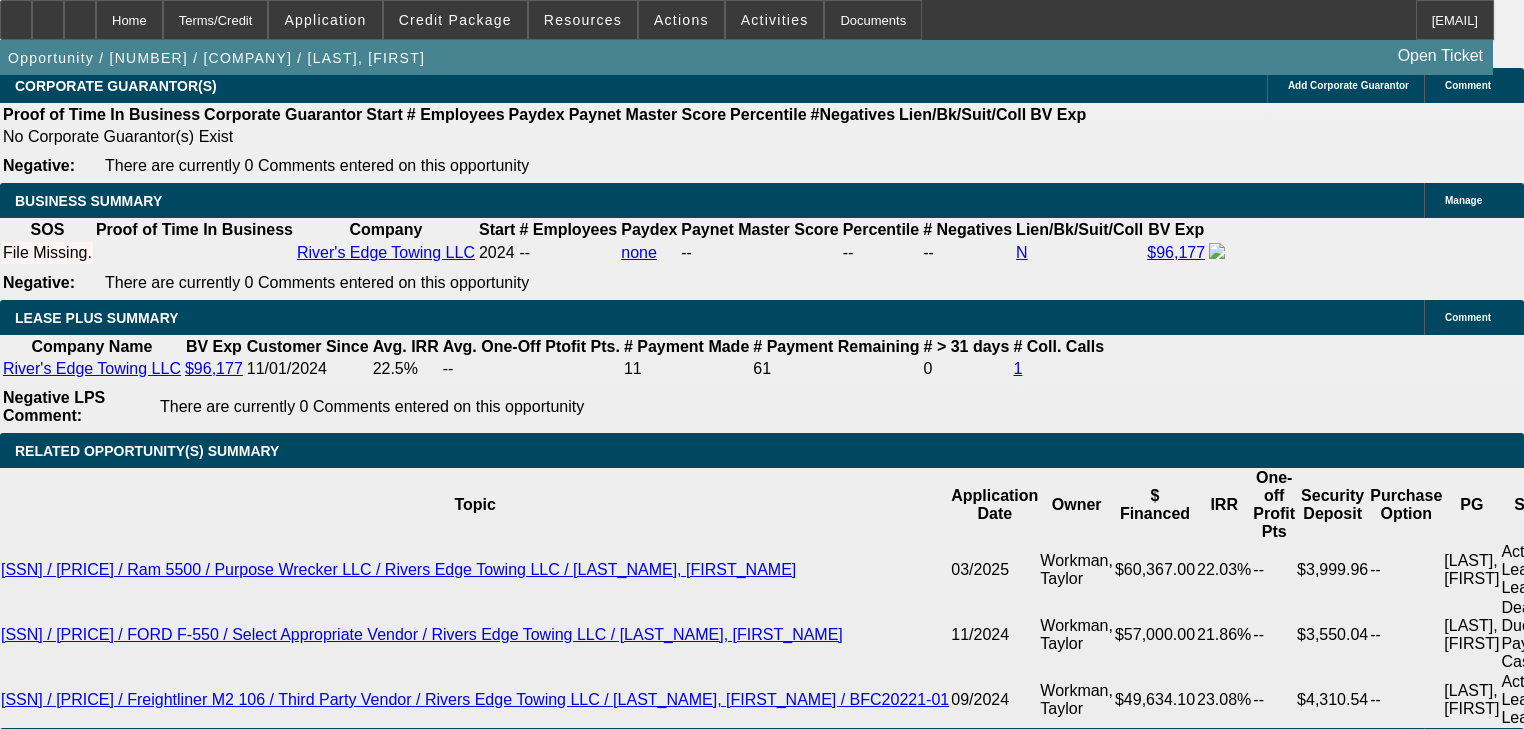 click on "1x 1.5x 2x 2.5x 3x 4x $" at bounding box center [515, 2499] 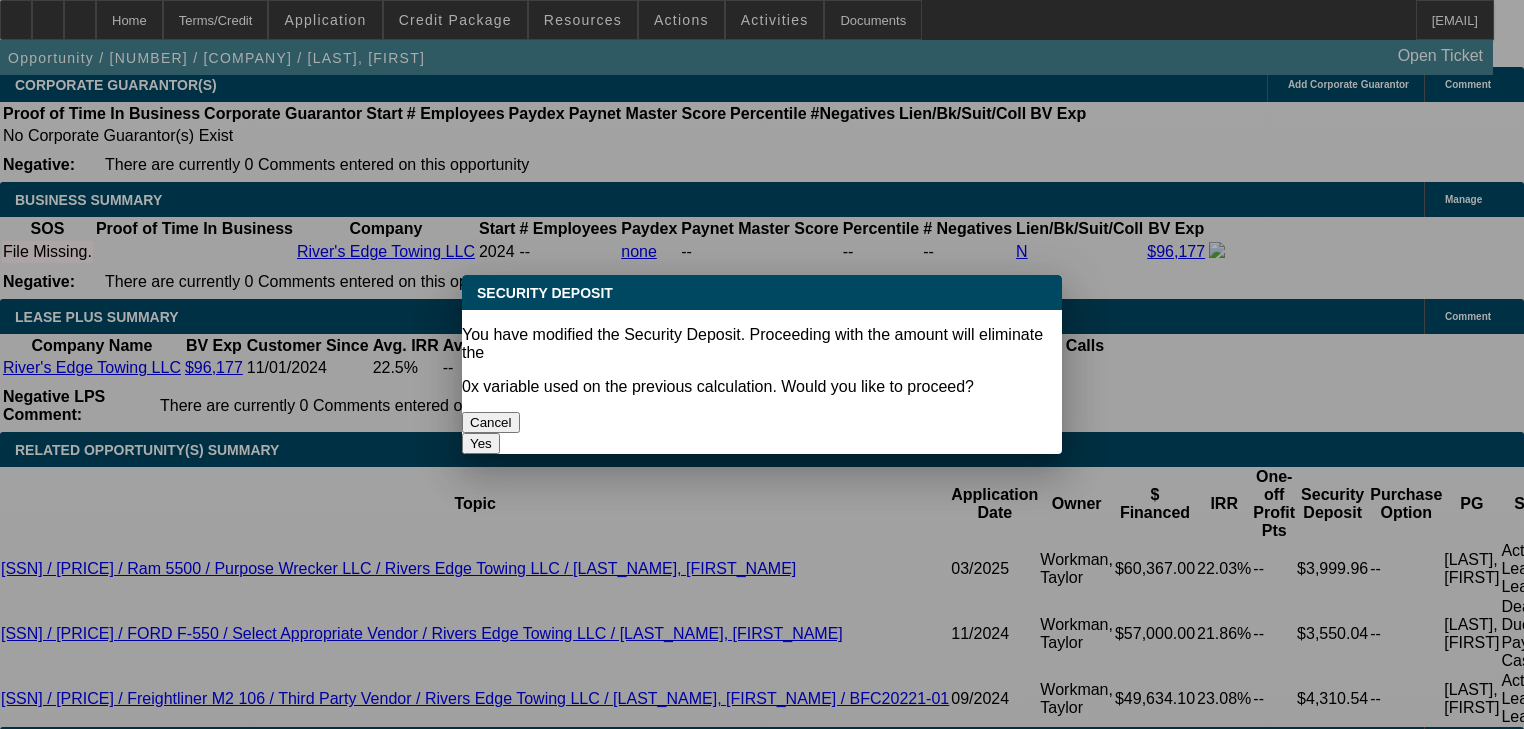 click on "Yes" at bounding box center [481, 443] 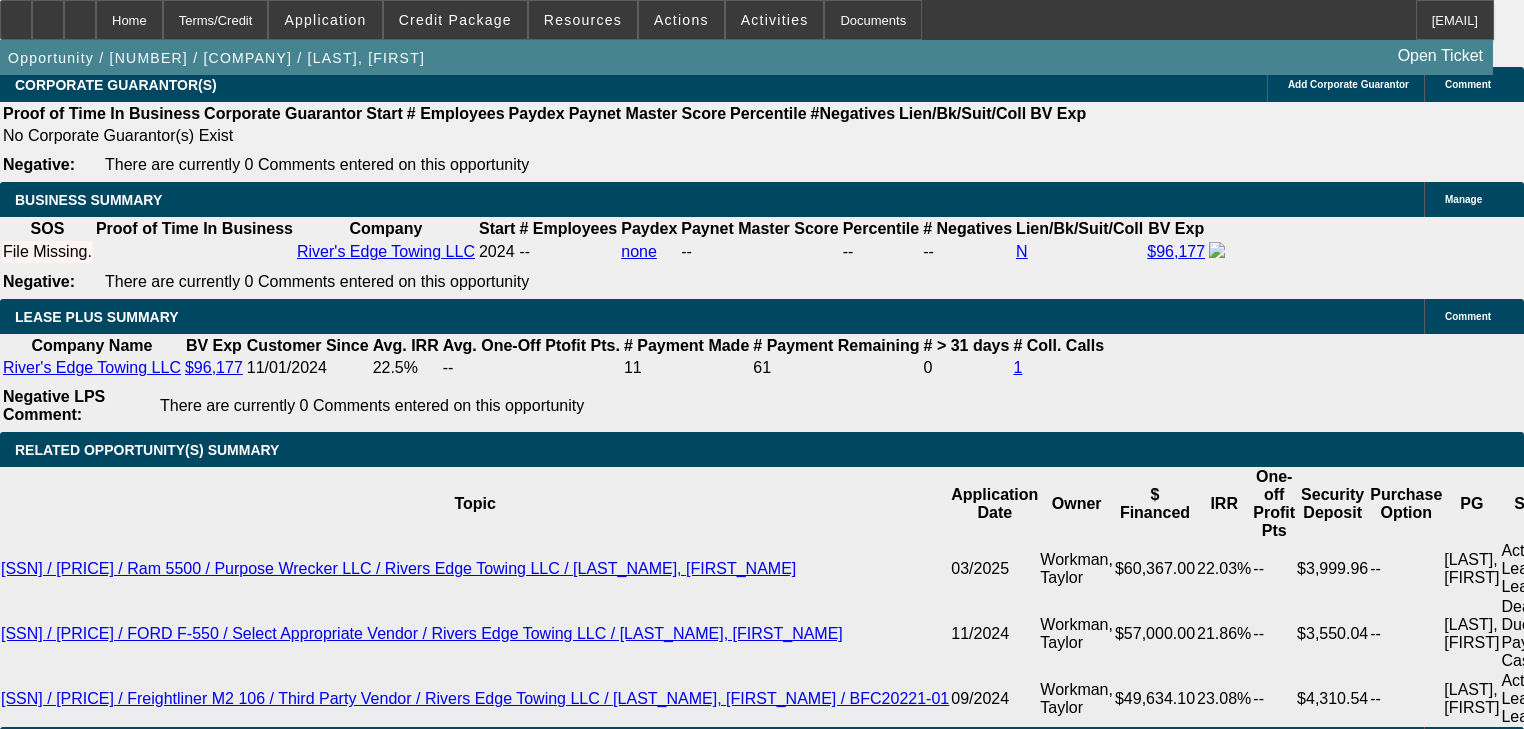 scroll, scrollTop: 3101, scrollLeft: 0, axis: vertical 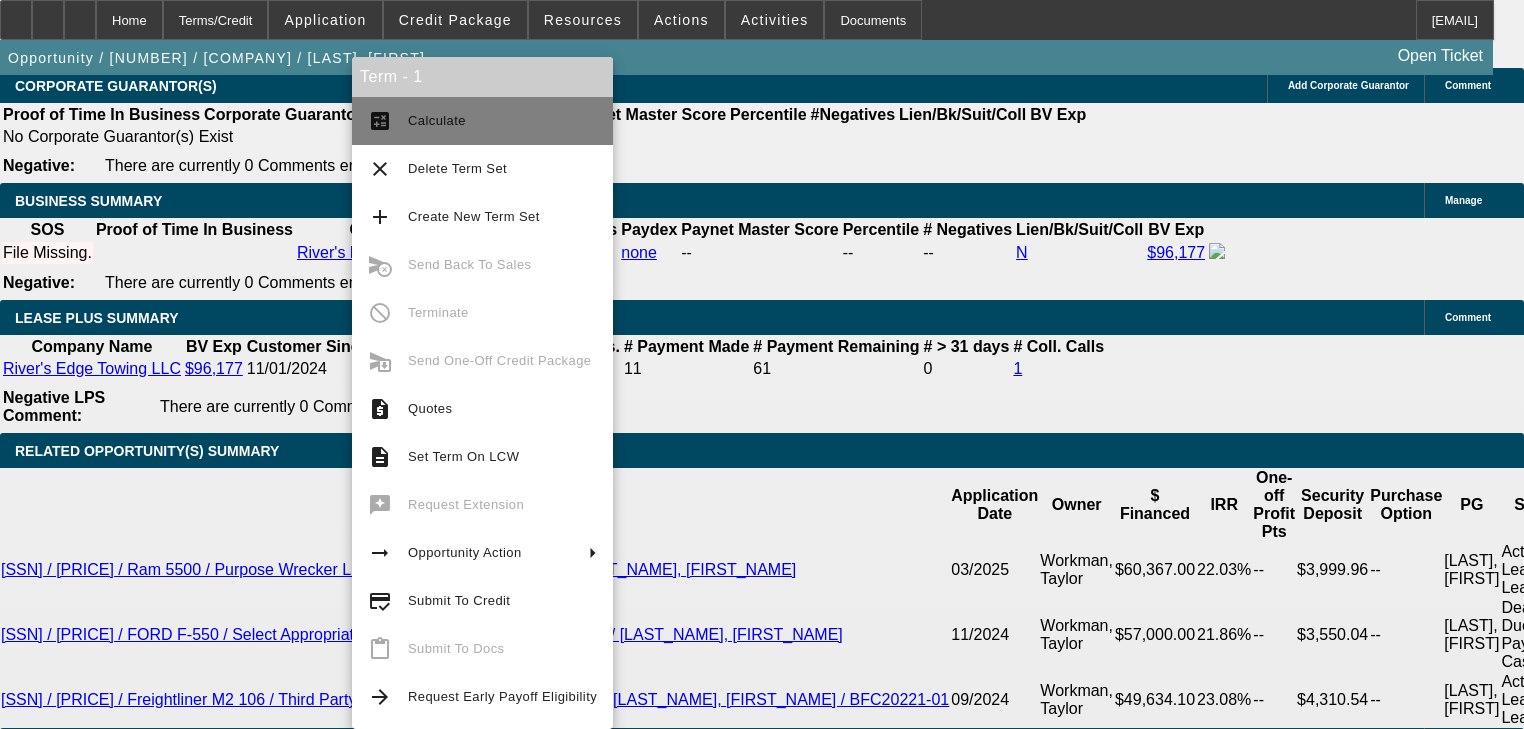 click on "calculate
Calculate" at bounding box center (482, 121) 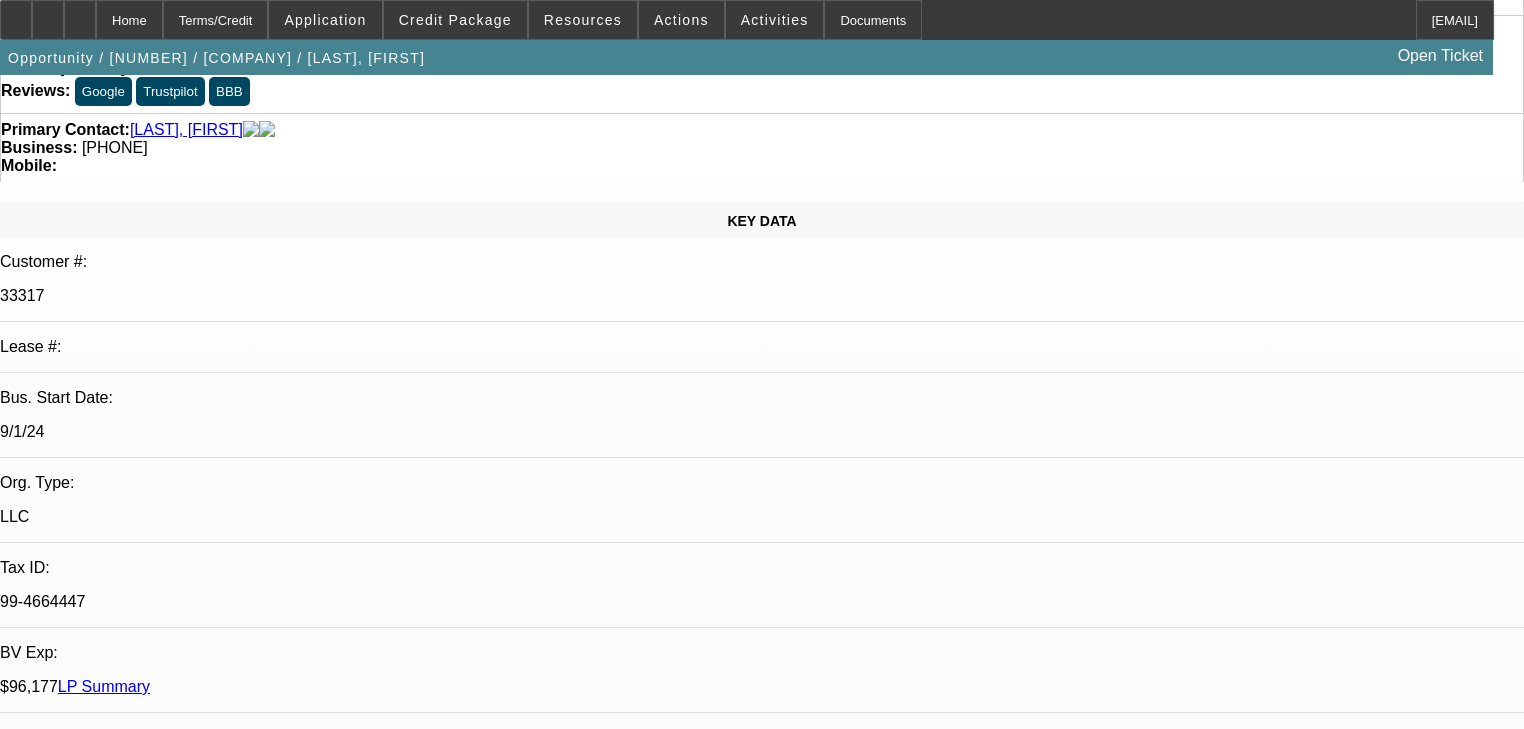 scroll, scrollTop: 610, scrollLeft: 0, axis: vertical 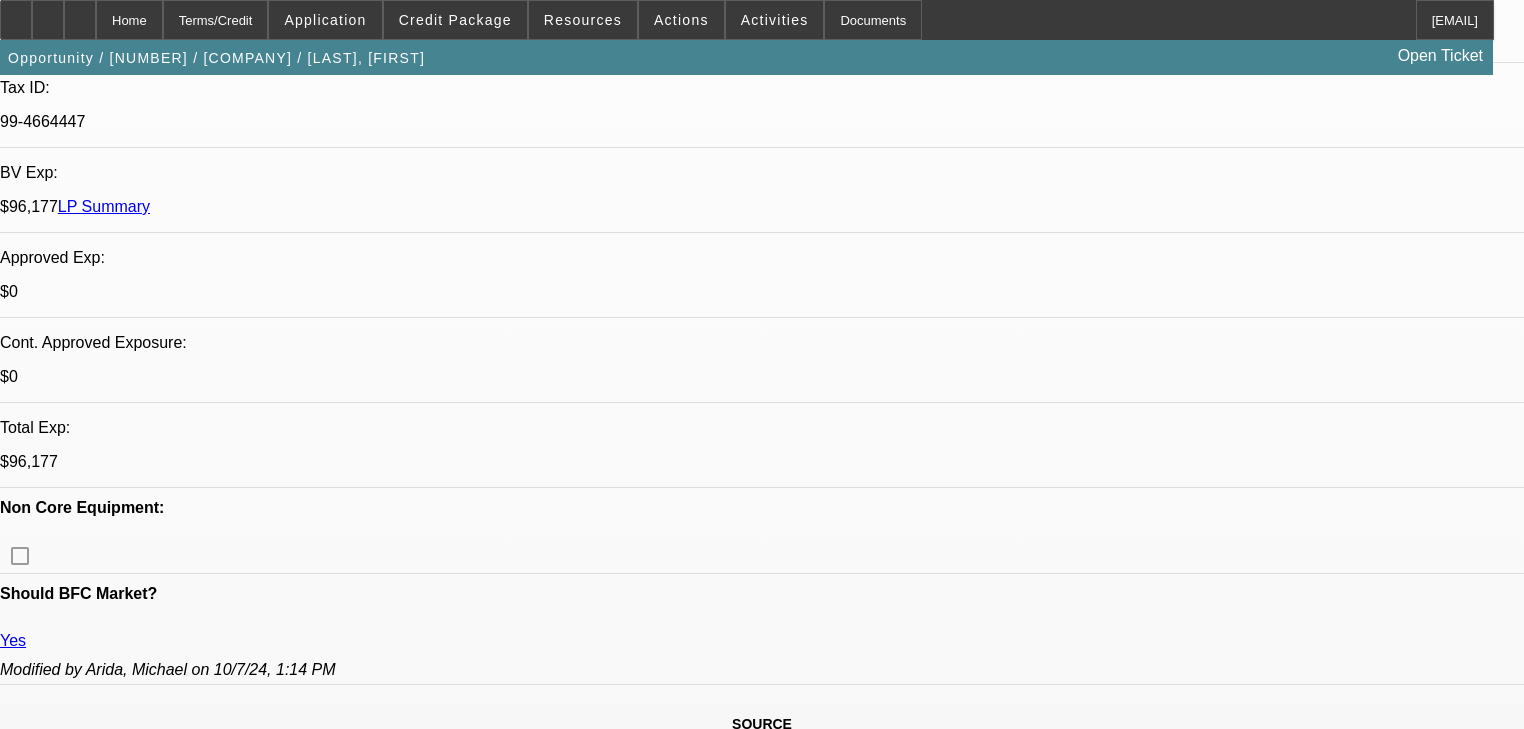 click on "725" at bounding box center (568, 2511) 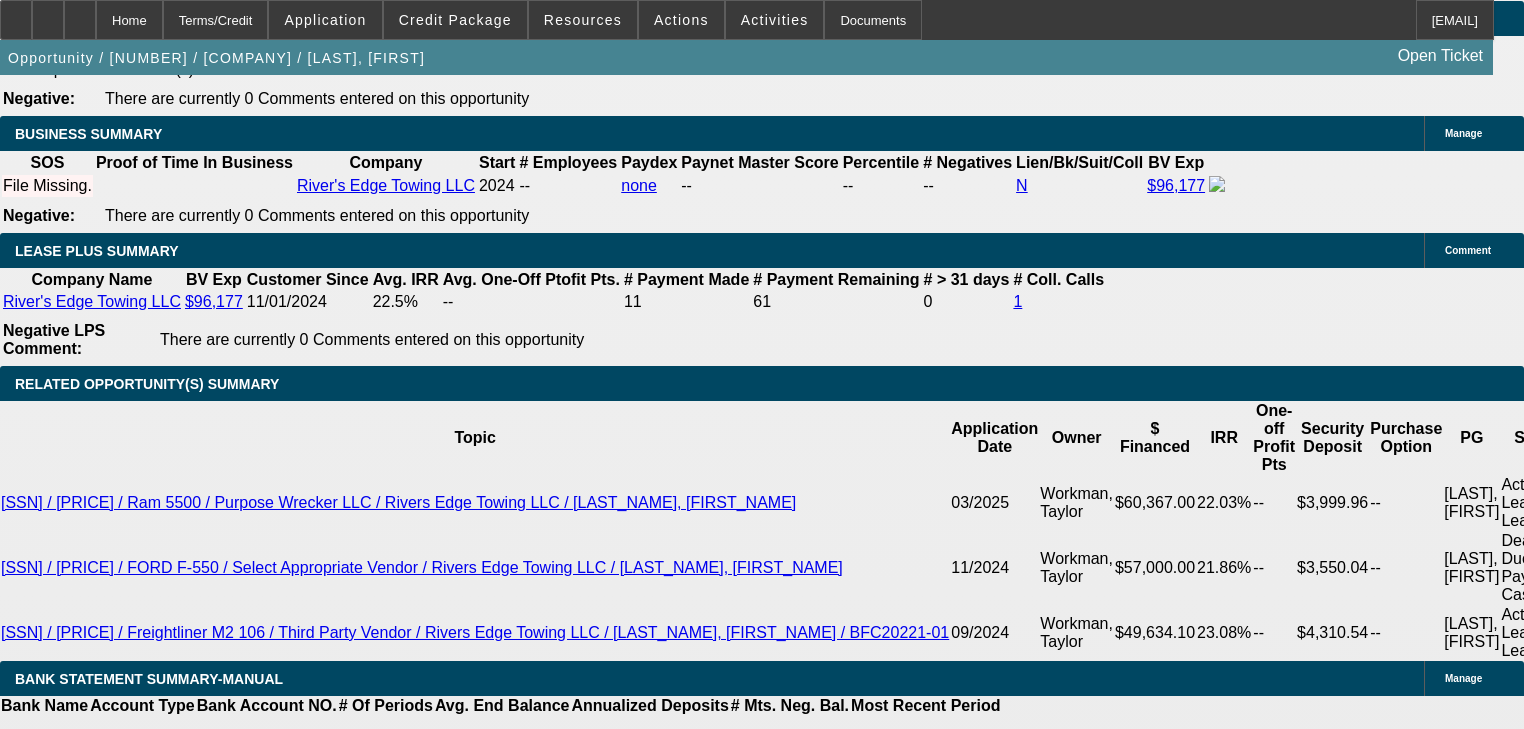 scroll, scrollTop: 3170, scrollLeft: 0, axis: vertical 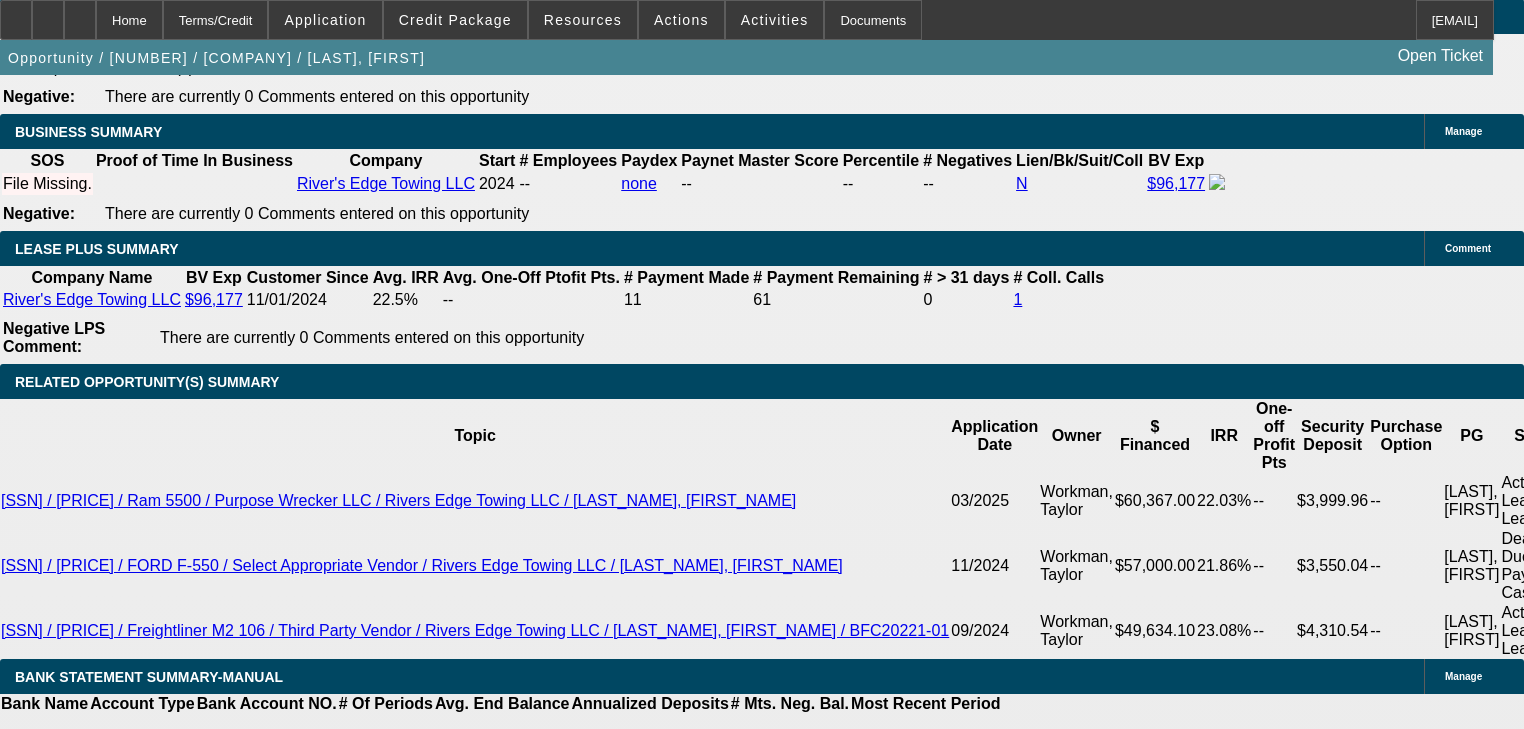 click on "Portfolio (Equipment Finance Agreement)" at bounding box center (426, 2234) 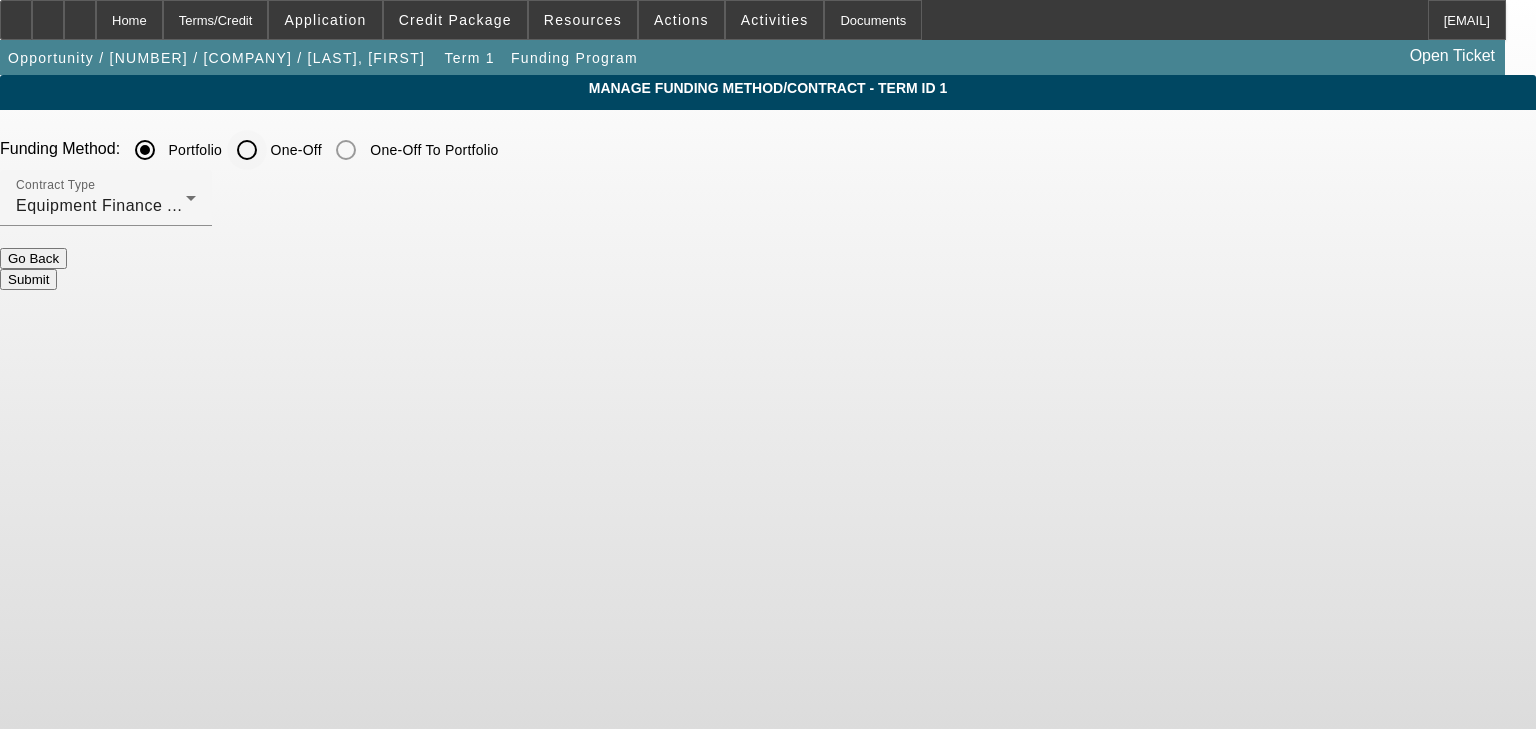 click on "One-Off" at bounding box center [247, 150] 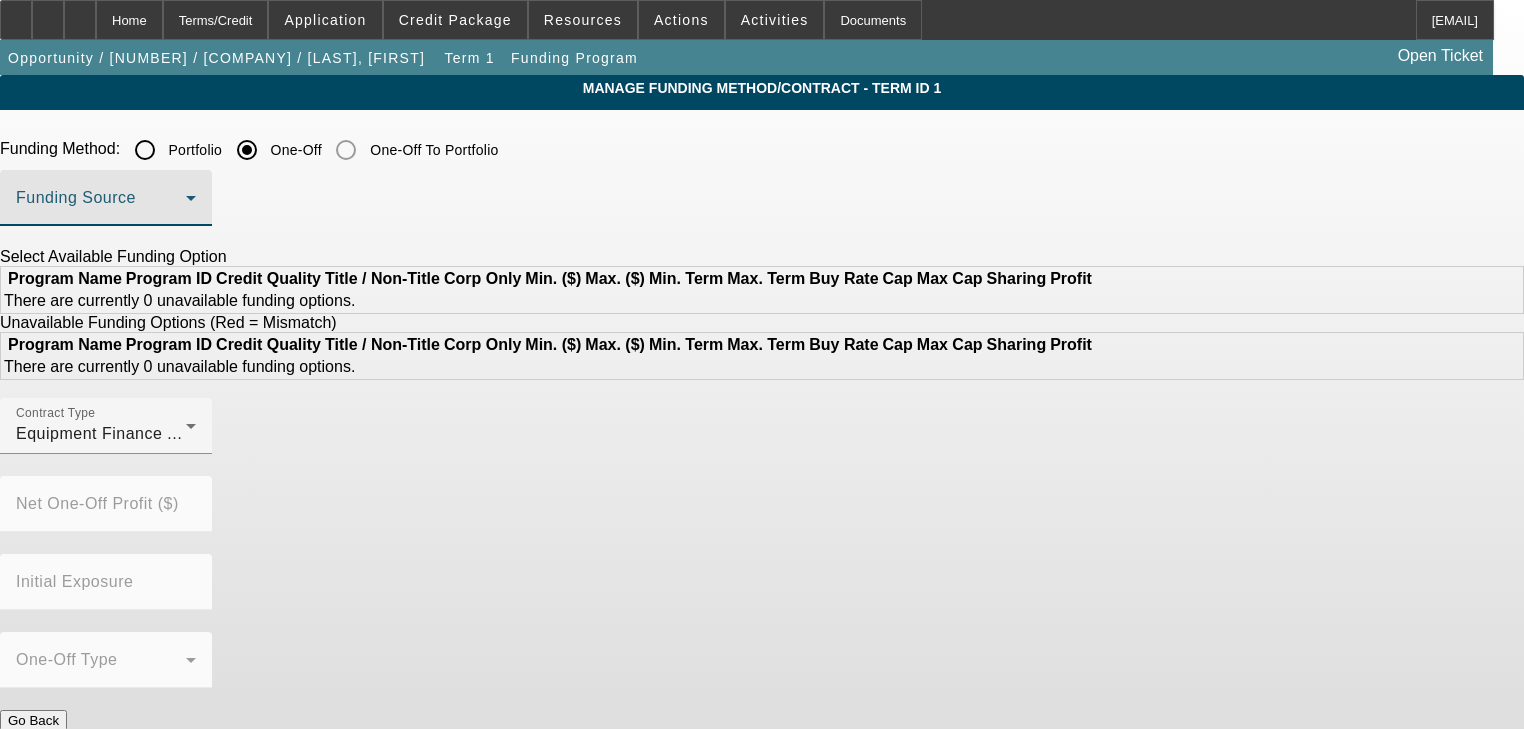 click at bounding box center [101, 206] 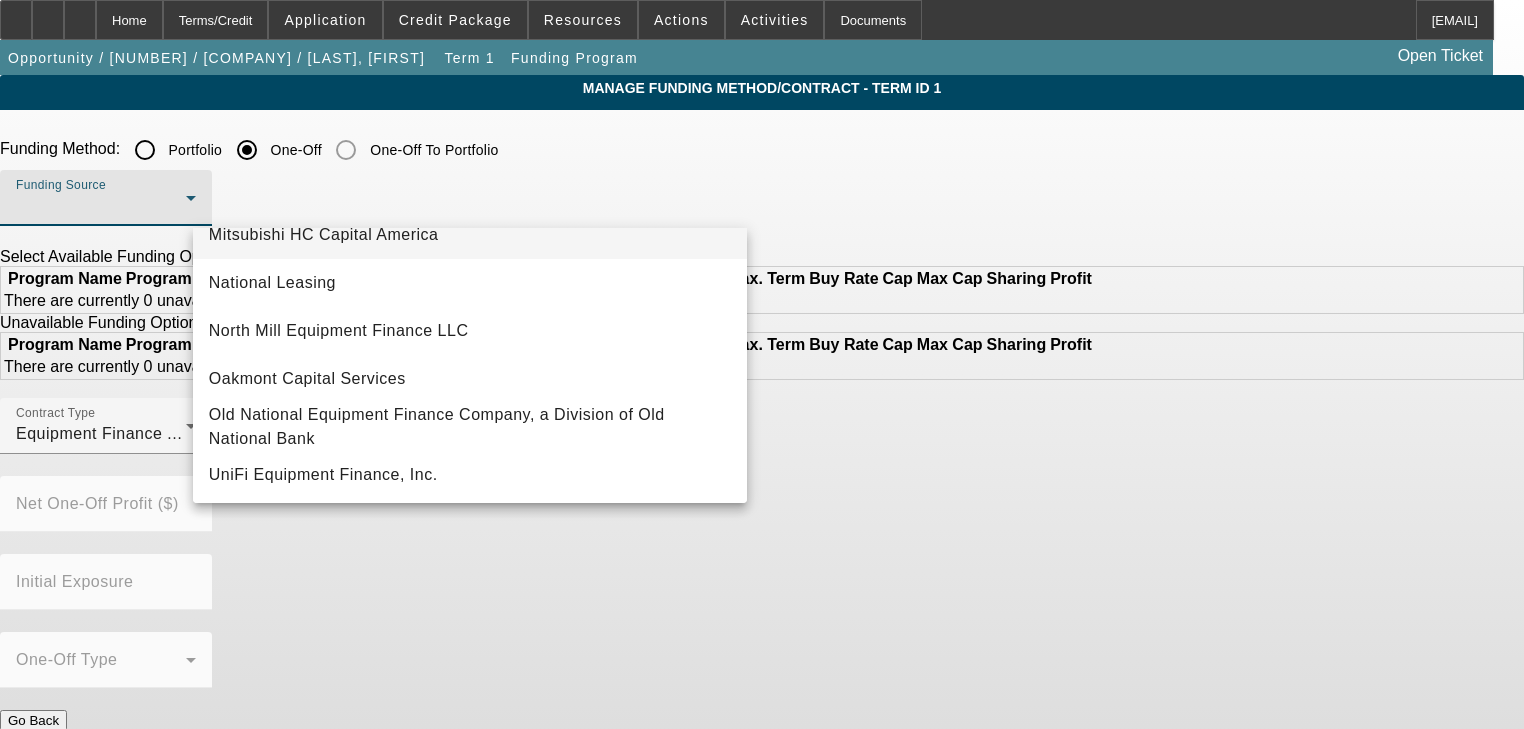 scroll, scrollTop: 567, scrollLeft: 0, axis: vertical 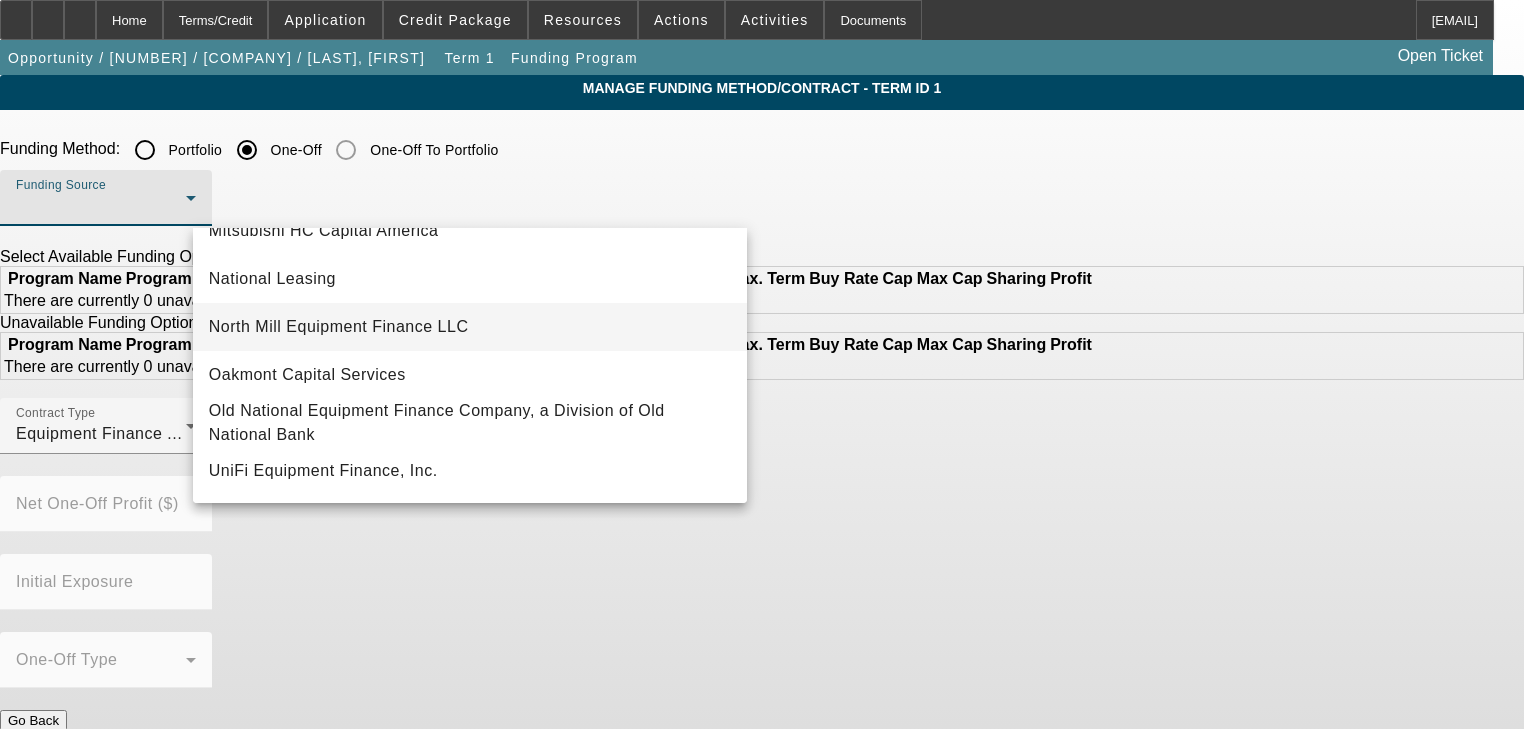click on "North Mill Equipment Finance LLC" at bounding box center (339, 327) 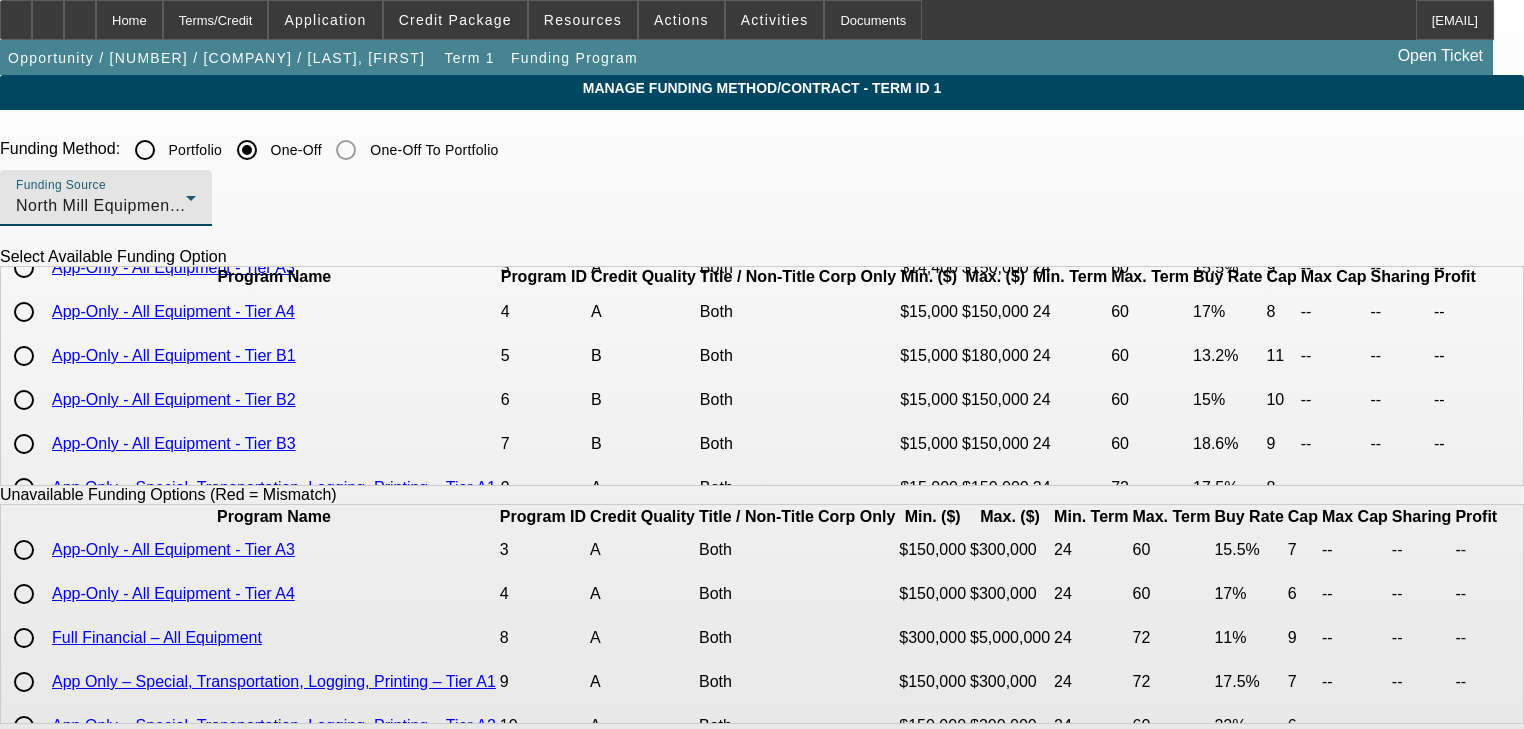 scroll, scrollTop: 80, scrollLeft: 0, axis: vertical 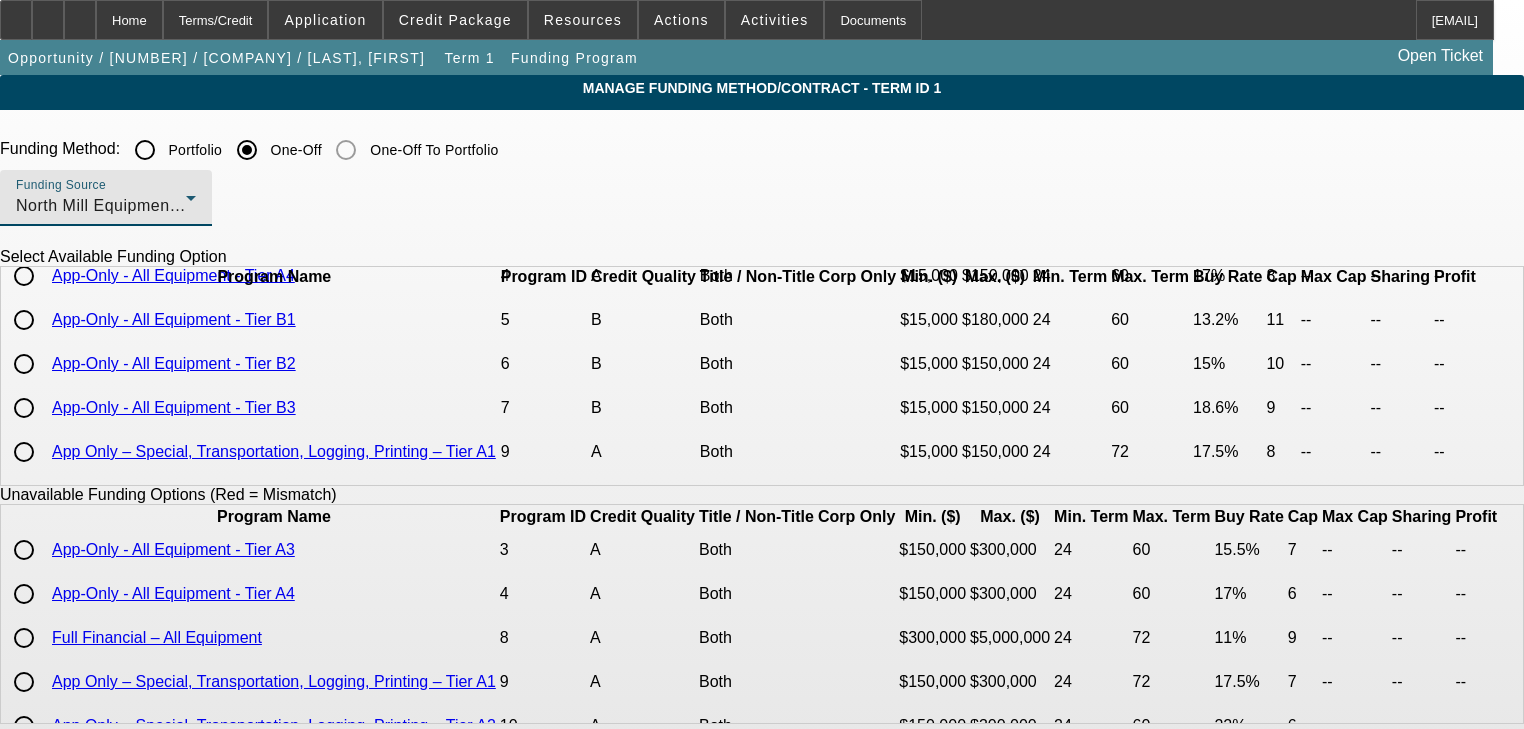 click at bounding box center [24, 320] 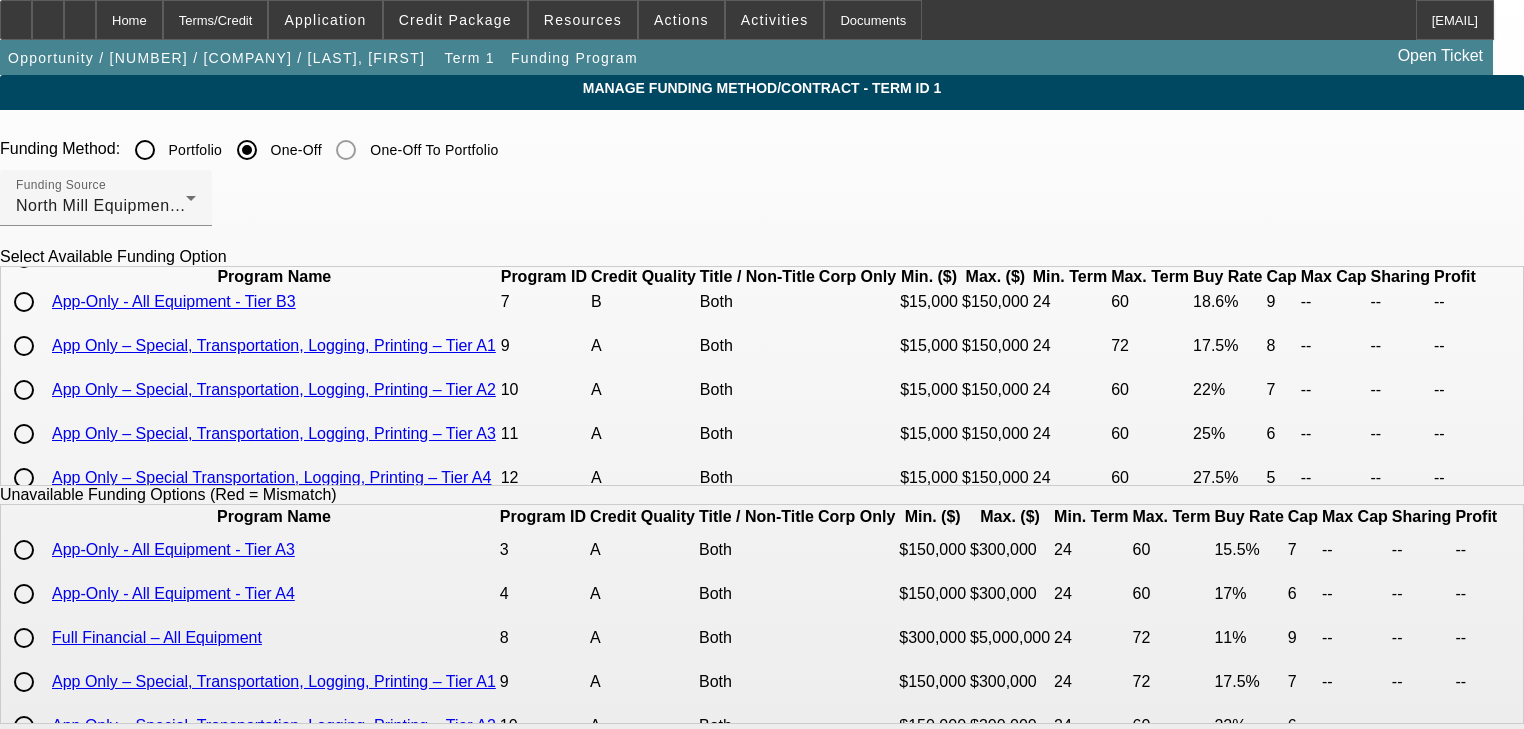scroll, scrollTop: 480, scrollLeft: 0, axis: vertical 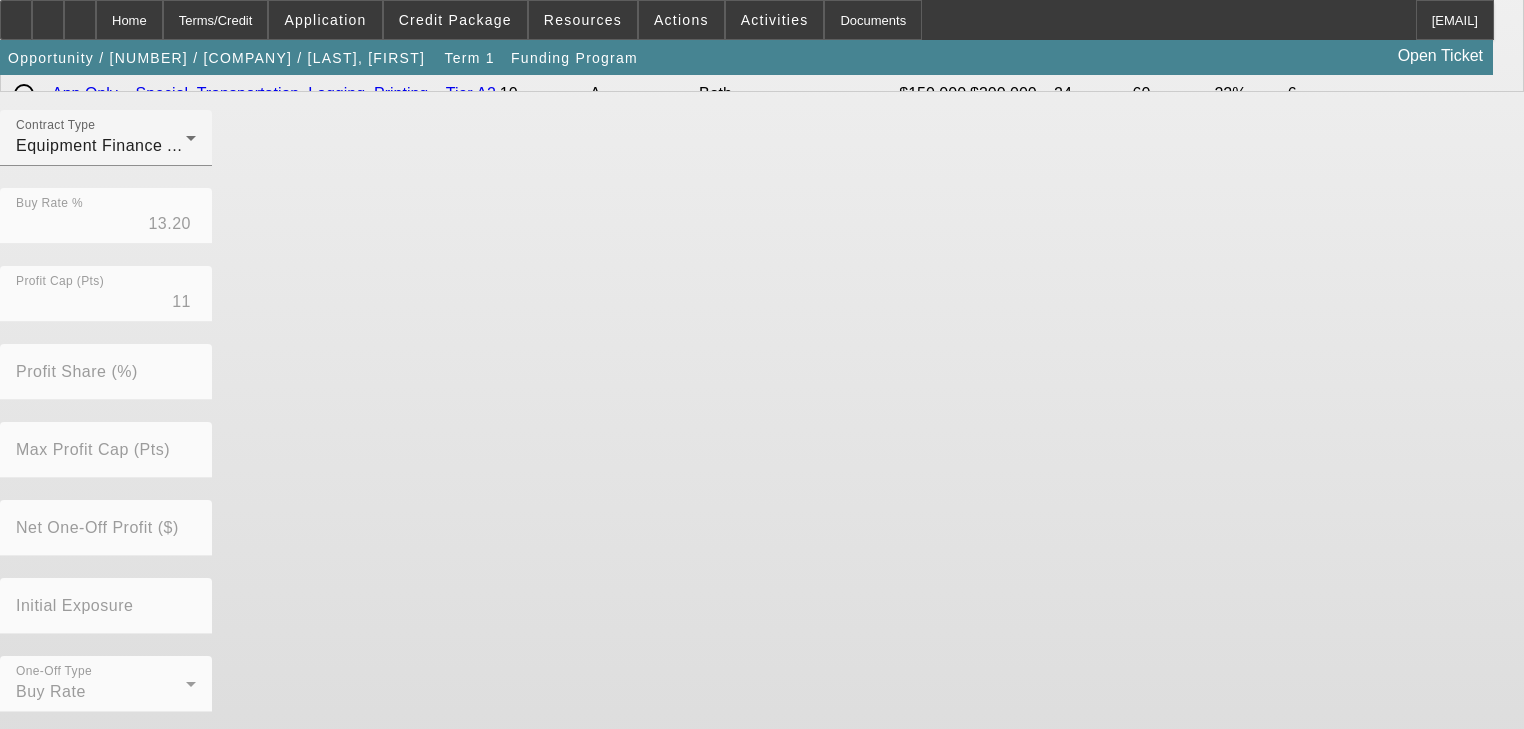 click on "Submit" at bounding box center (28, 765) 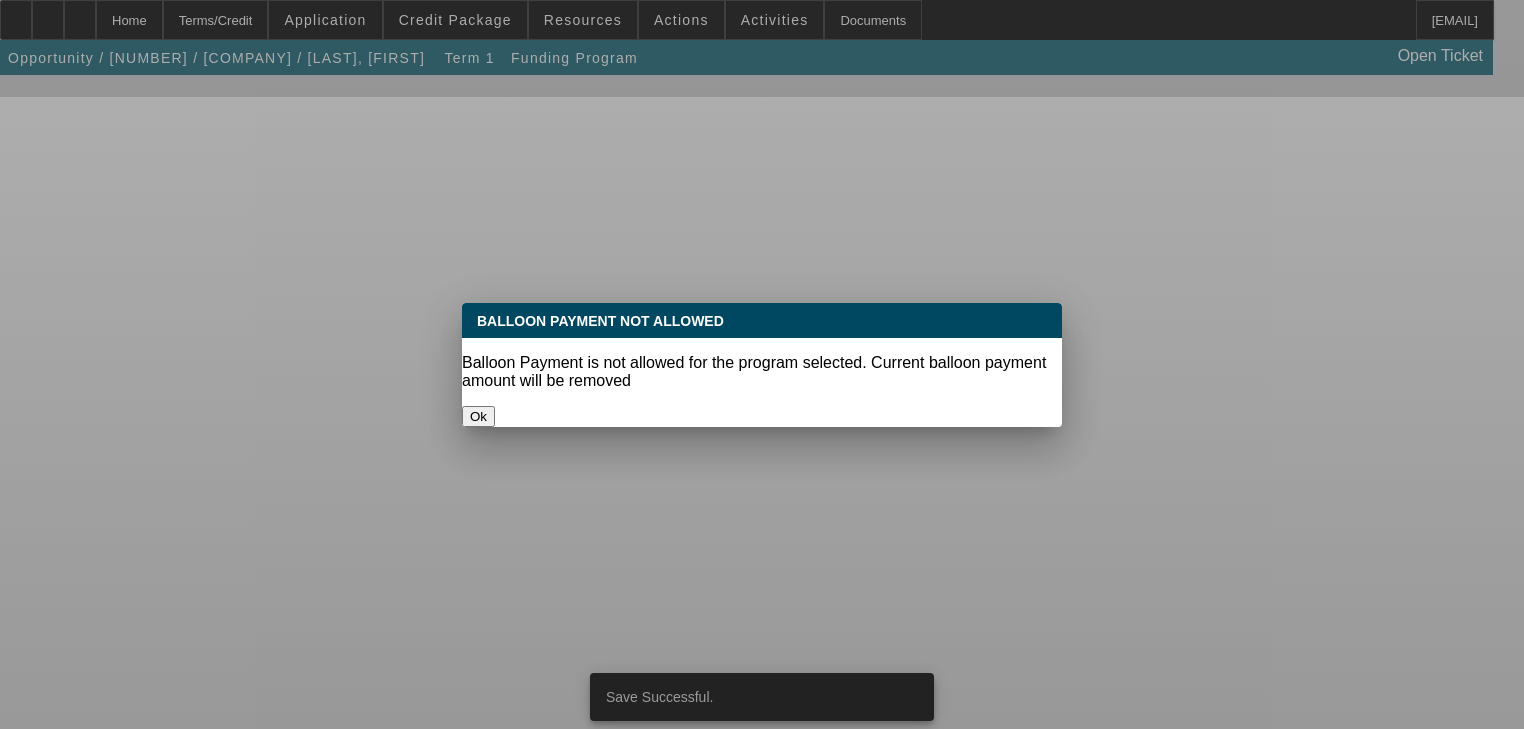 scroll, scrollTop: 0, scrollLeft: 0, axis: both 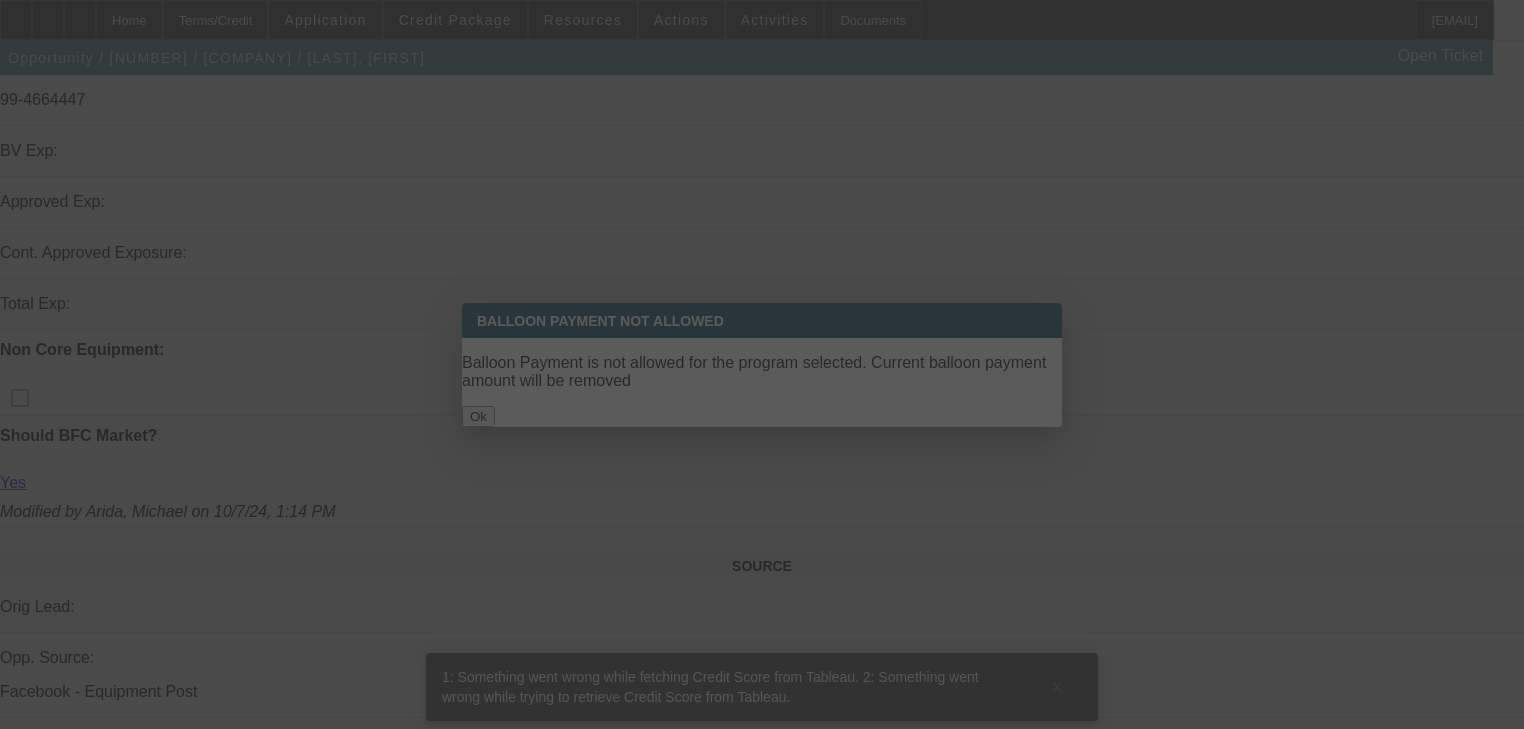 click at bounding box center (762, 364) 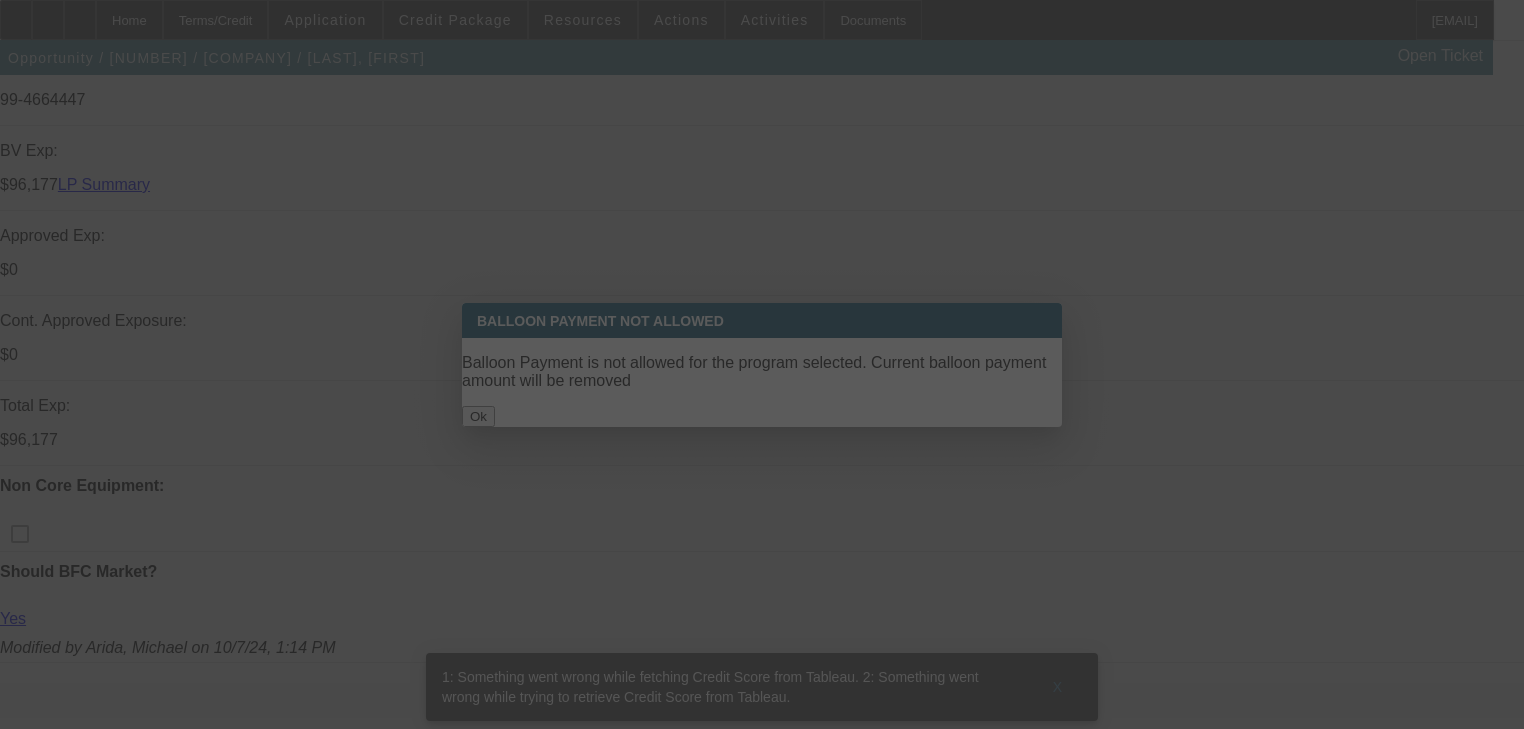 click at bounding box center [762, 365] 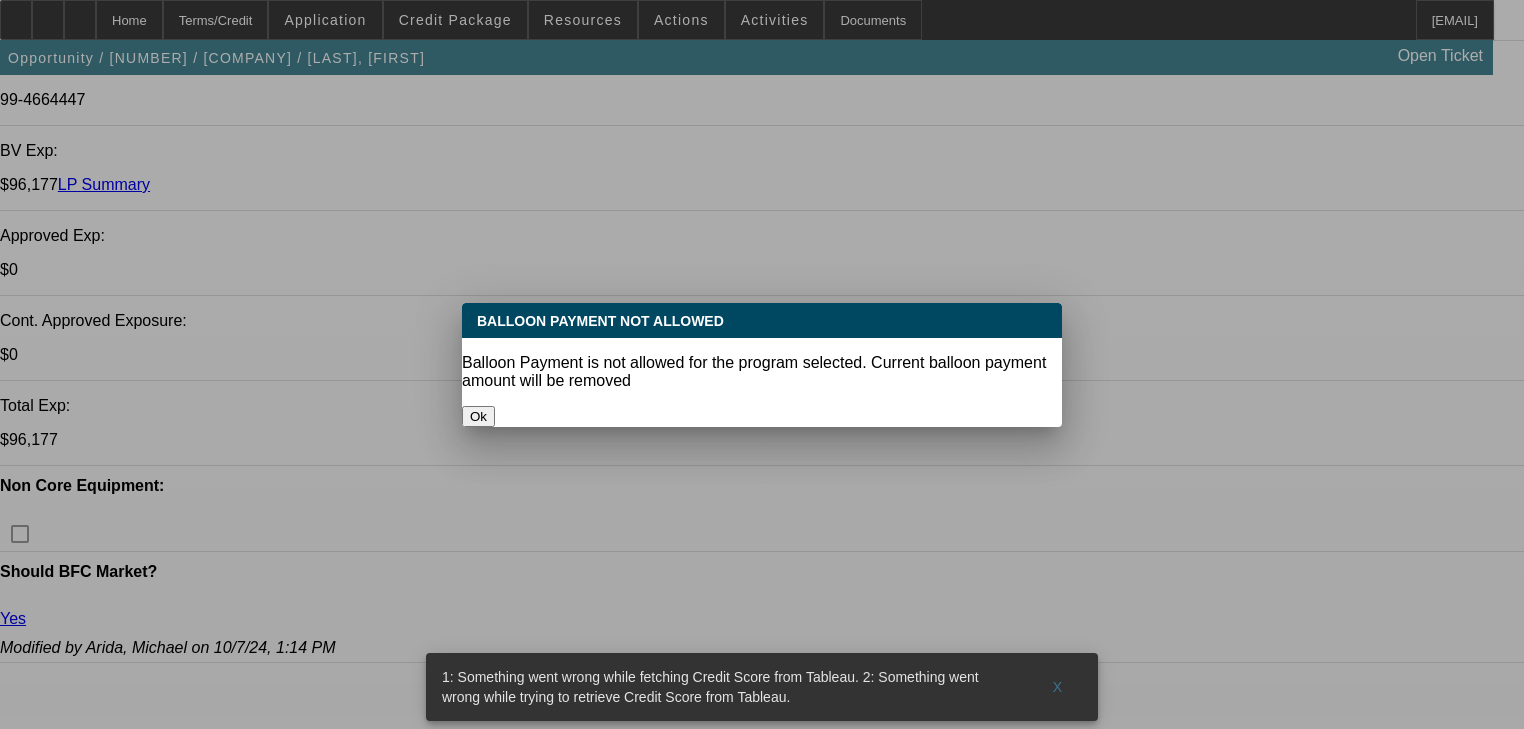 click on "Ok" at bounding box center (478, 416) 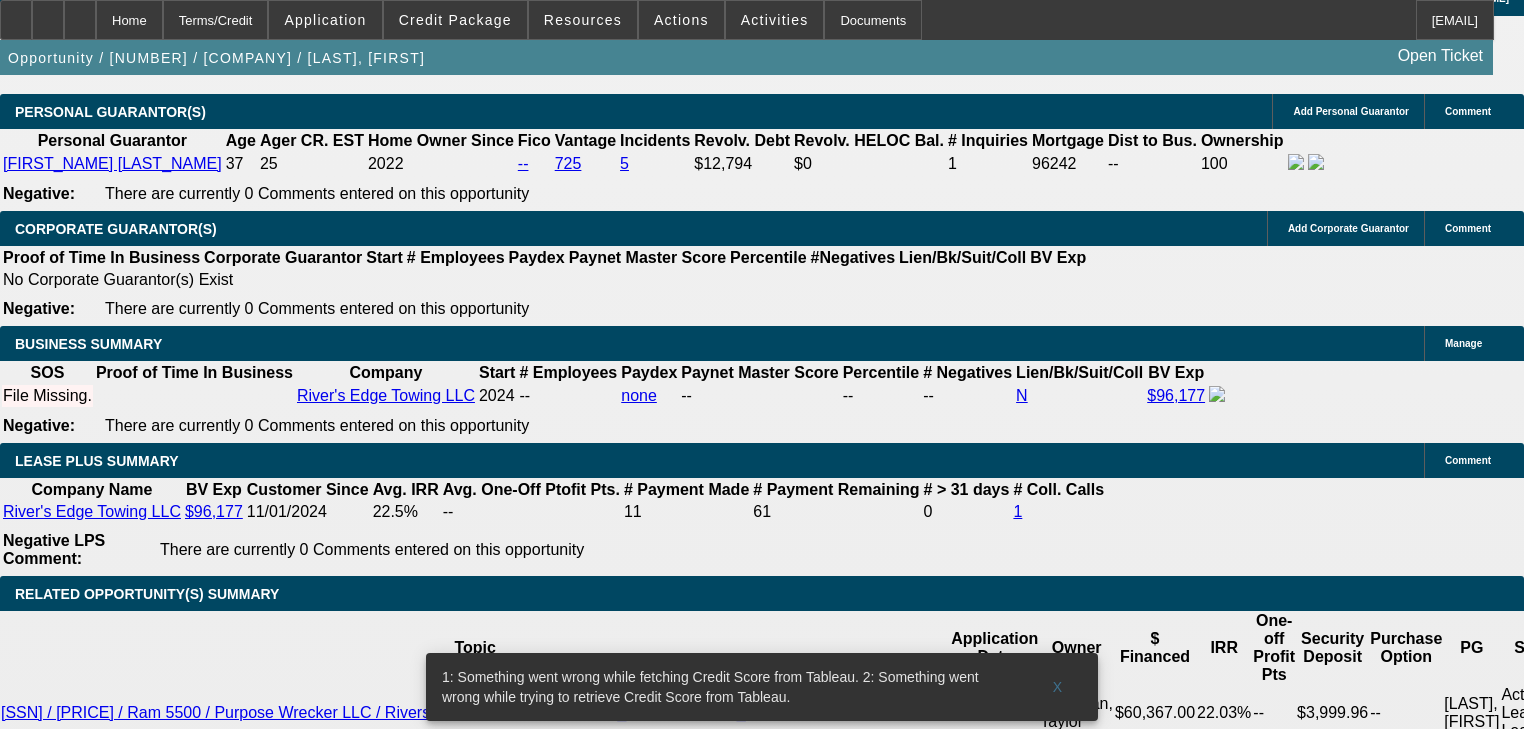 scroll, scrollTop: 2952, scrollLeft: 0, axis: vertical 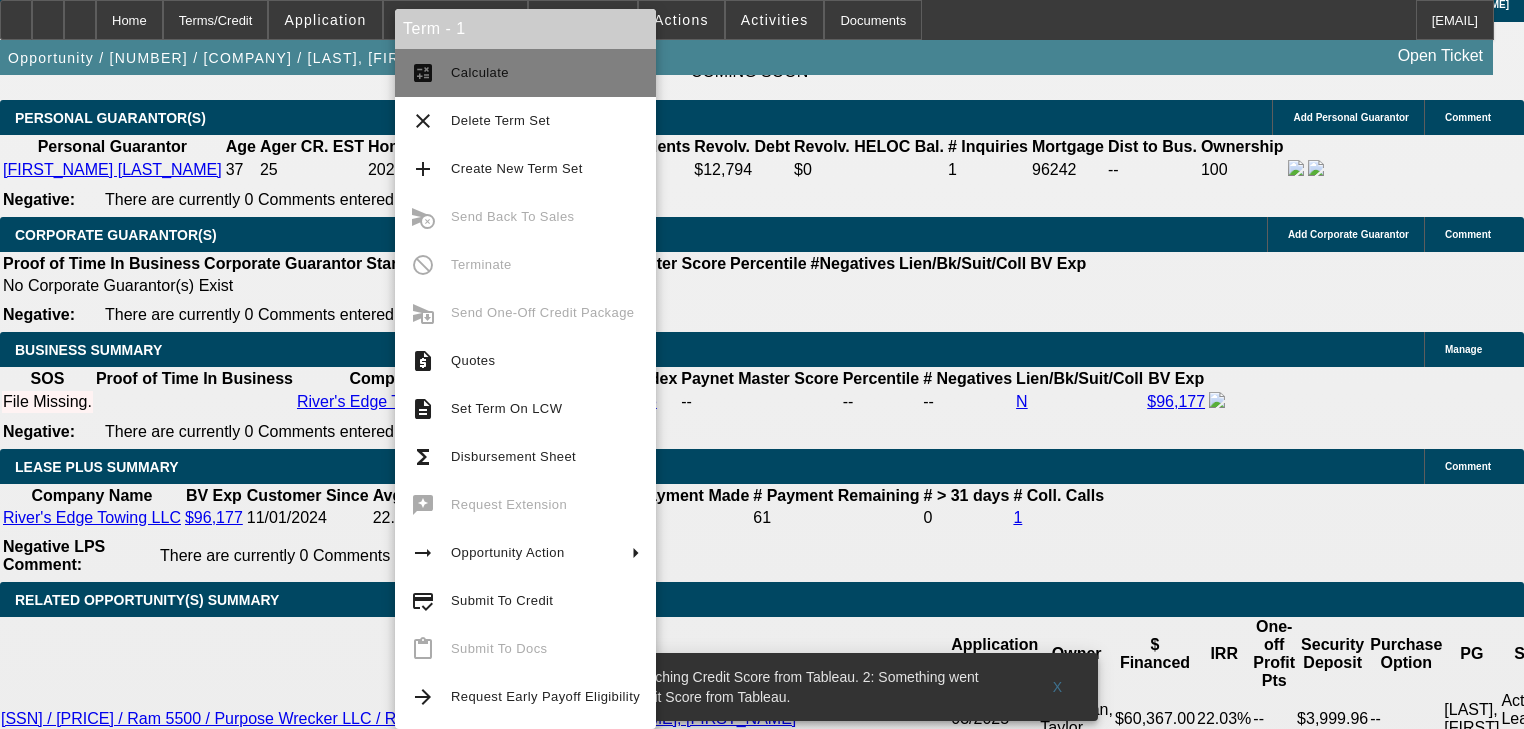 click on "calculate
Calculate" at bounding box center (525, 73) 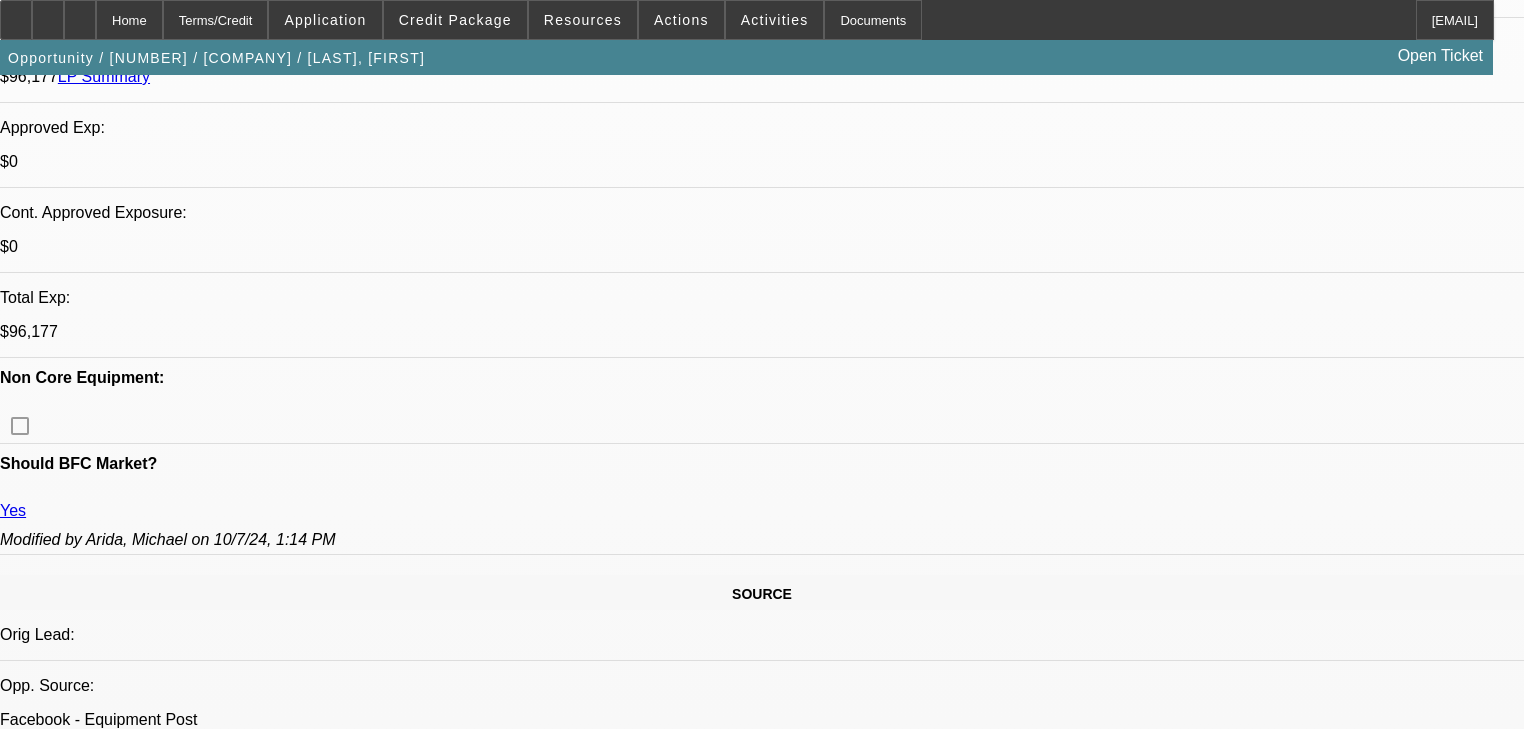 scroll, scrollTop: 632, scrollLeft: 0, axis: vertical 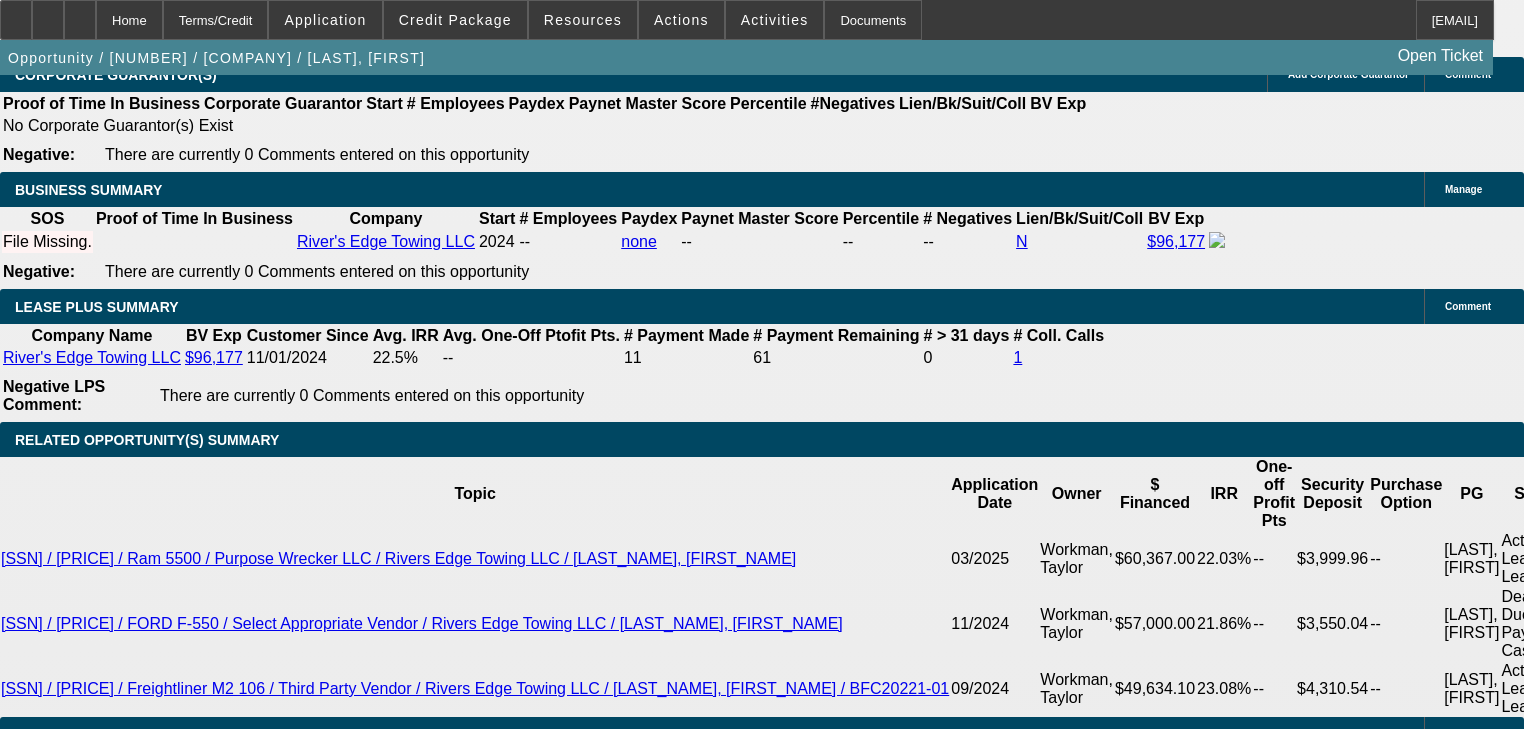 click on "Add Comment" at bounding box center [124, 3827] 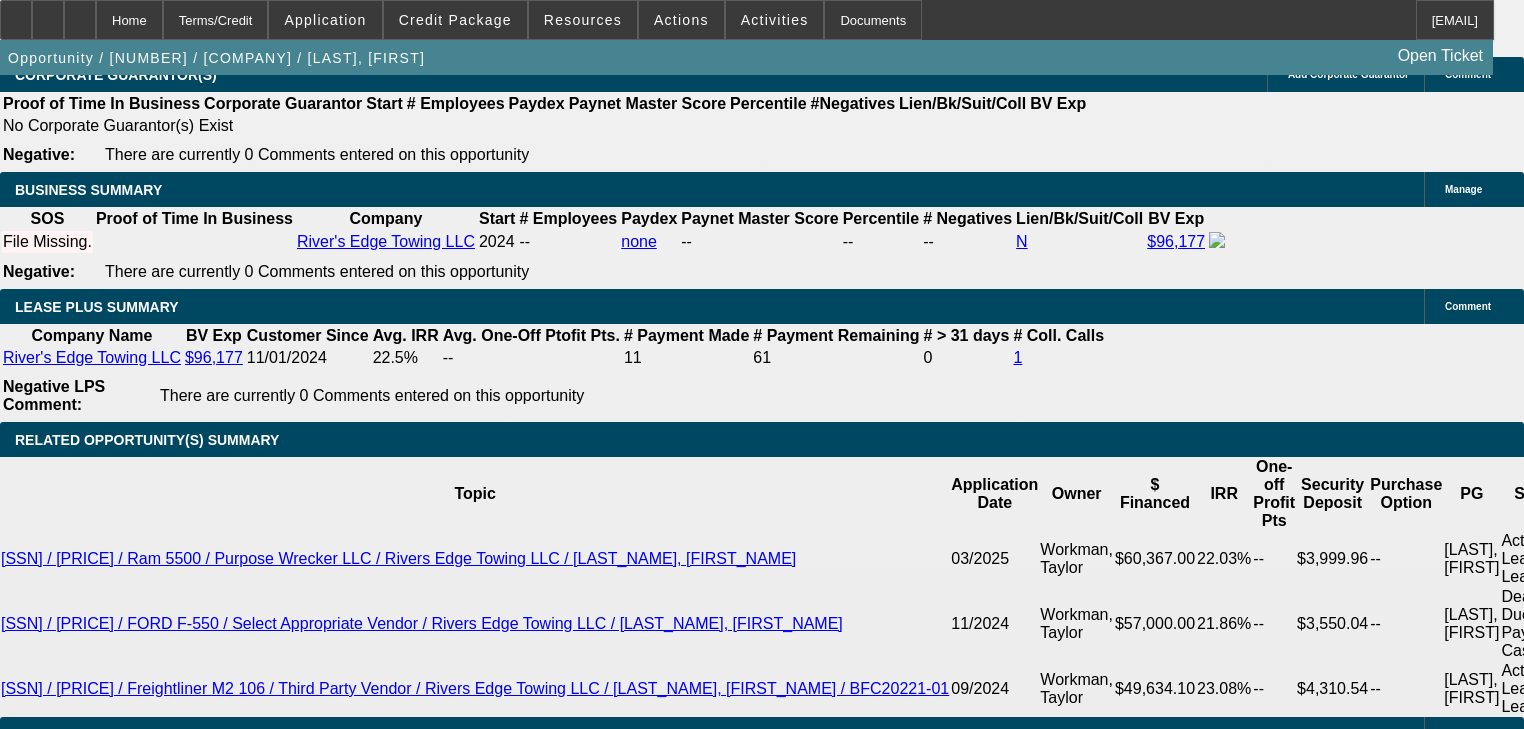 drag, startPoint x: 1247, startPoint y: 335, endPoint x: 1230, endPoint y: 361, distance: 31.06445 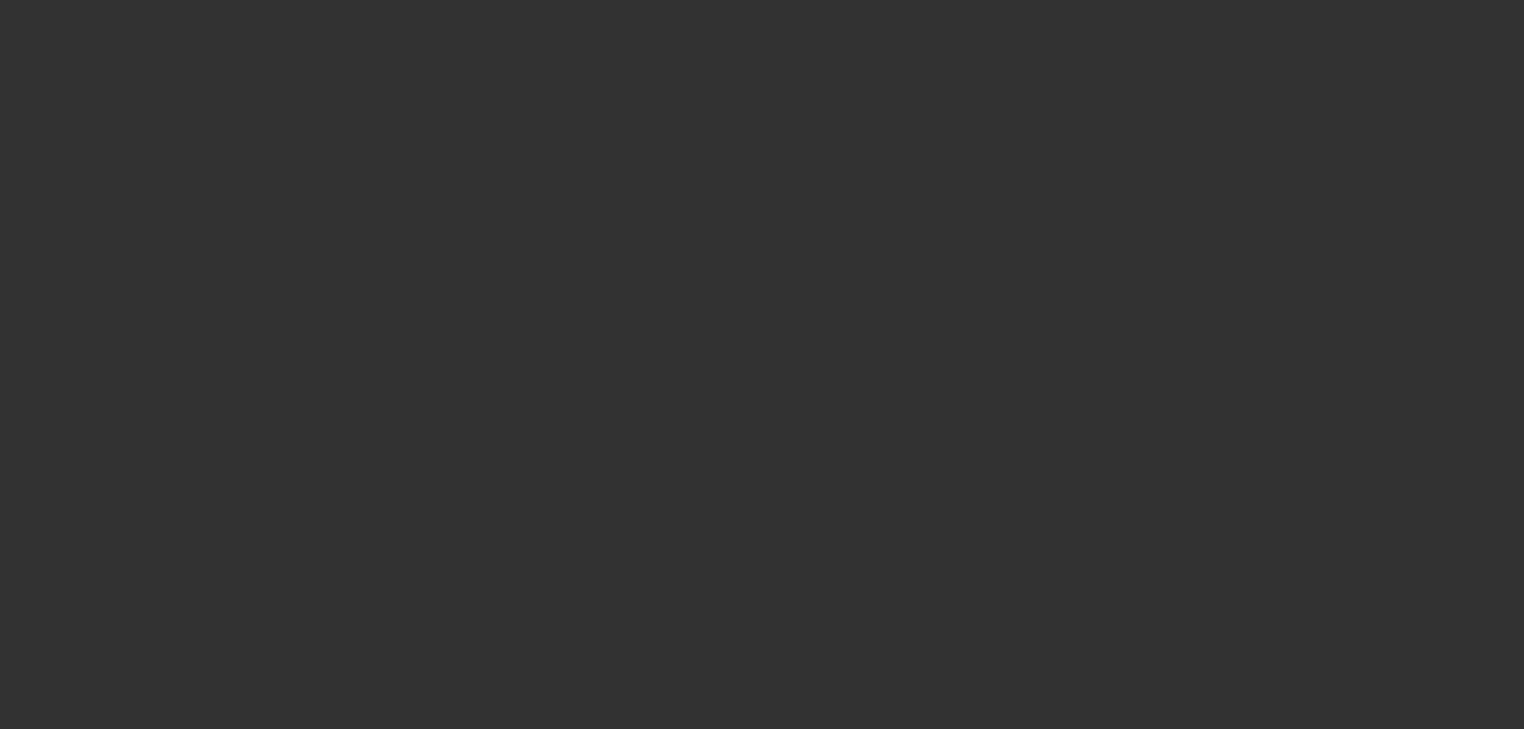 scroll, scrollTop: 0, scrollLeft: 0, axis: both 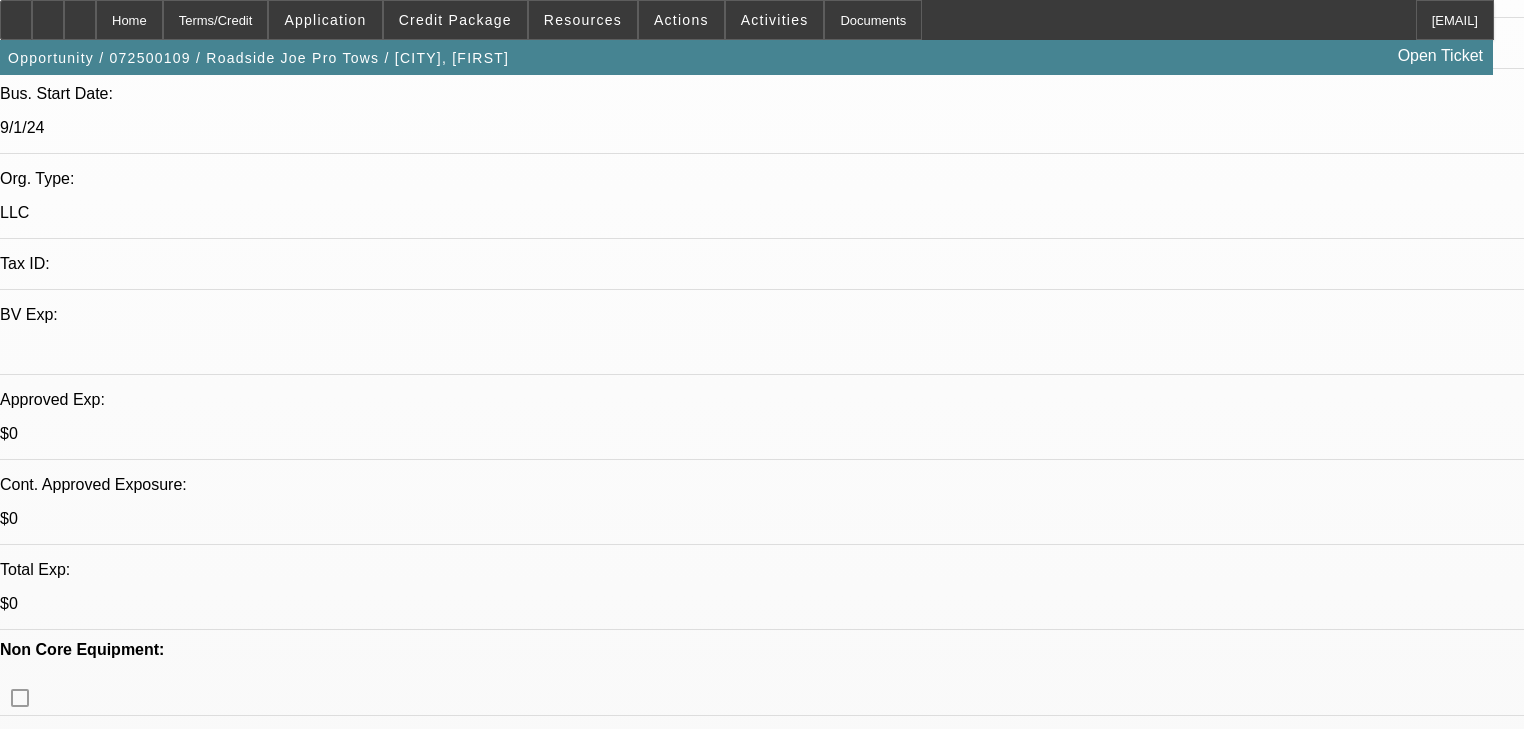 click on "Add Personal Guarantor" at bounding box center (1351, 2549) 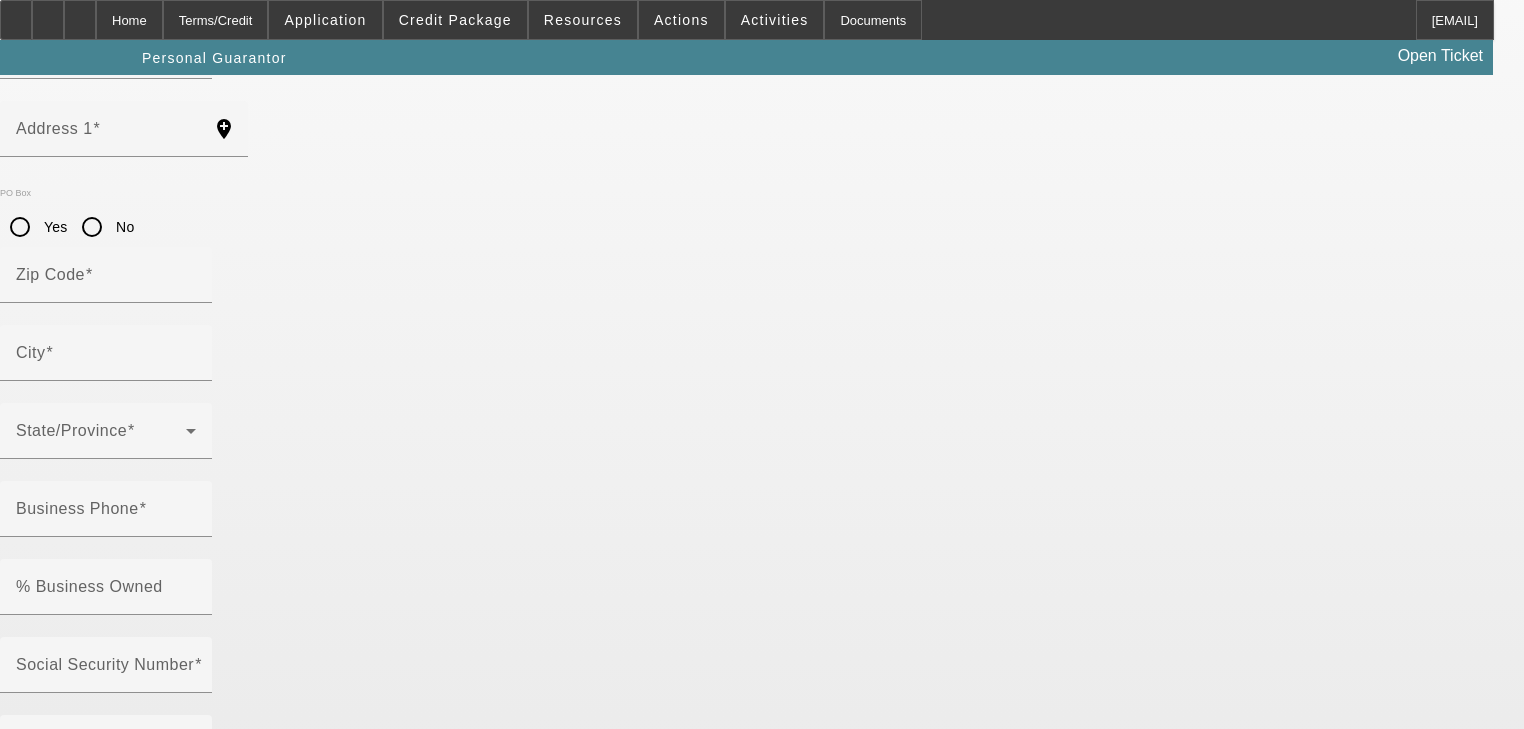 scroll, scrollTop: 0, scrollLeft: 0, axis: both 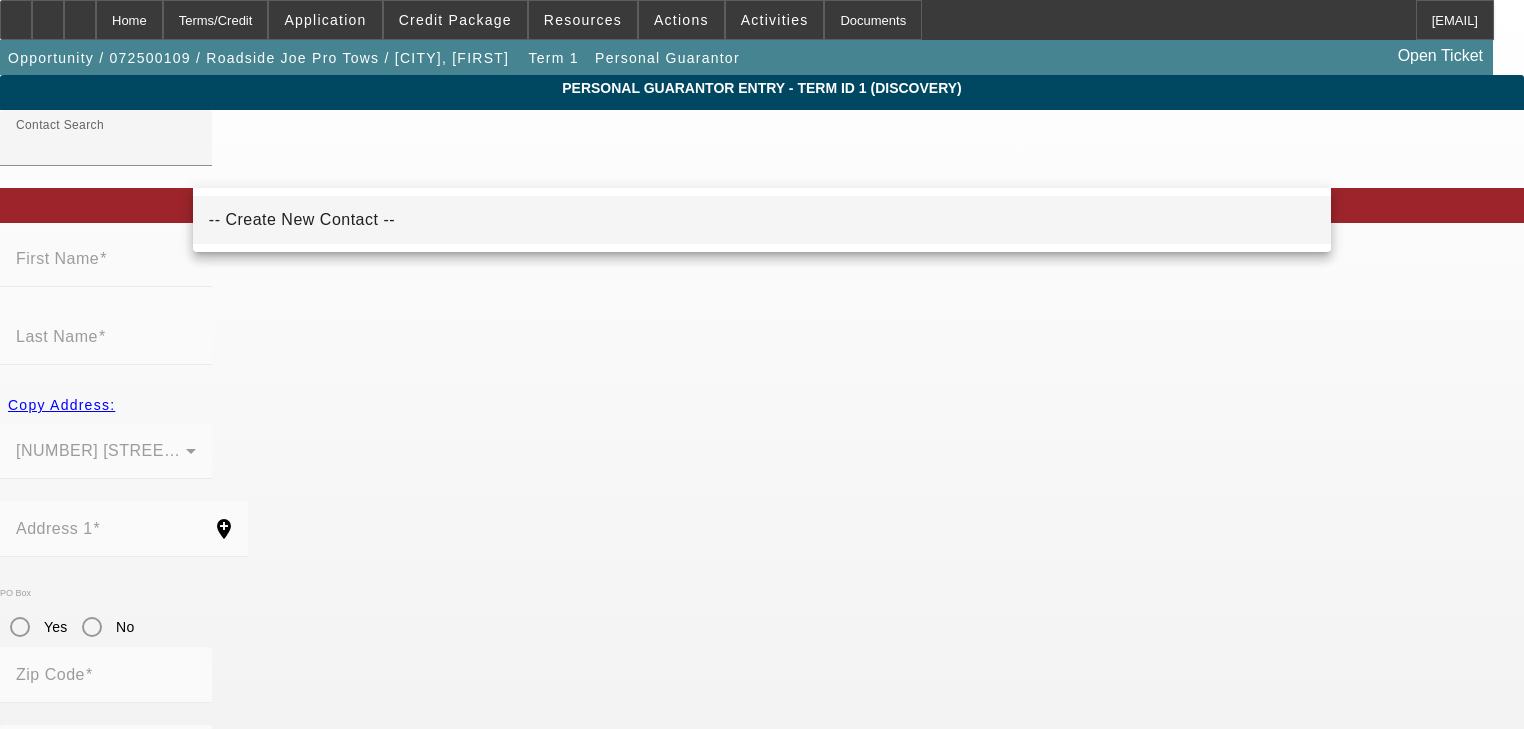 click on "-- Create New Contact --" at bounding box center [762, 220] 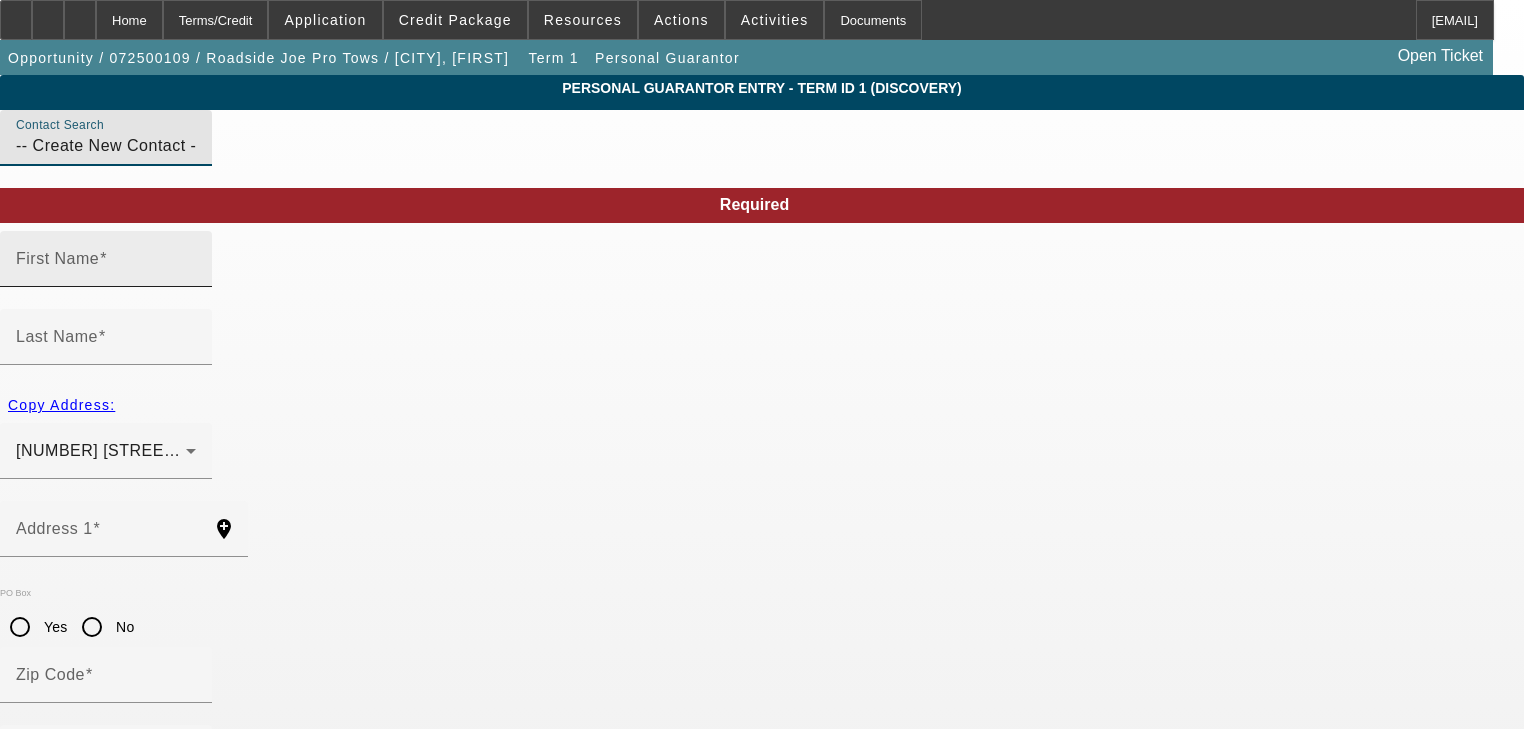click on "First Name" at bounding box center (106, 267) 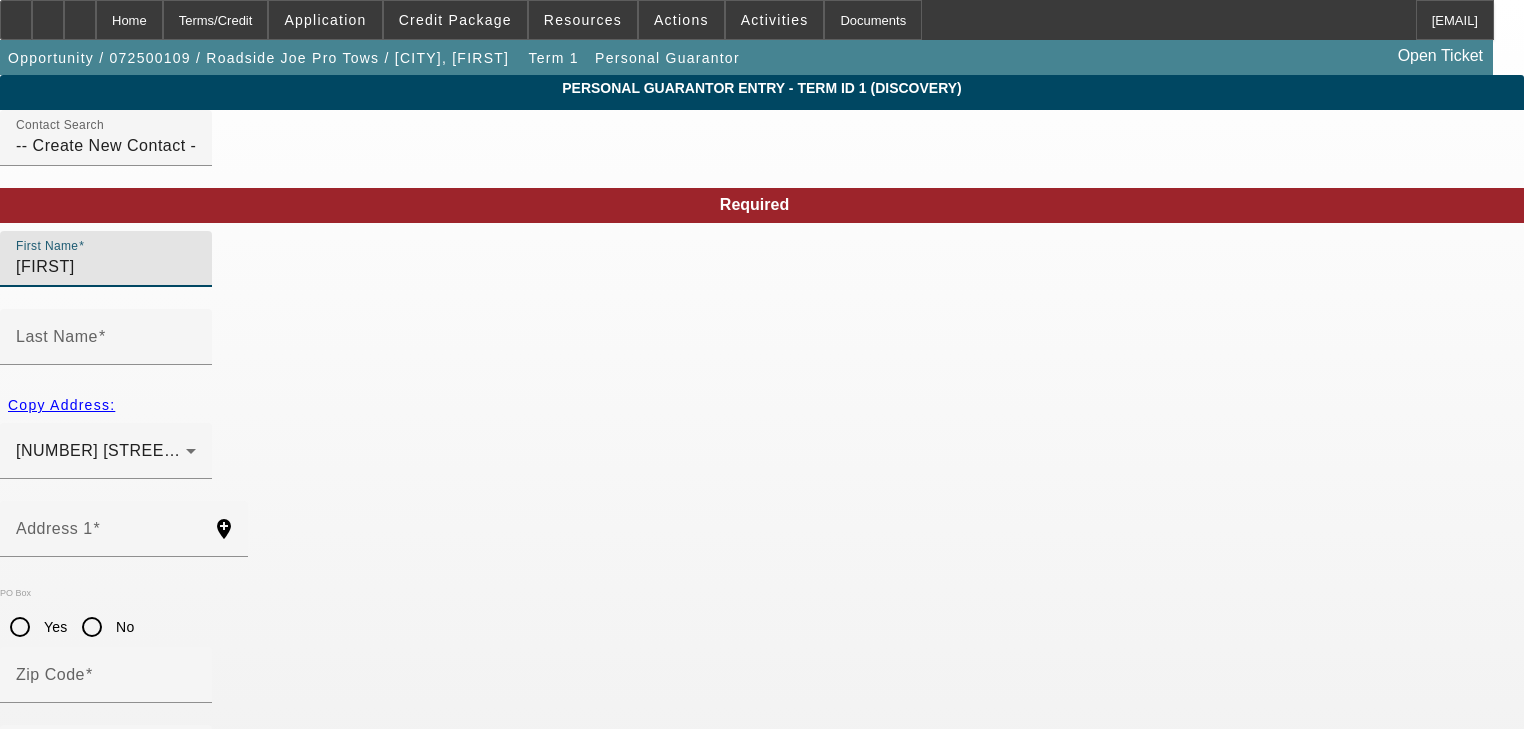 type on "Stacey" 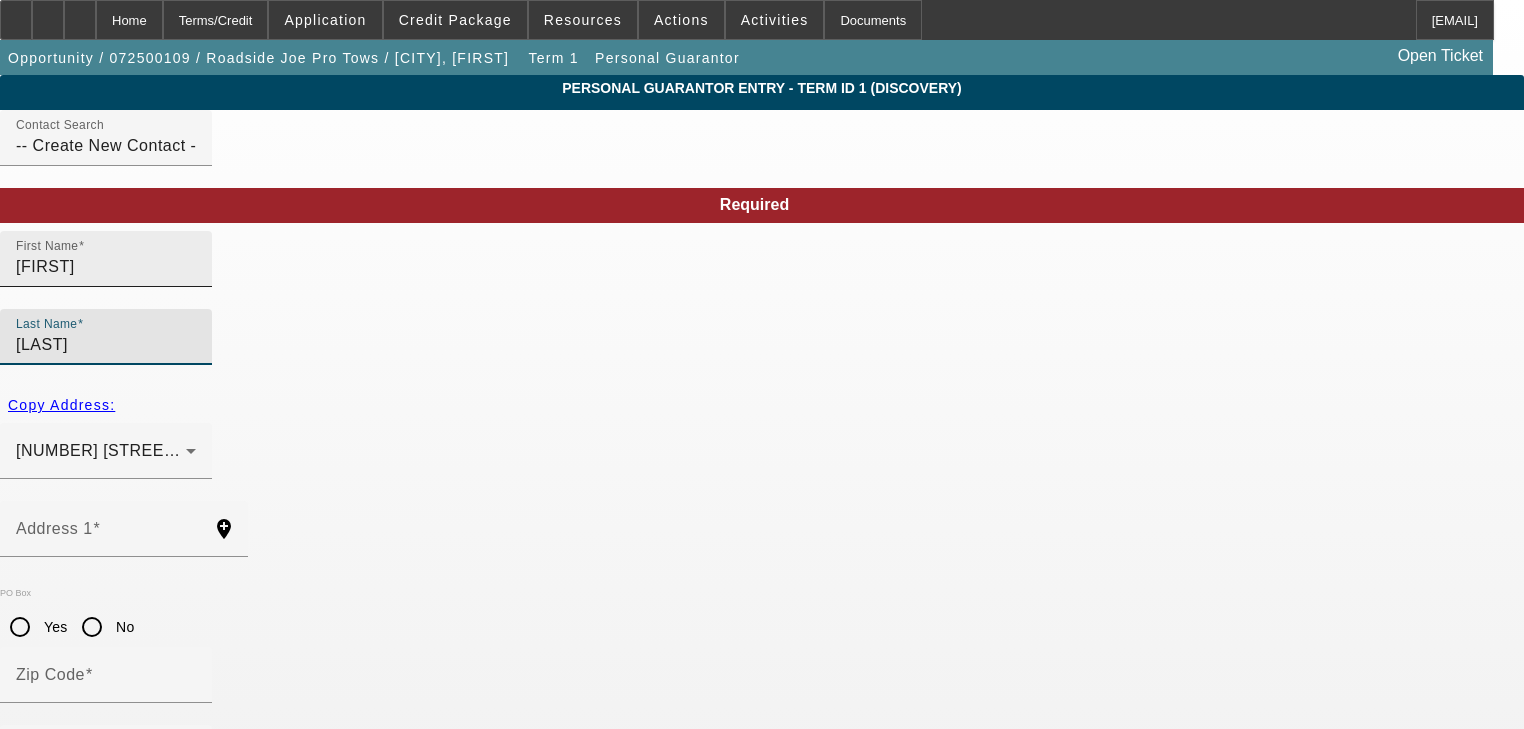 type on "Sanchez" 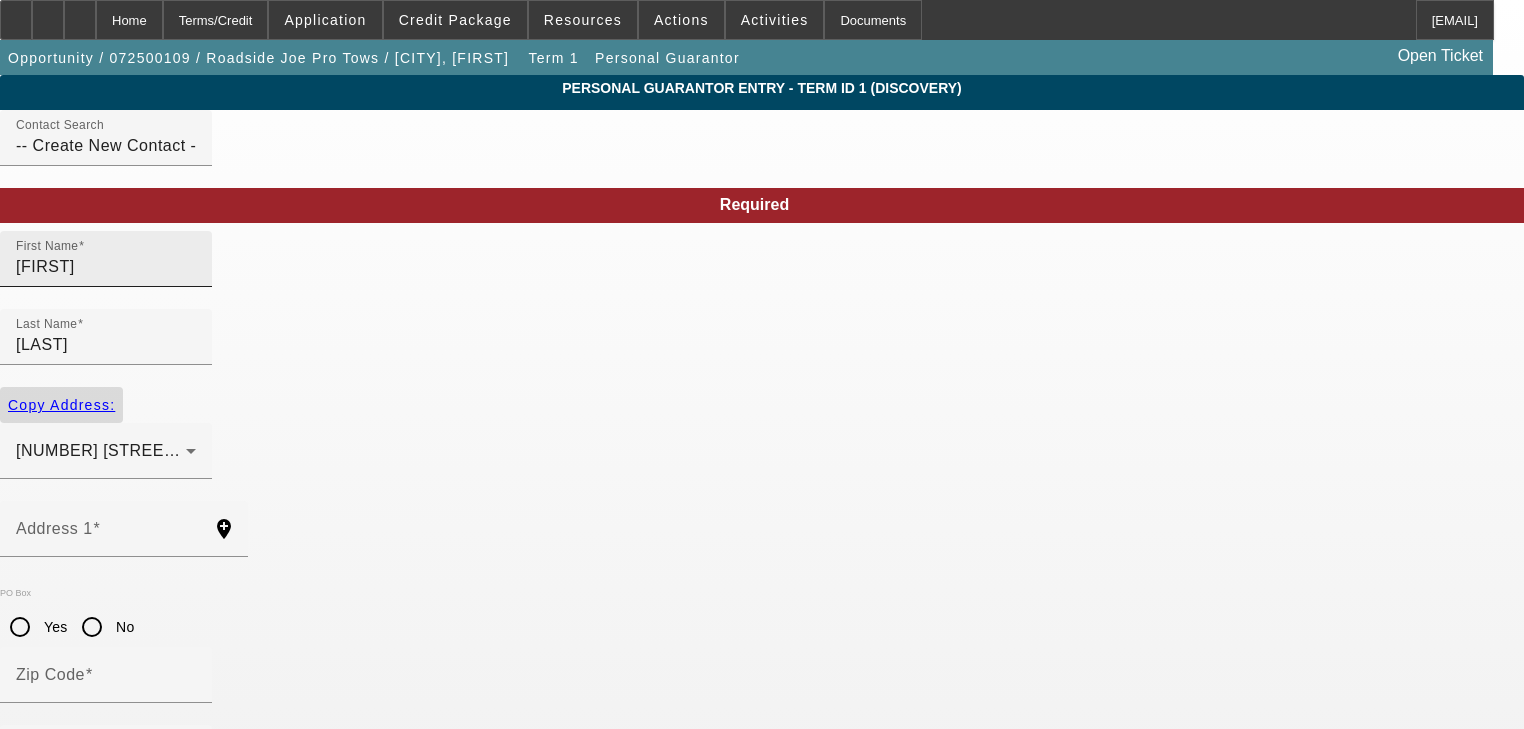 type 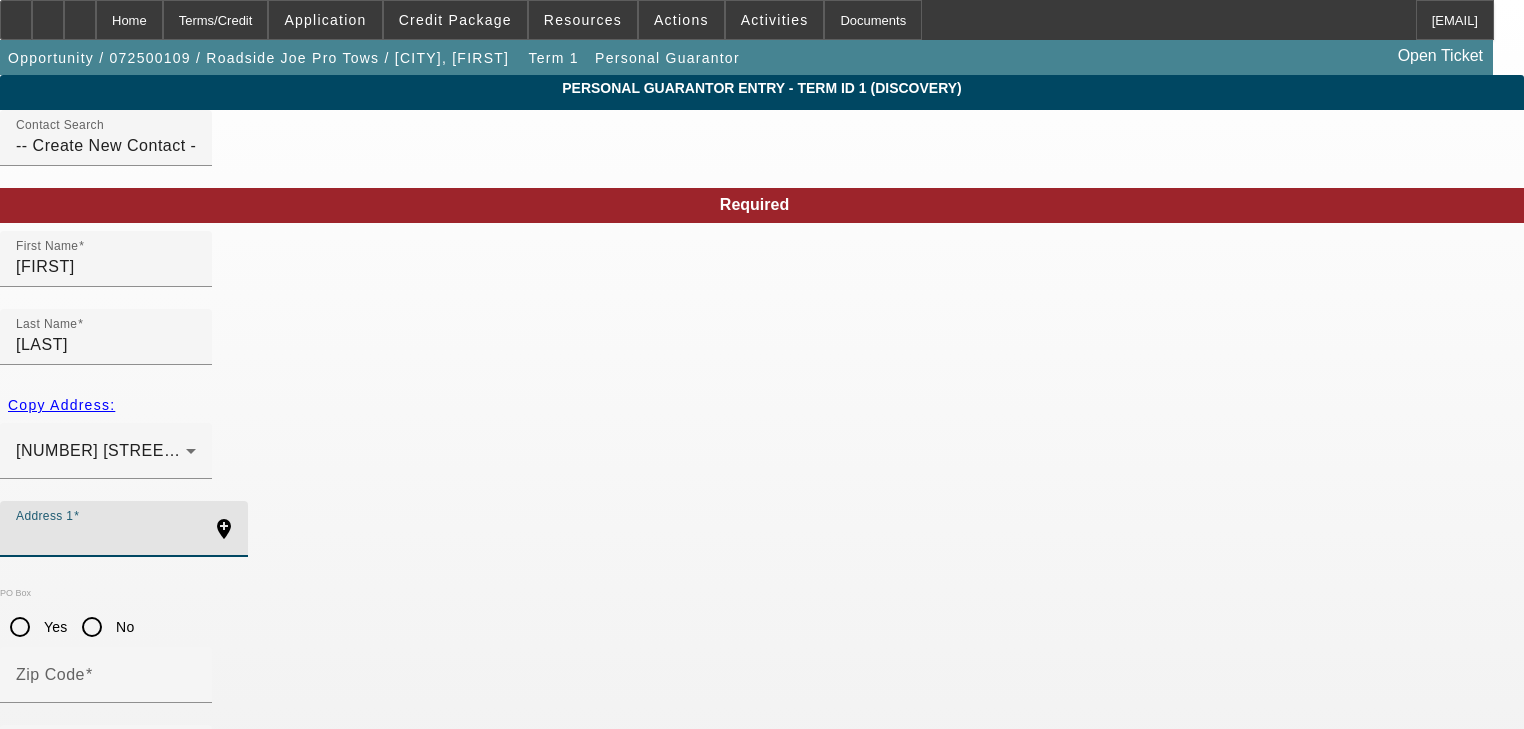 click on "Address 1" at bounding box center (106, 537) 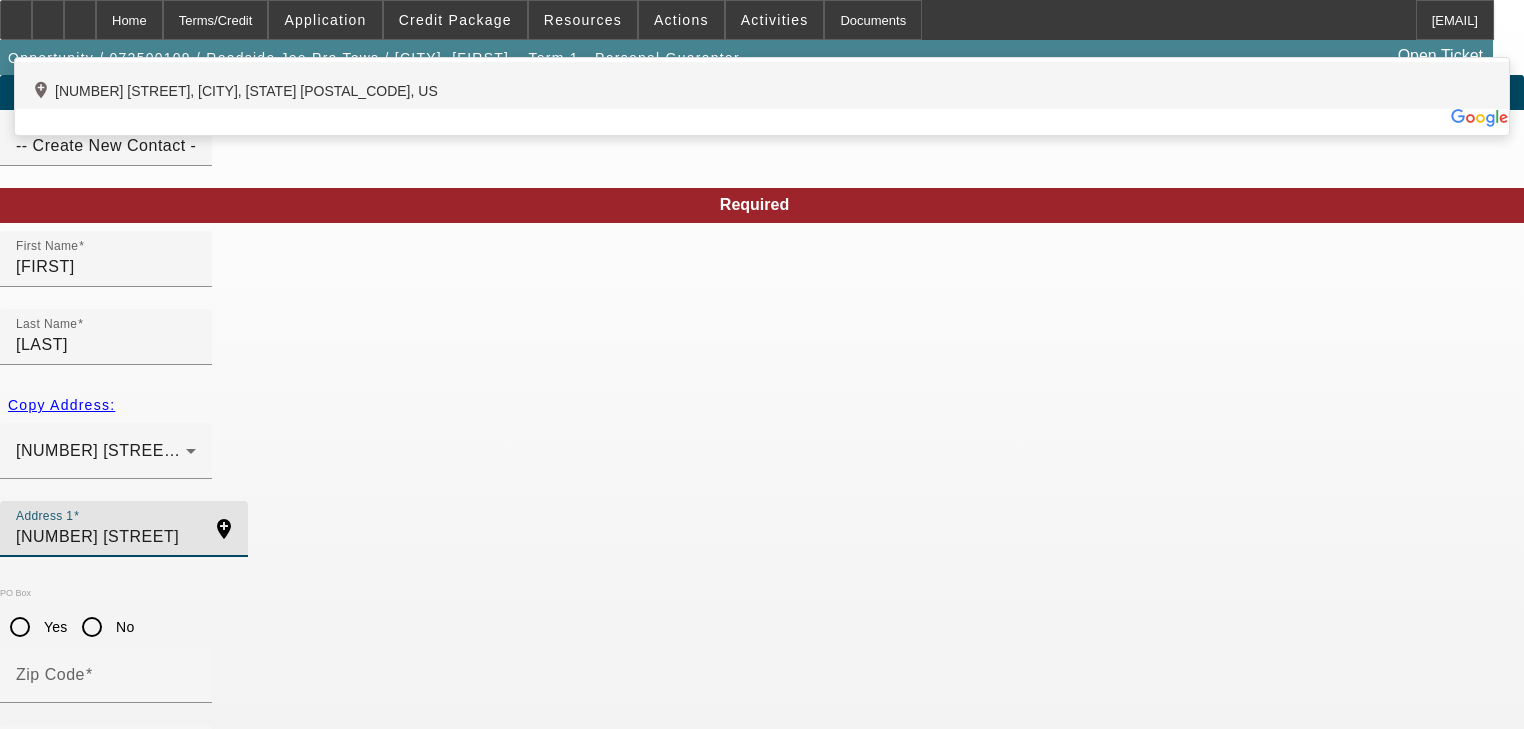 type on "1060 Bannerhill roa" 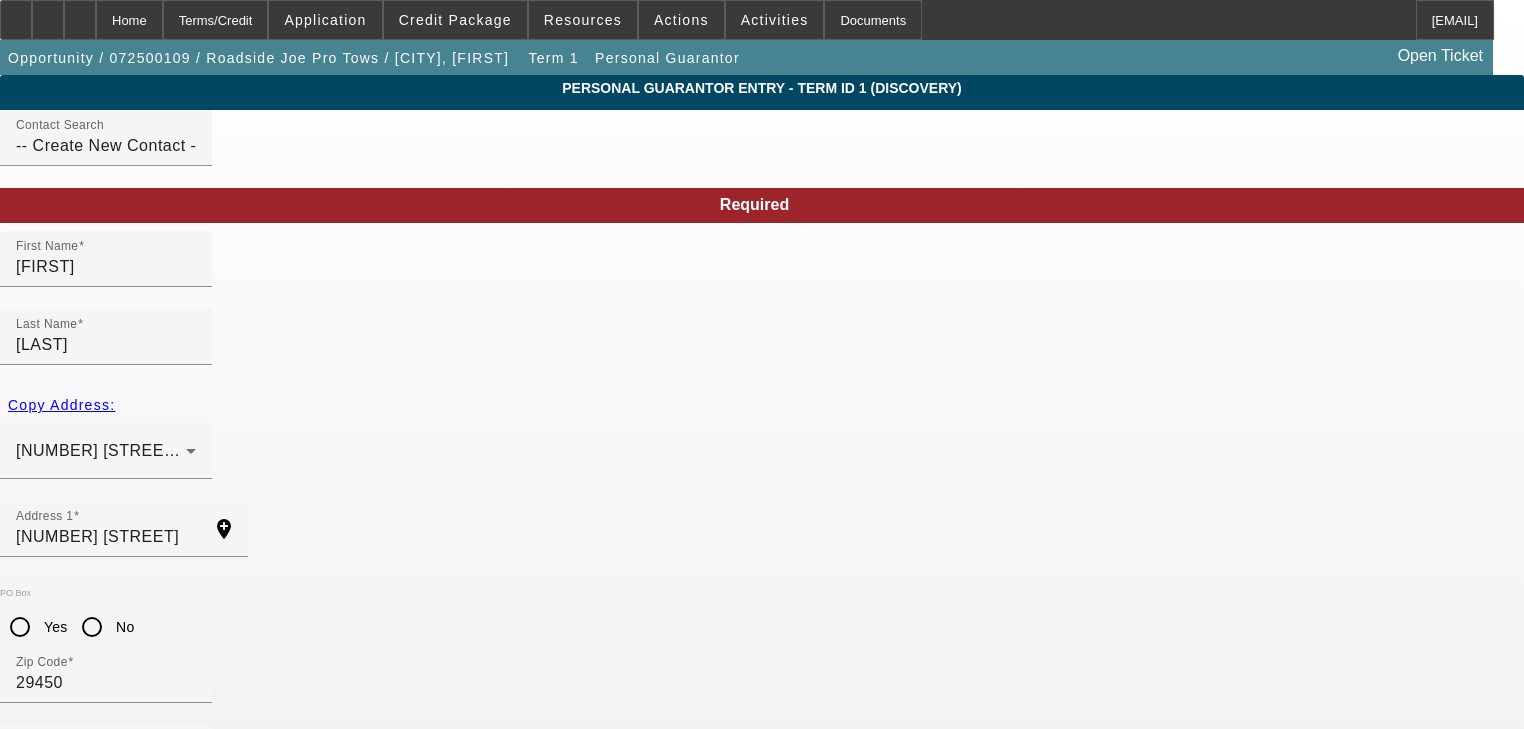 click on "% Business Owned" at bounding box center (106, 995) 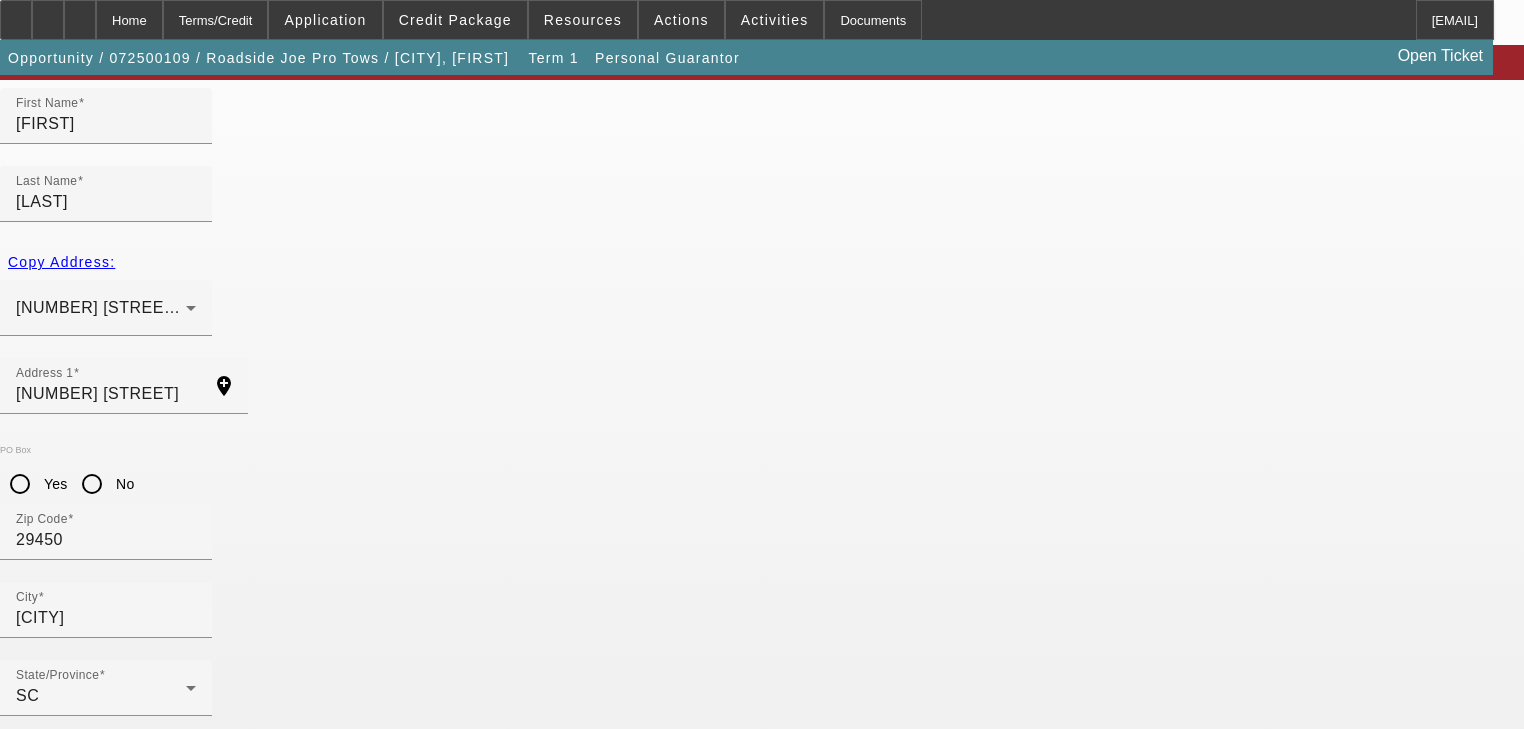 click on "Social Security Number" at bounding box center (106, 930) 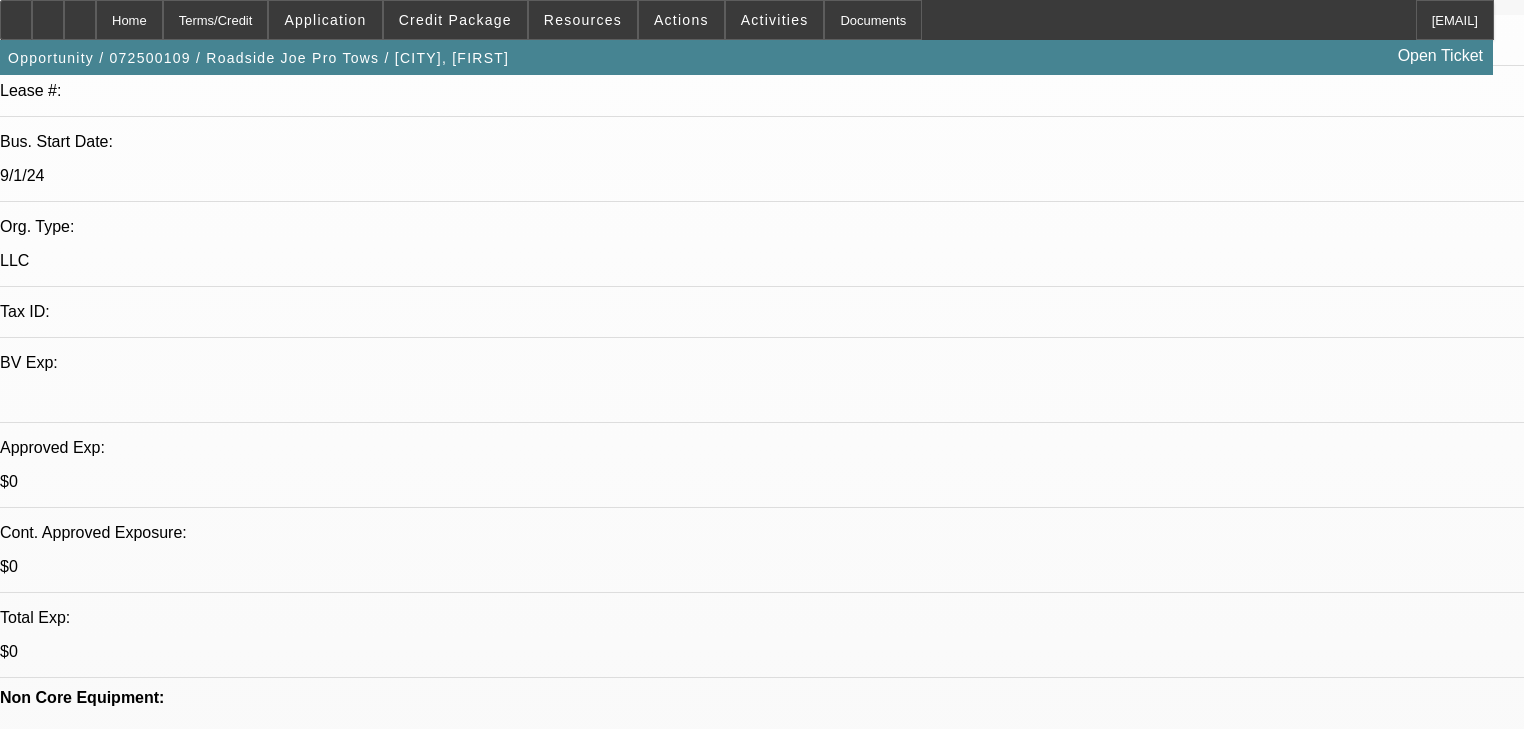 scroll, scrollTop: 400, scrollLeft: 0, axis: vertical 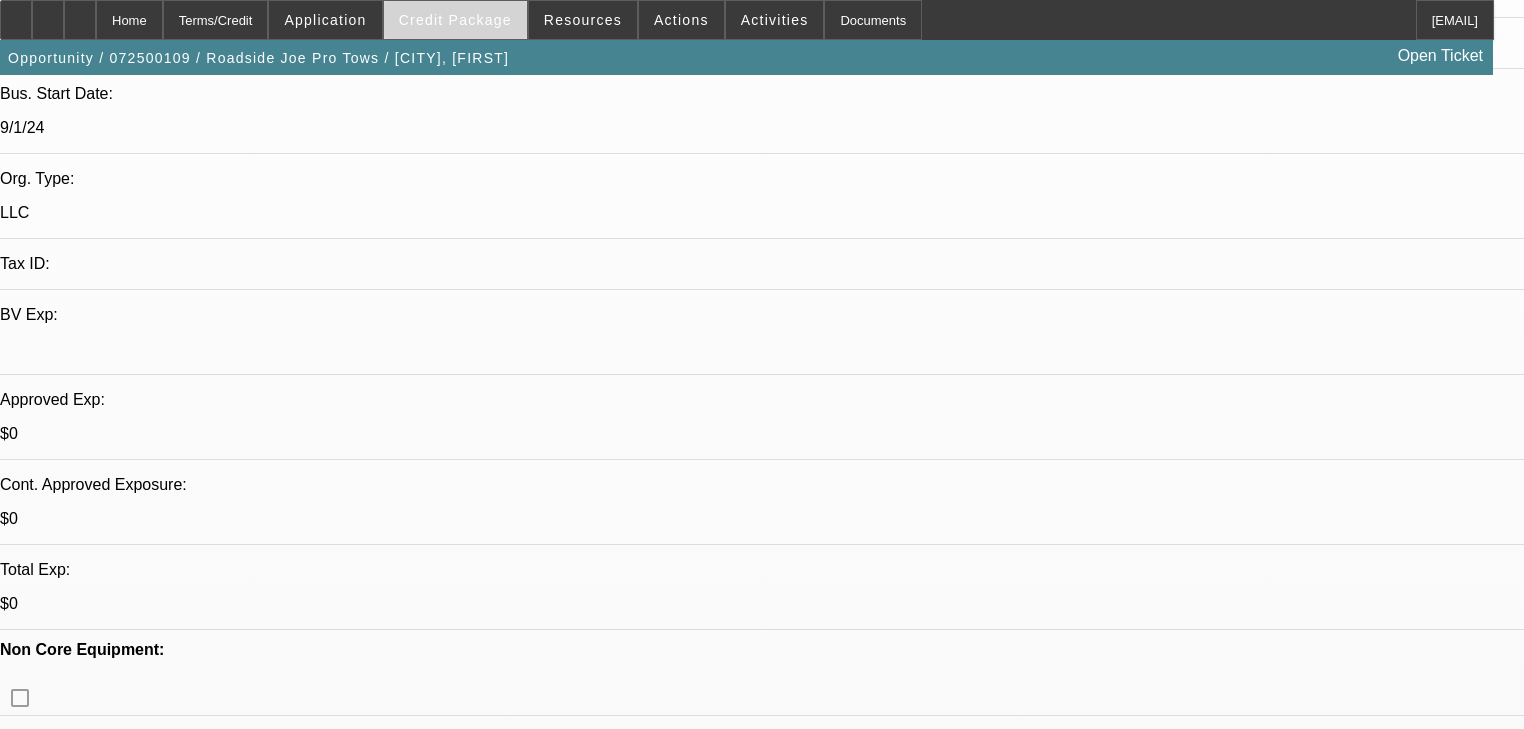 click on "Credit Package" at bounding box center (455, 20) 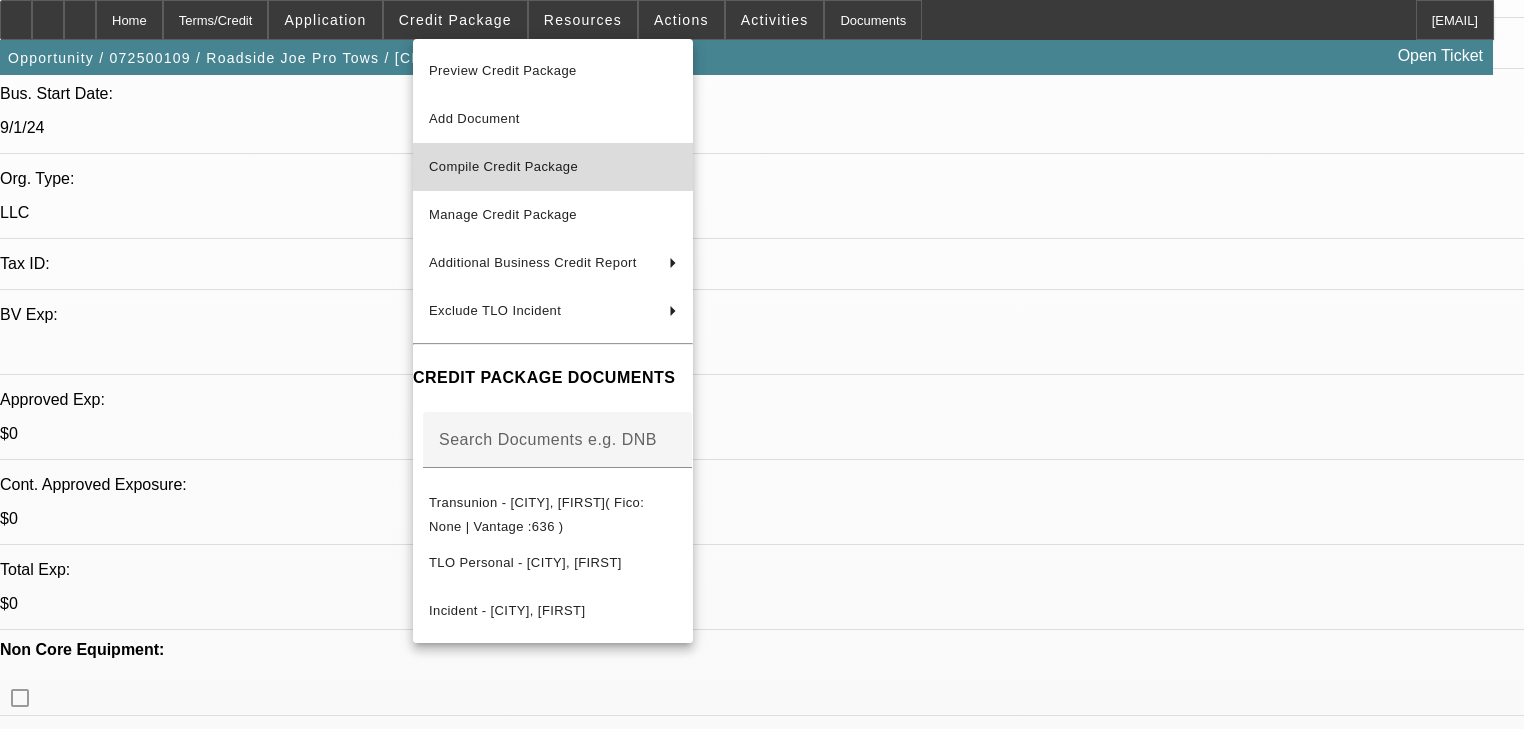 click on "Compile Credit Package" at bounding box center (503, 166) 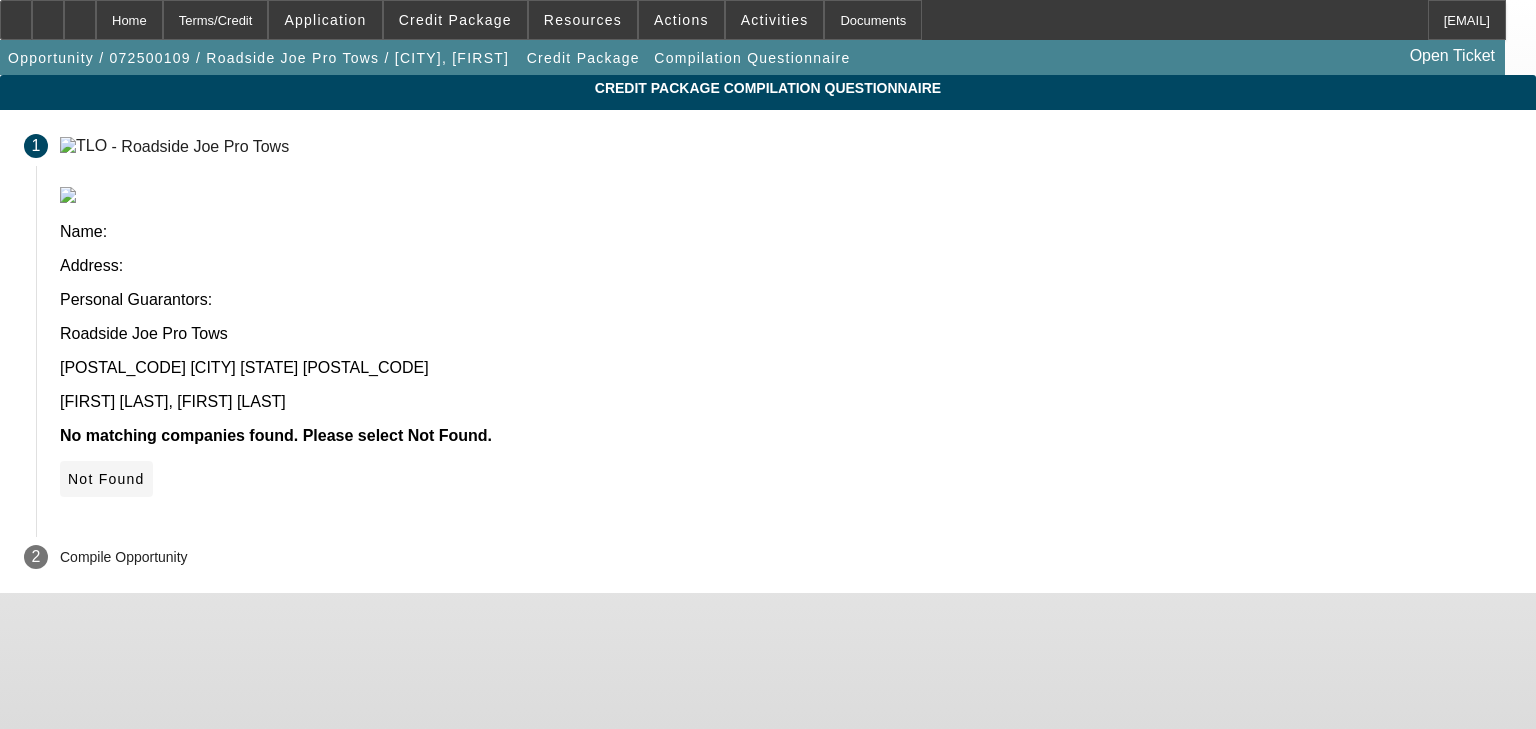 click at bounding box center (68, 479) 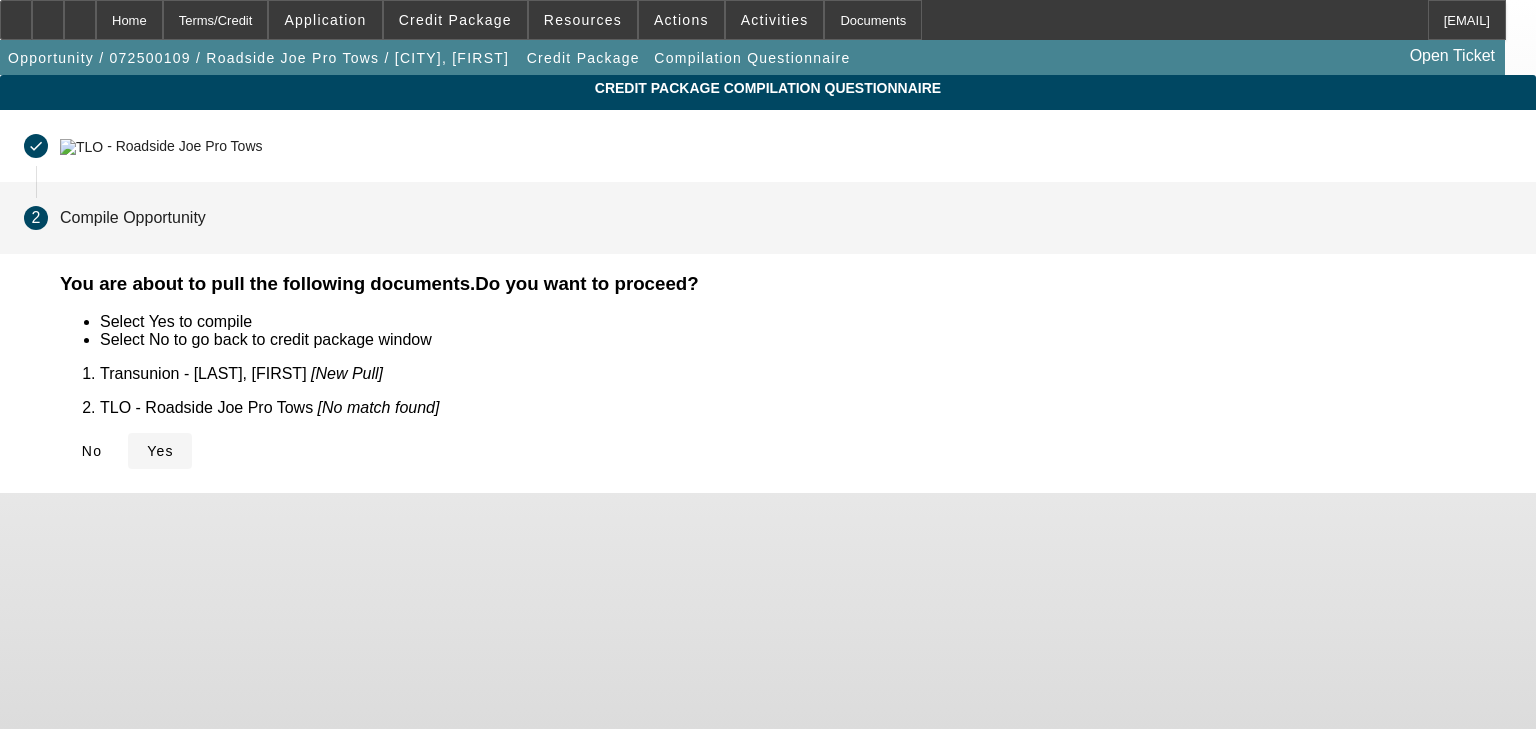 click on "Yes" at bounding box center [160, 451] 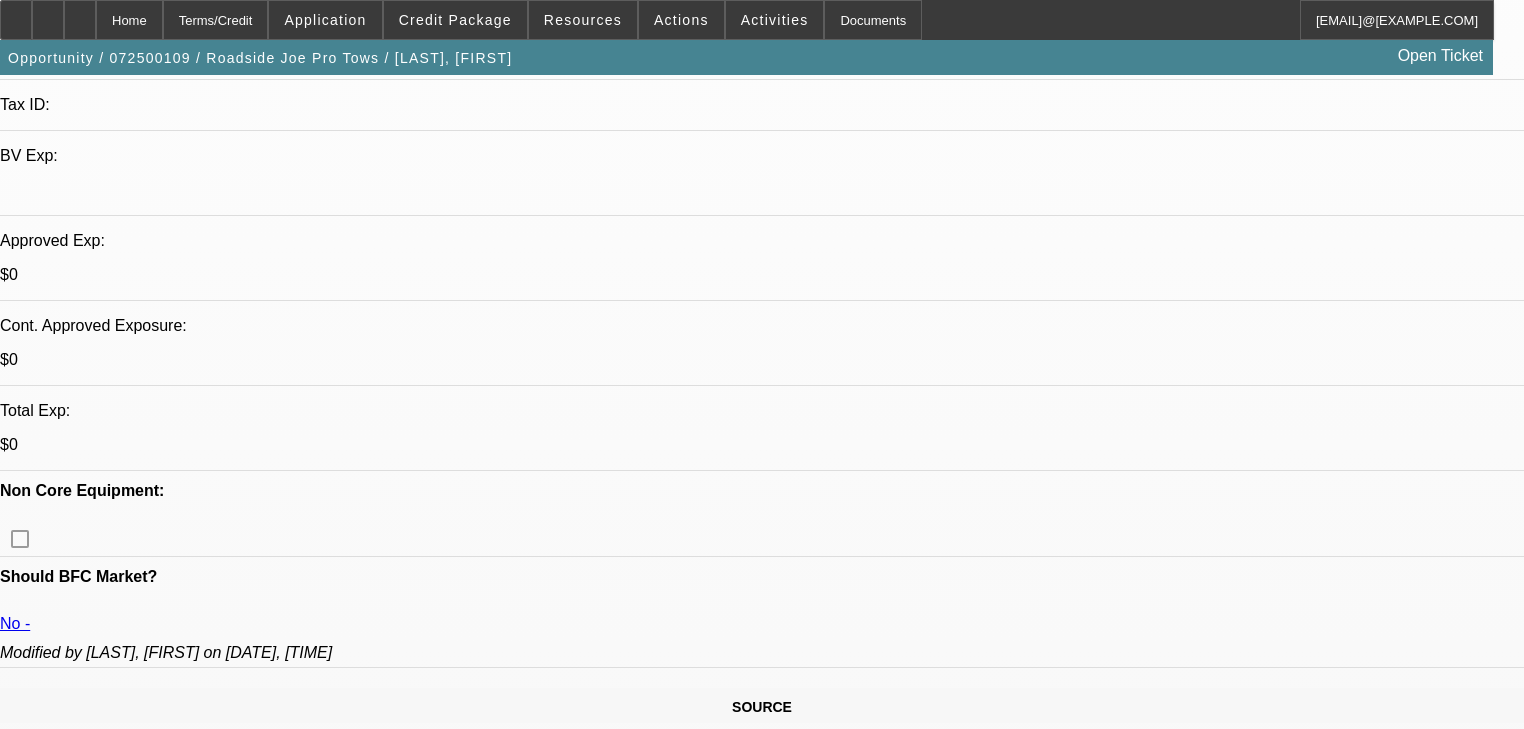 scroll, scrollTop: 560, scrollLeft: 0, axis: vertical 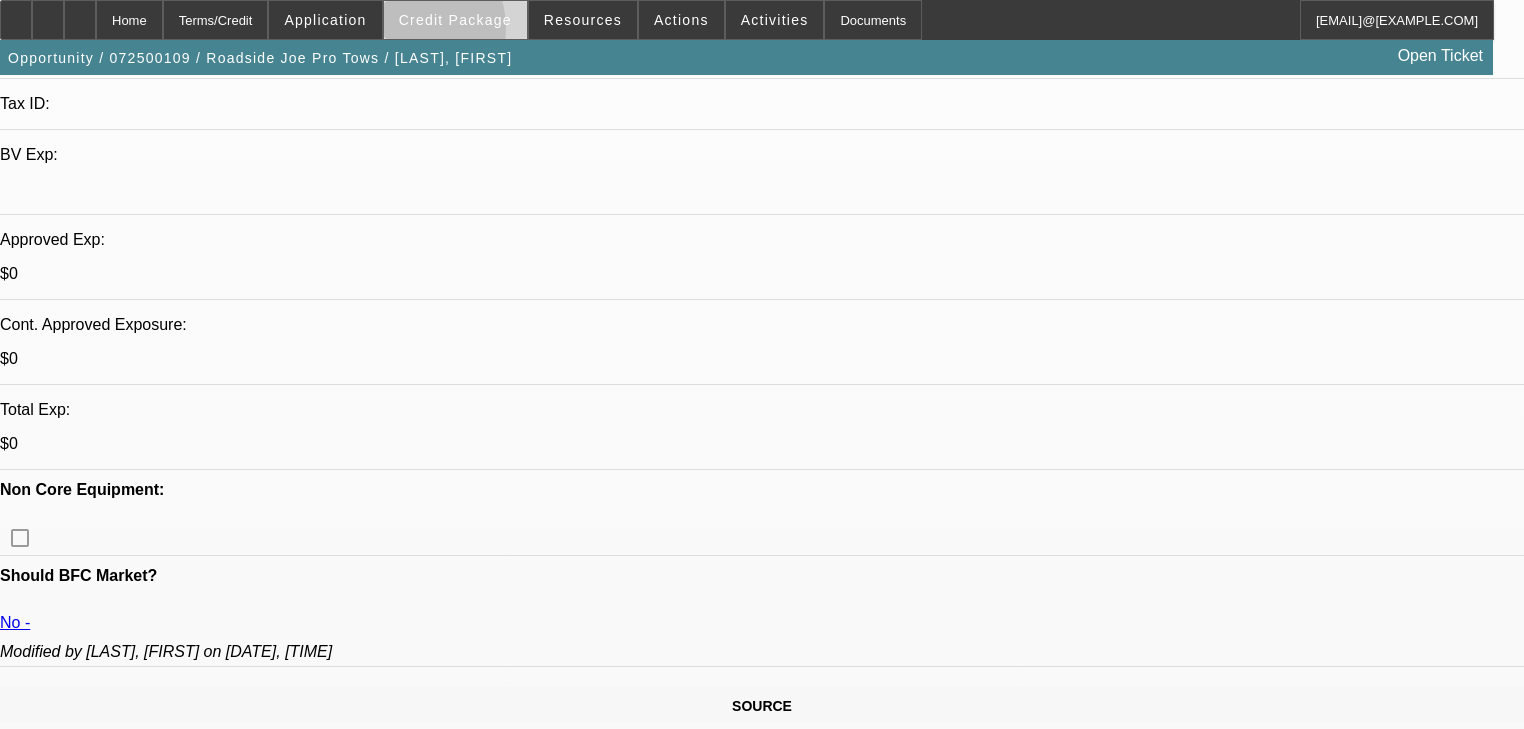 click at bounding box center [455, 20] 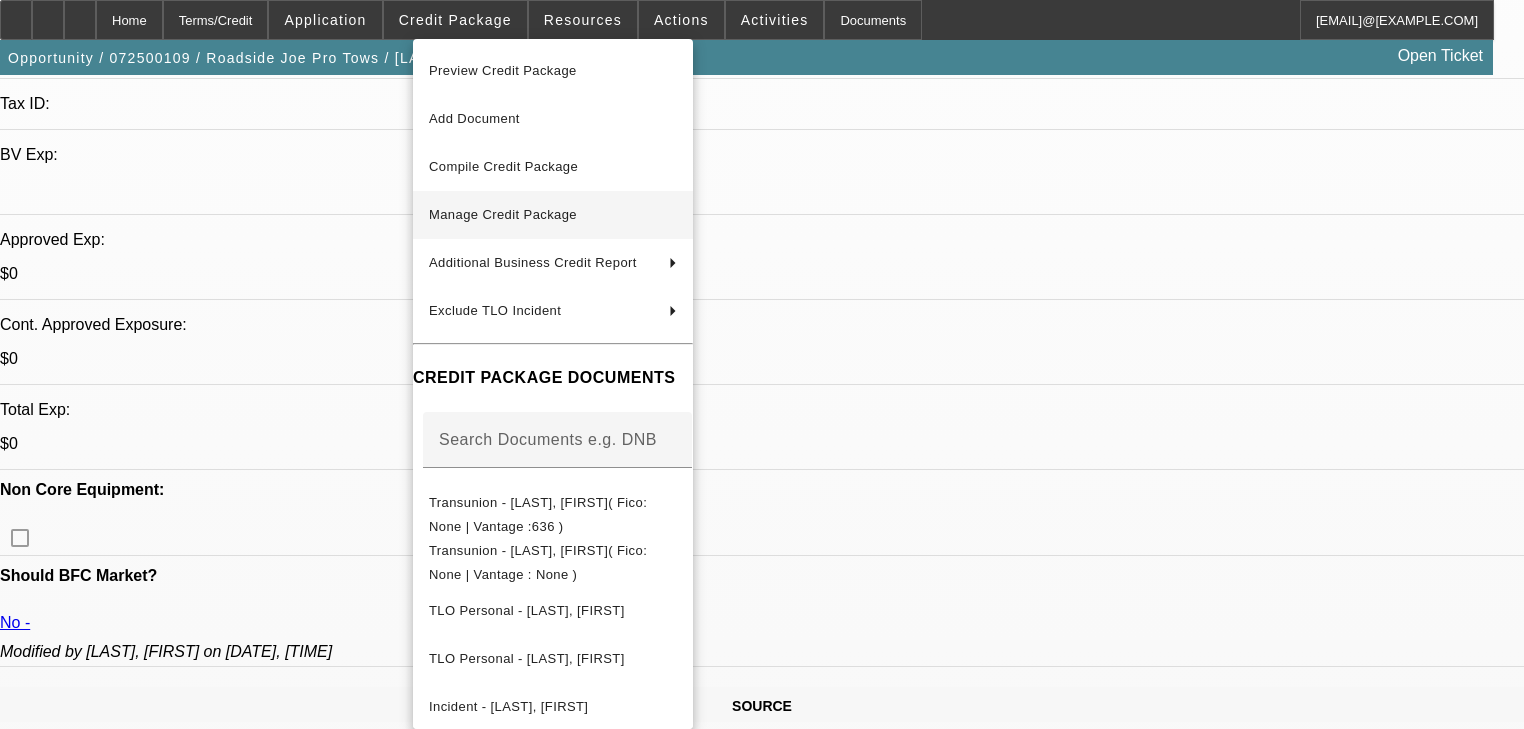 click on "Manage Credit Package" at bounding box center (553, 215) 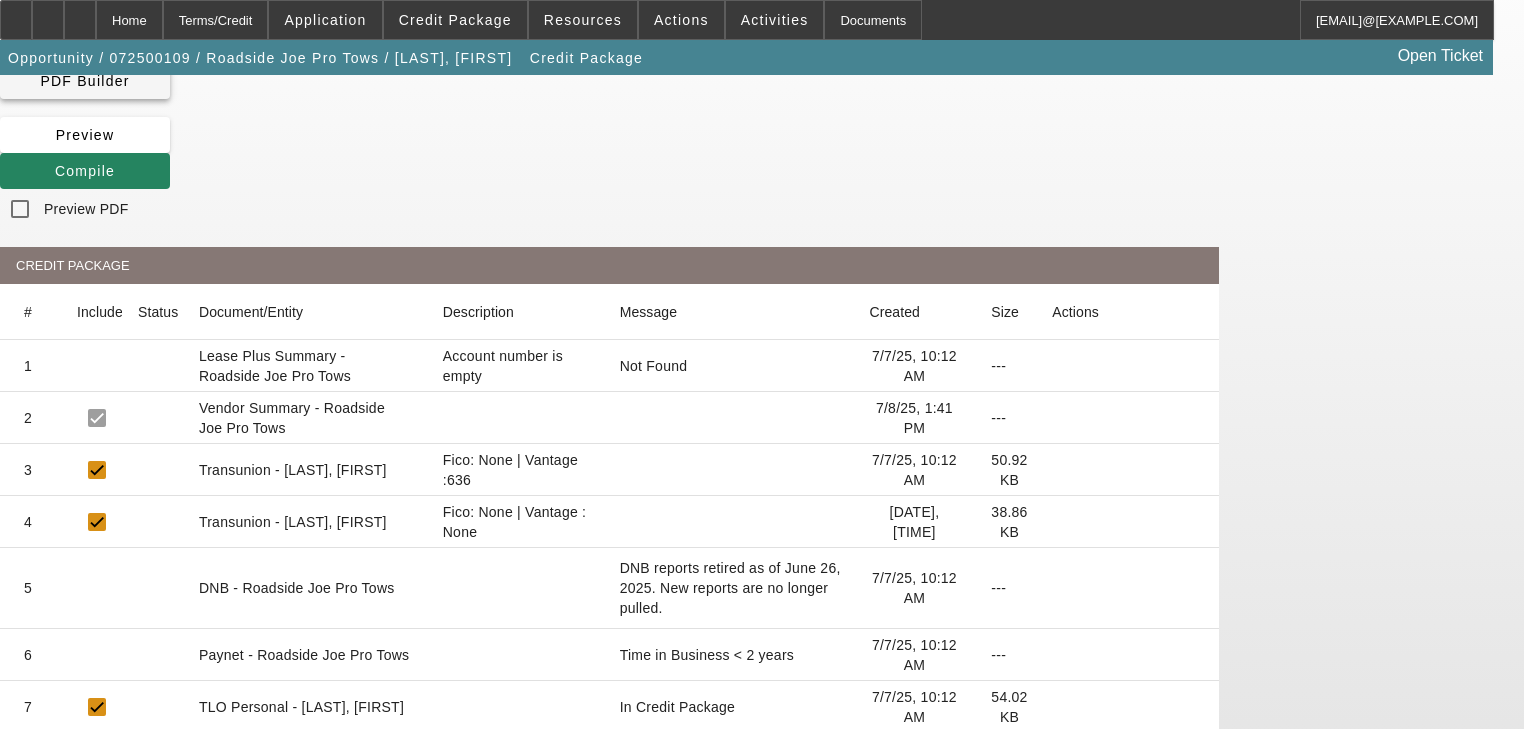 scroll, scrollTop: 0, scrollLeft: 0, axis: both 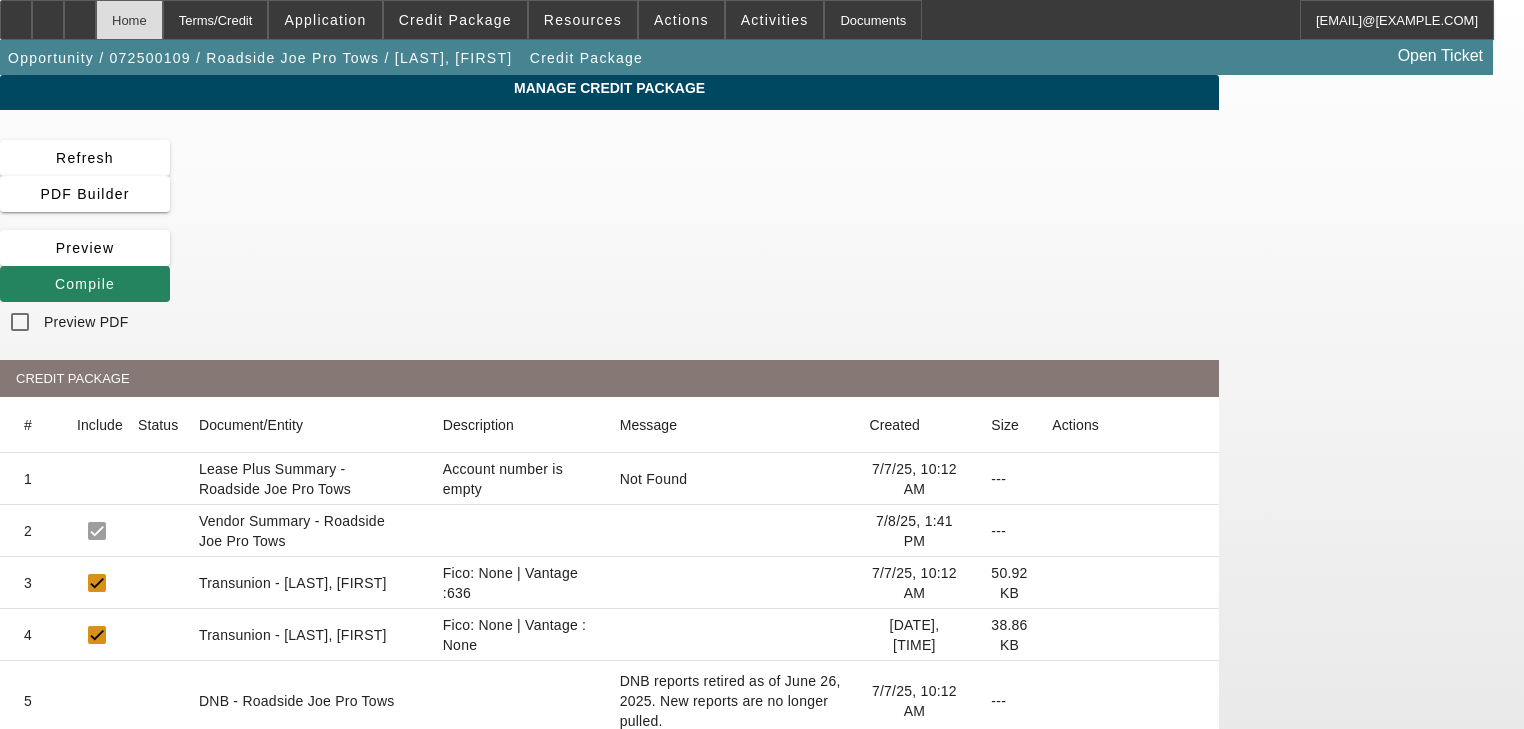click on "Home" at bounding box center [129, 20] 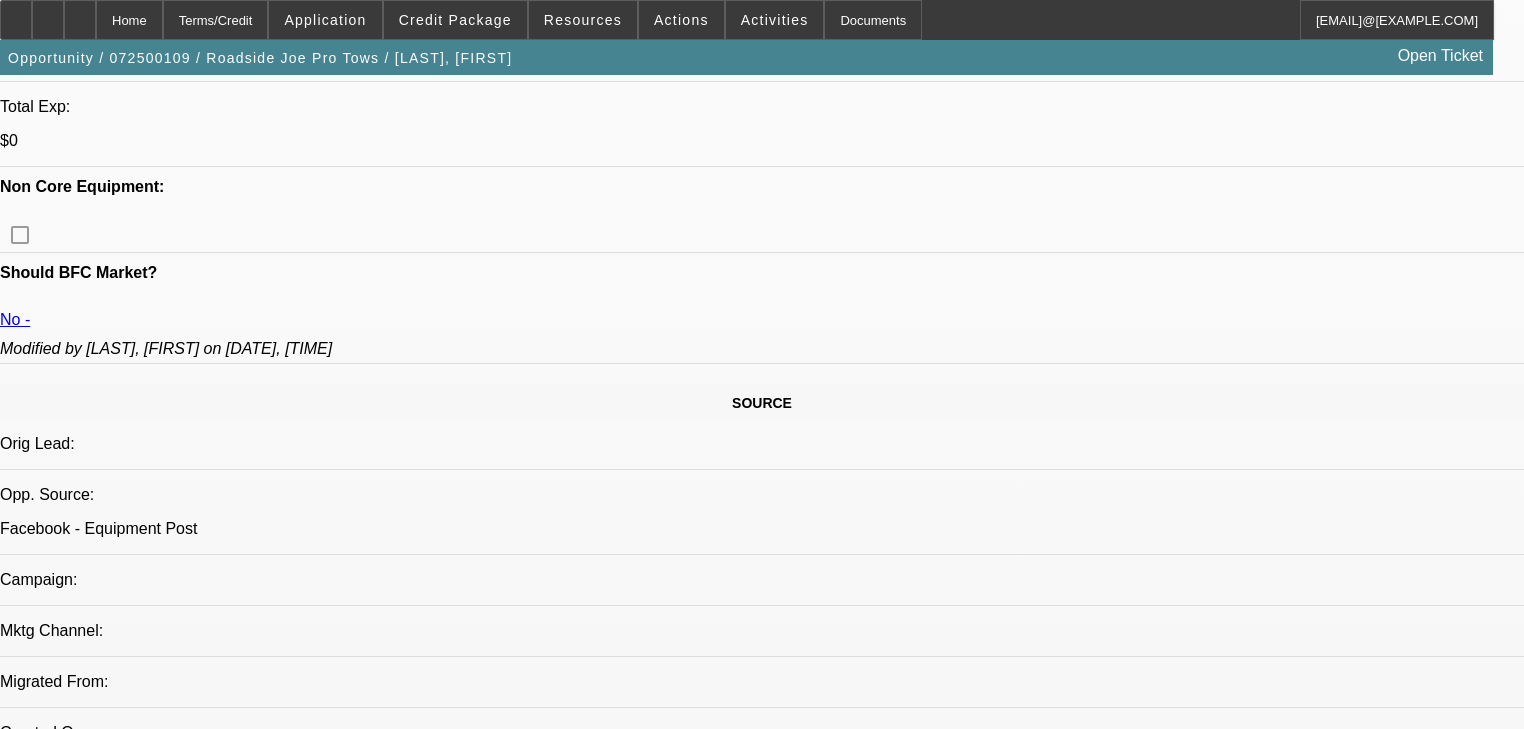 scroll, scrollTop: 880, scrollLeft: 0, axis: vertical 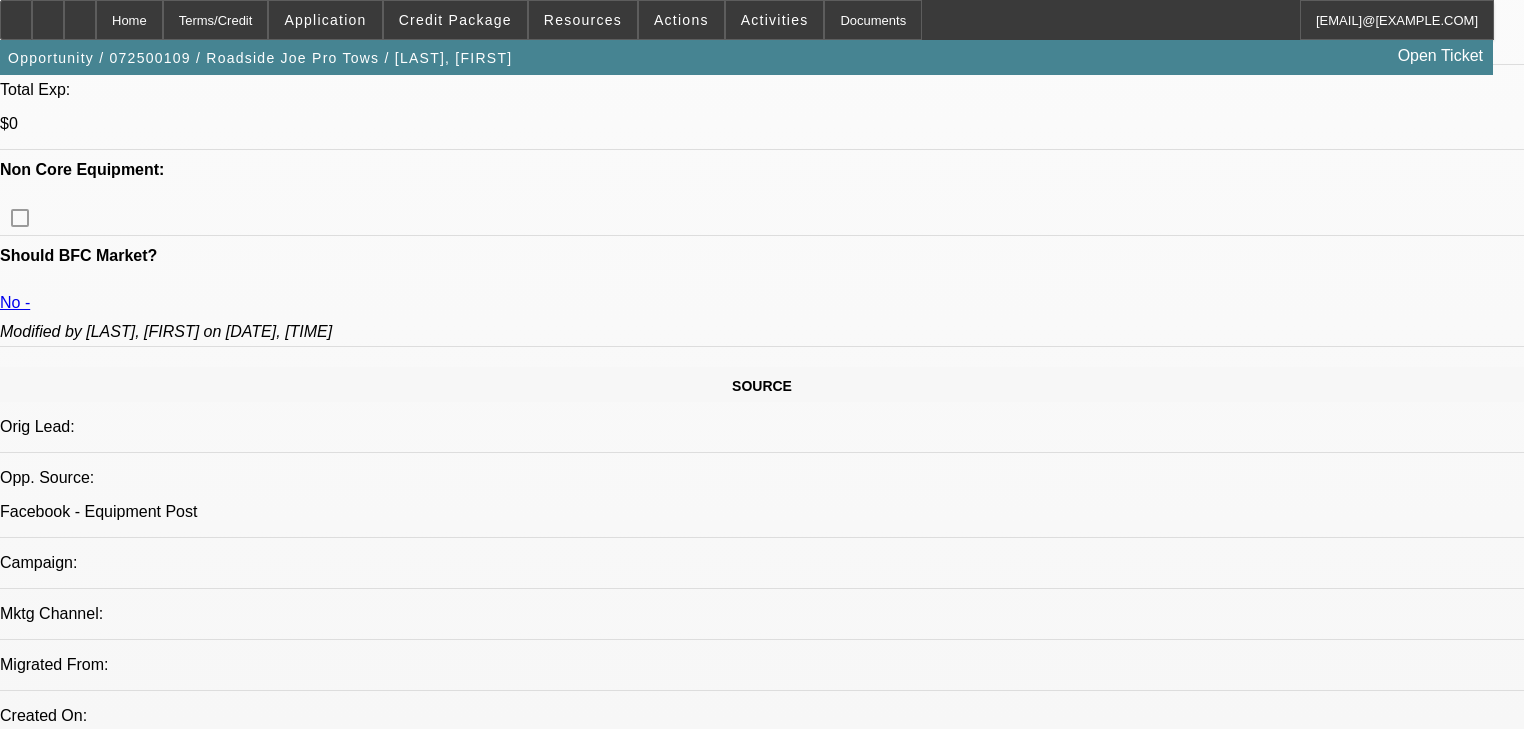 click at bounding box center [1259, 2178] 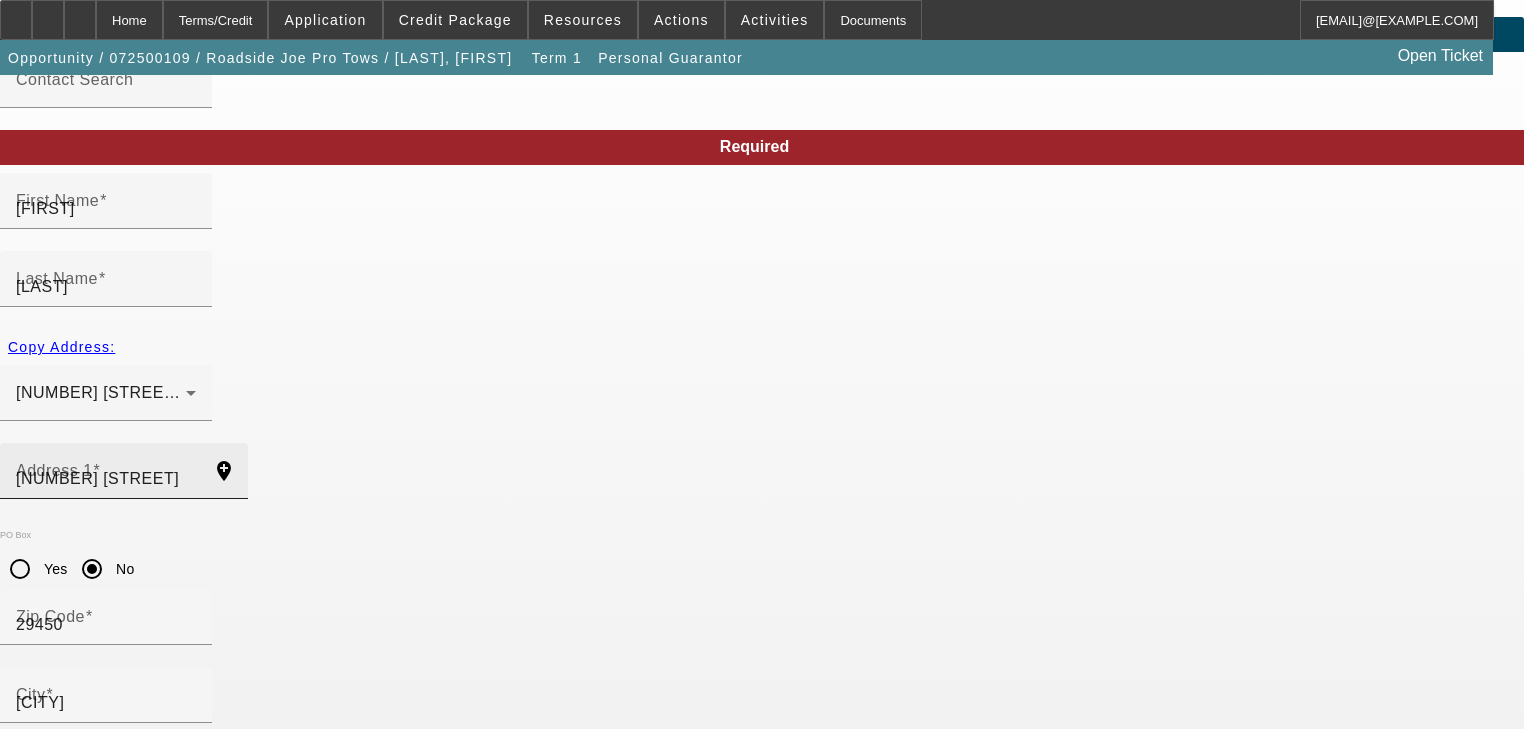 scroll, scrollTop: 143, scrollLeft: 0, axis: vertical 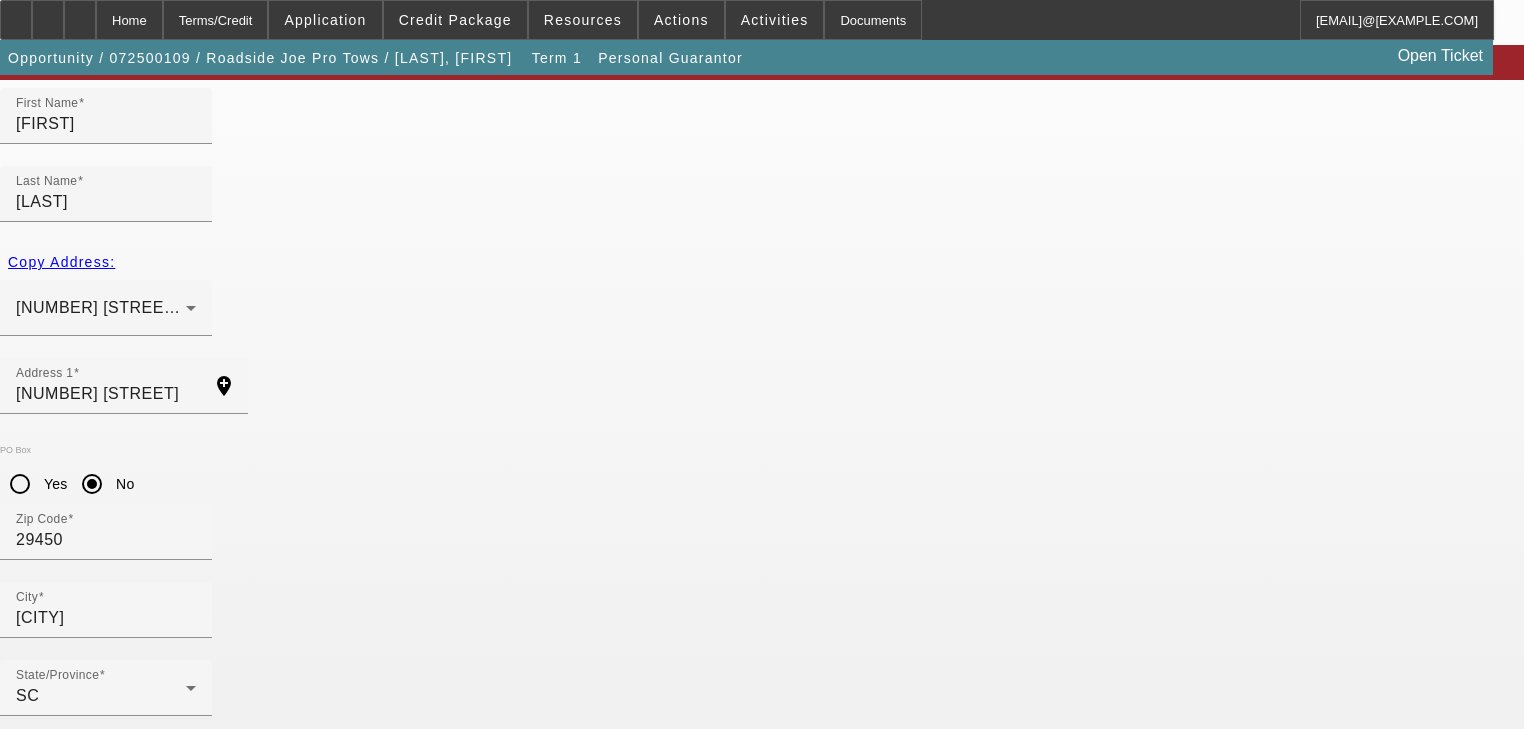 click on "[SSN]" at bounding box center (106, 930) 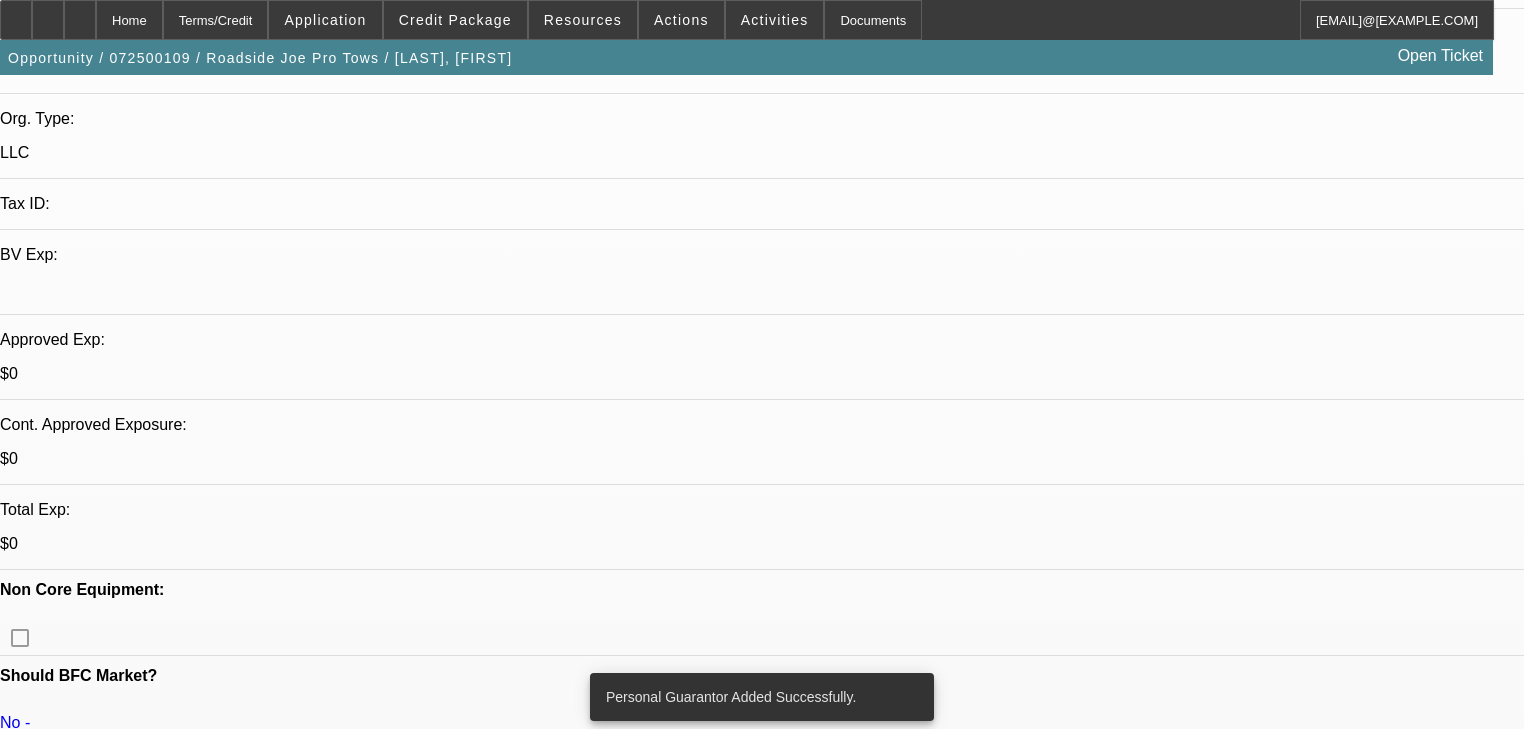 scroll, scrollTop: 560, scrollLeft: 0, axis: vertical 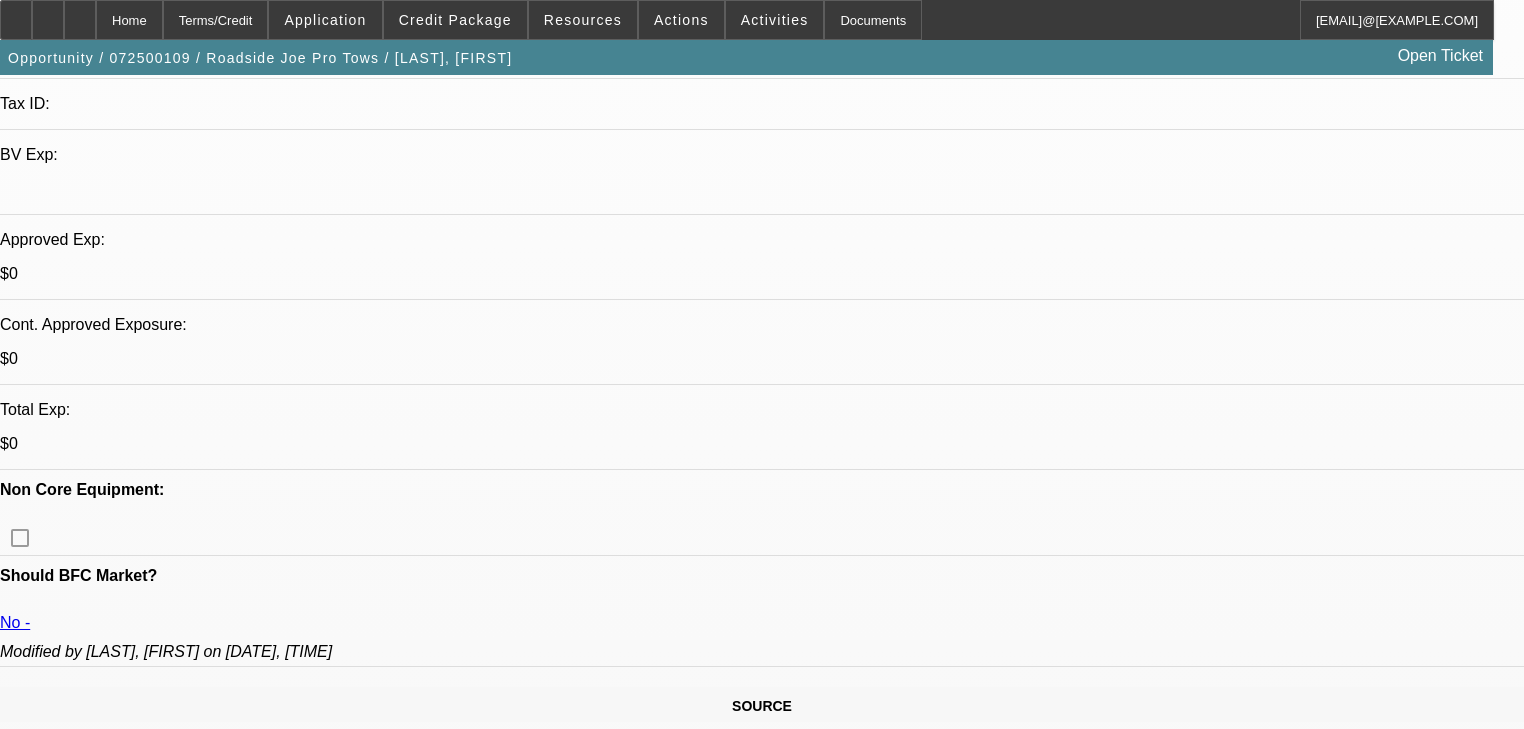click on "2" at bounding box center (560, 2497) 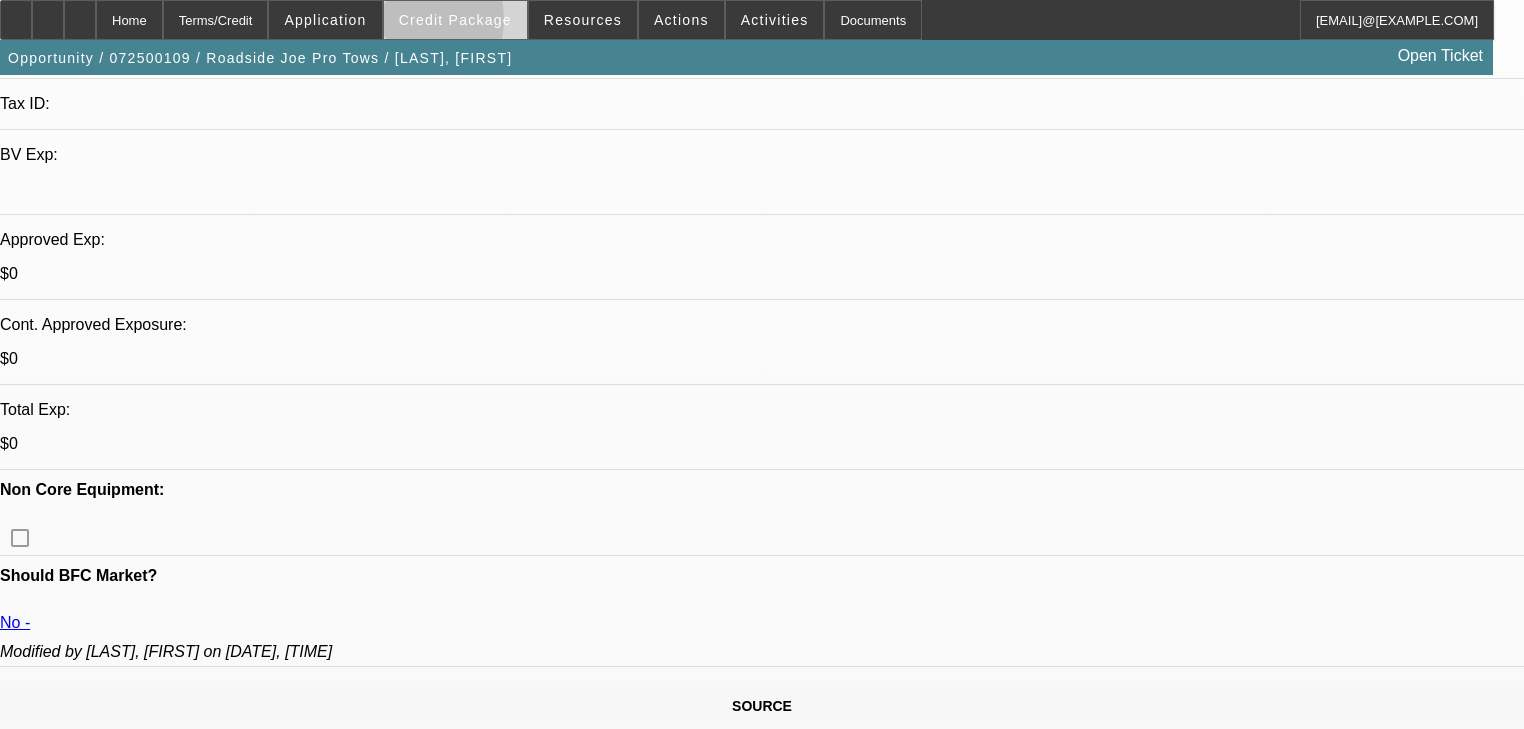 click on "Credit Package" at bounding box center (455, 20) 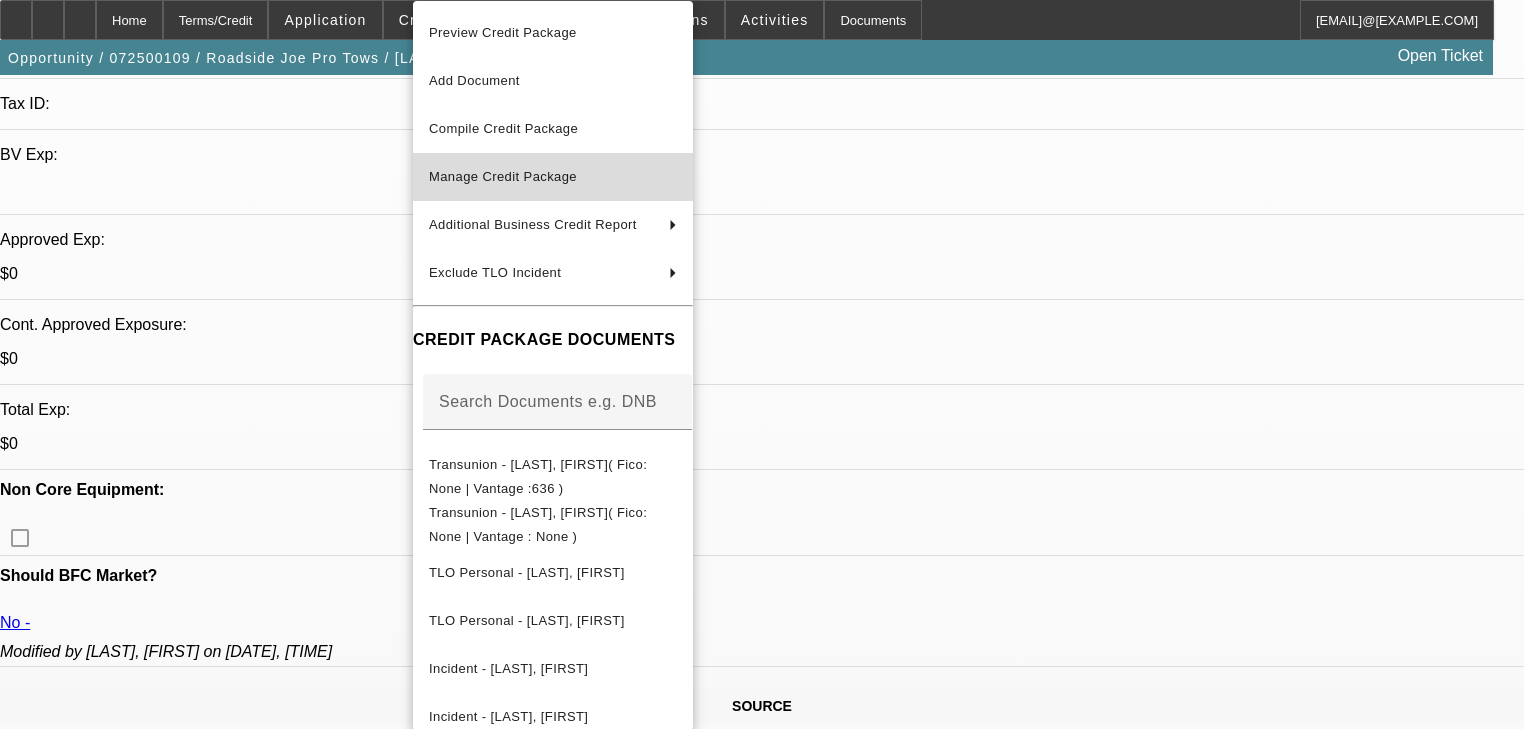 click on "Manage Credit Package" at bounding box center (503, 176) 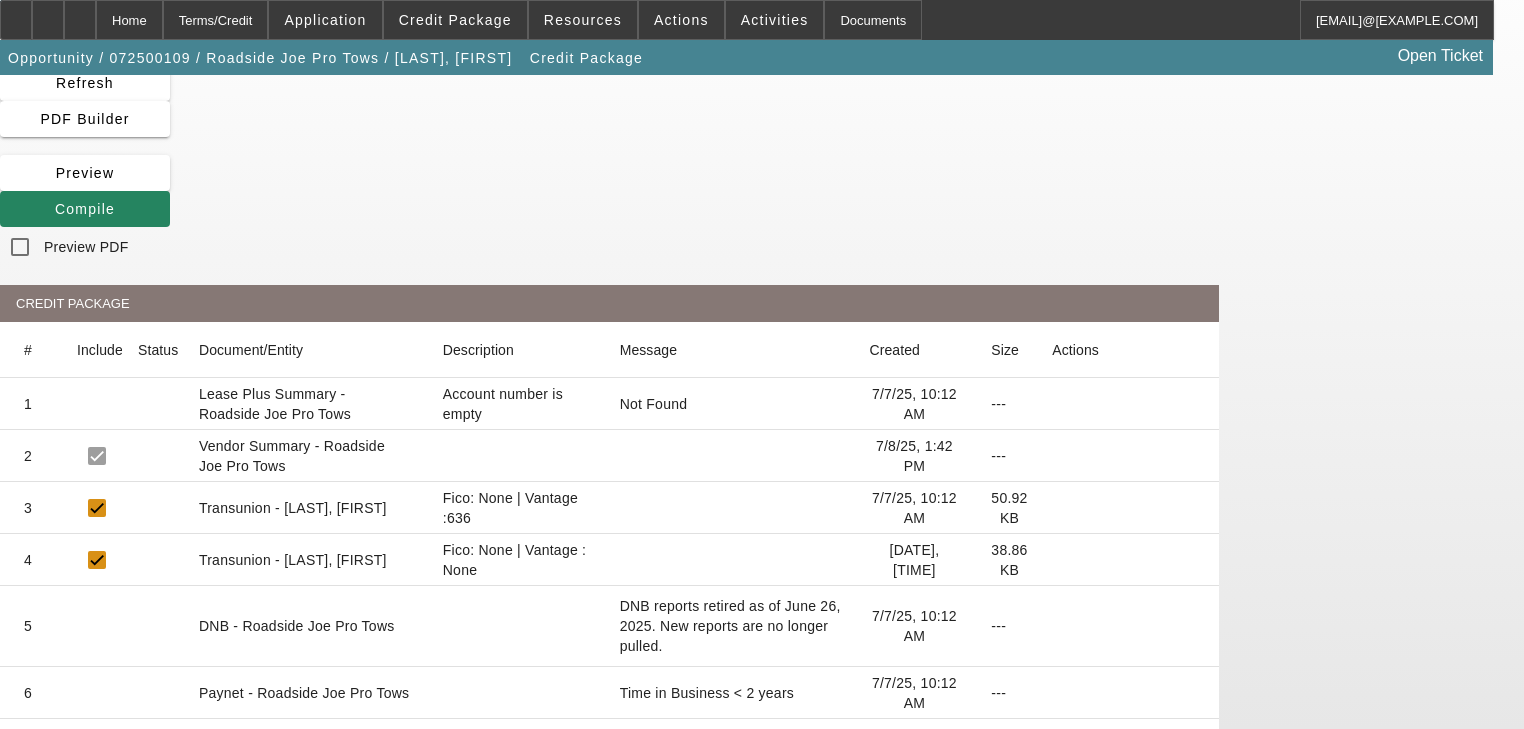 scroll, scrollTop: 160, scrollLeft: 0, axis: vertical 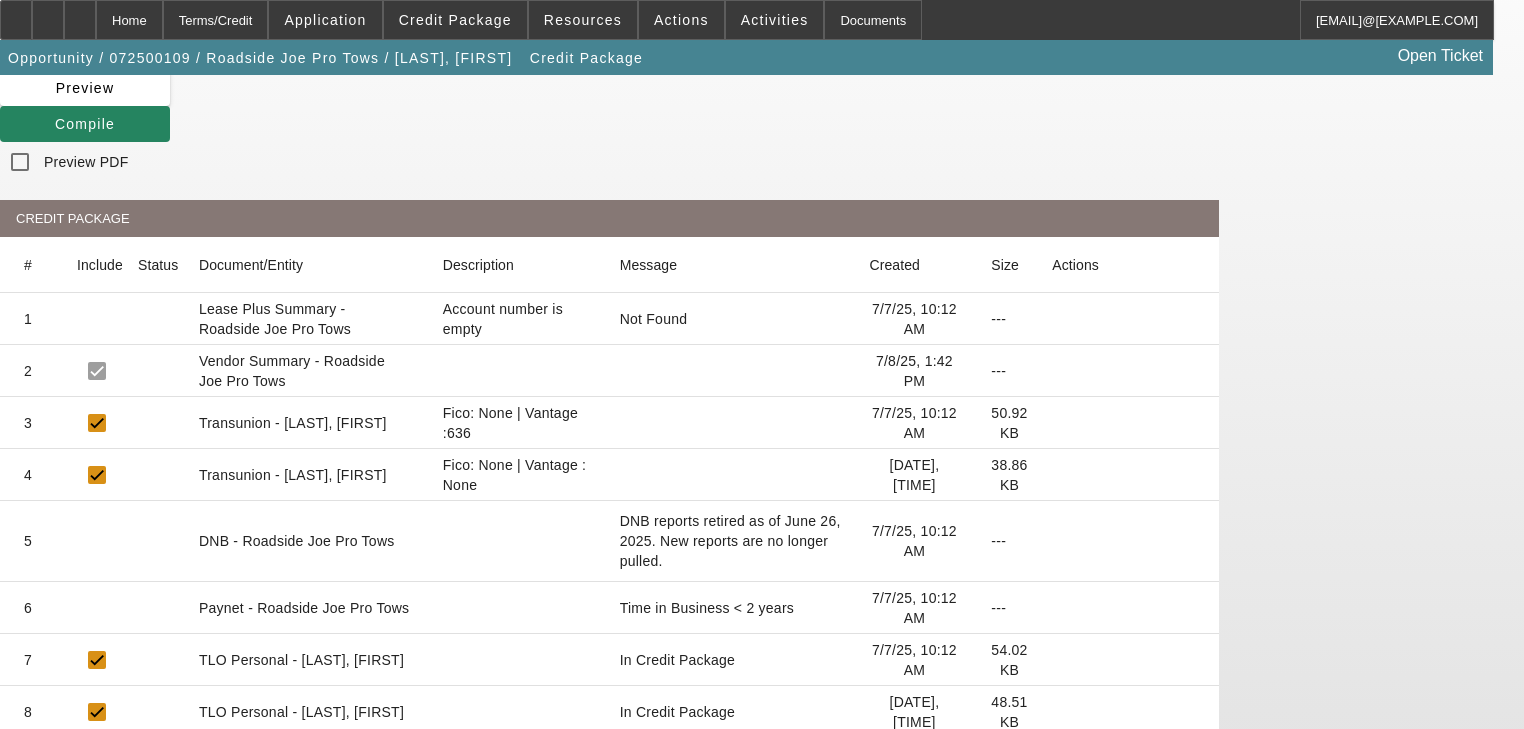 click at bounding box center (1052, 319) 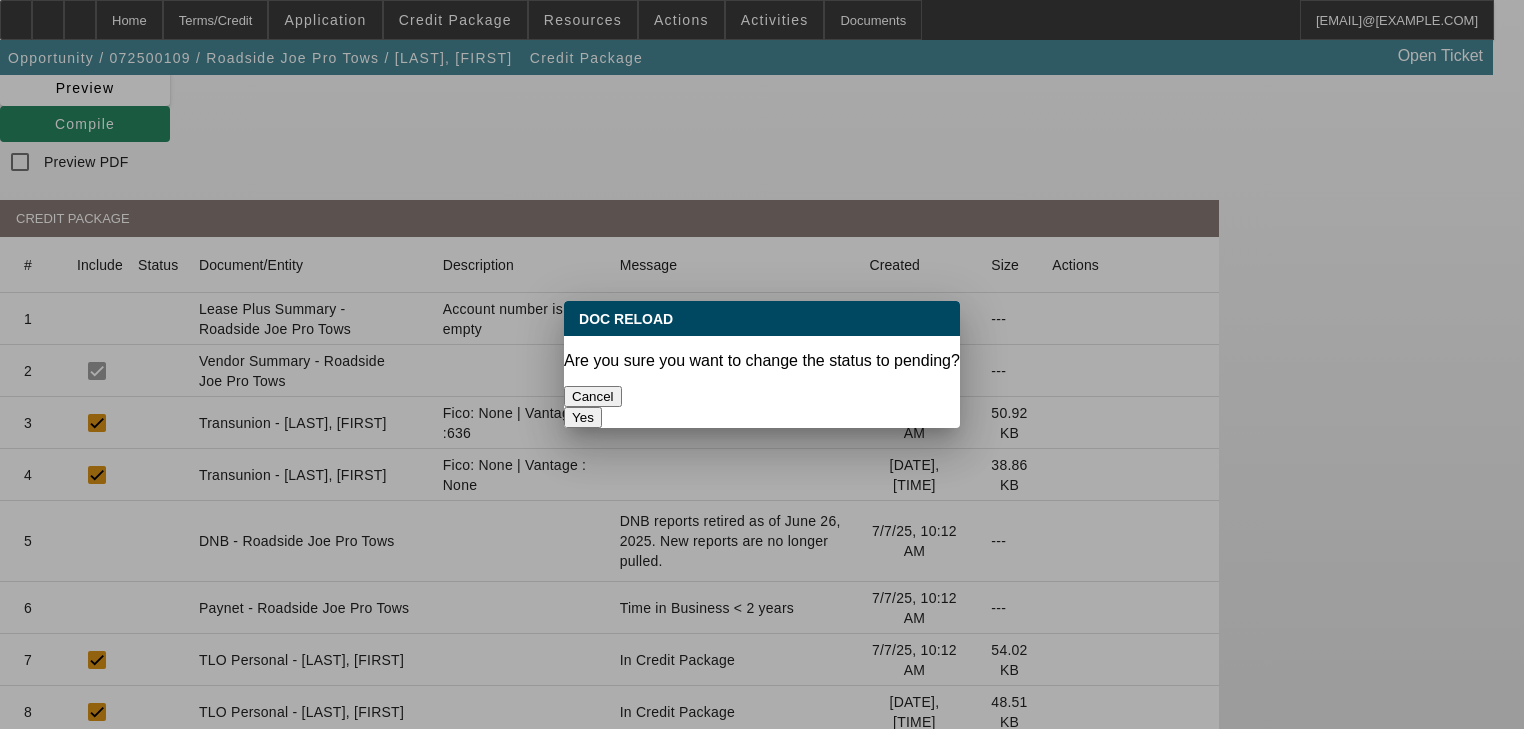click on "Yes" at bounding box center (583, 417) 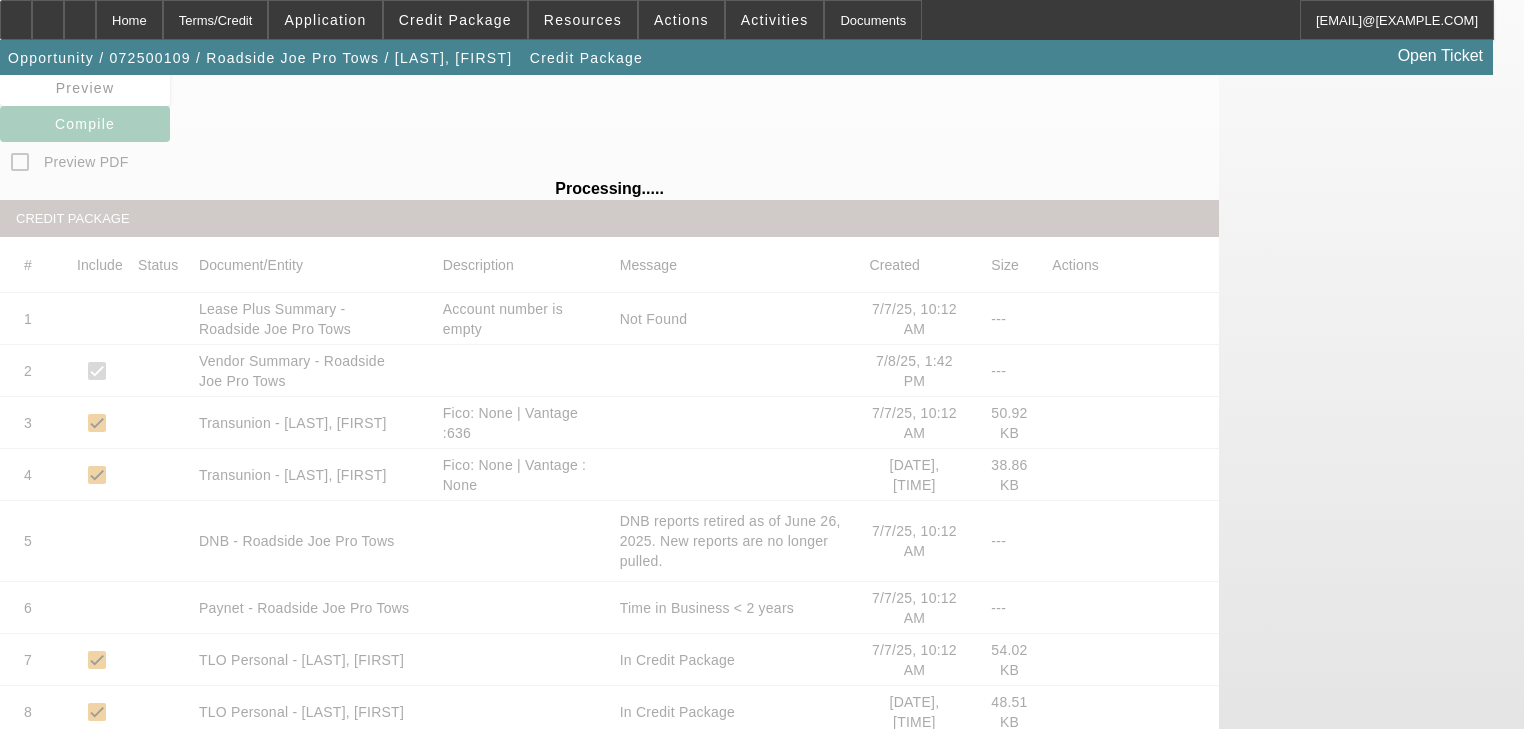 scroll, scrollTop: 0, scrollLeft: 0, axis: both 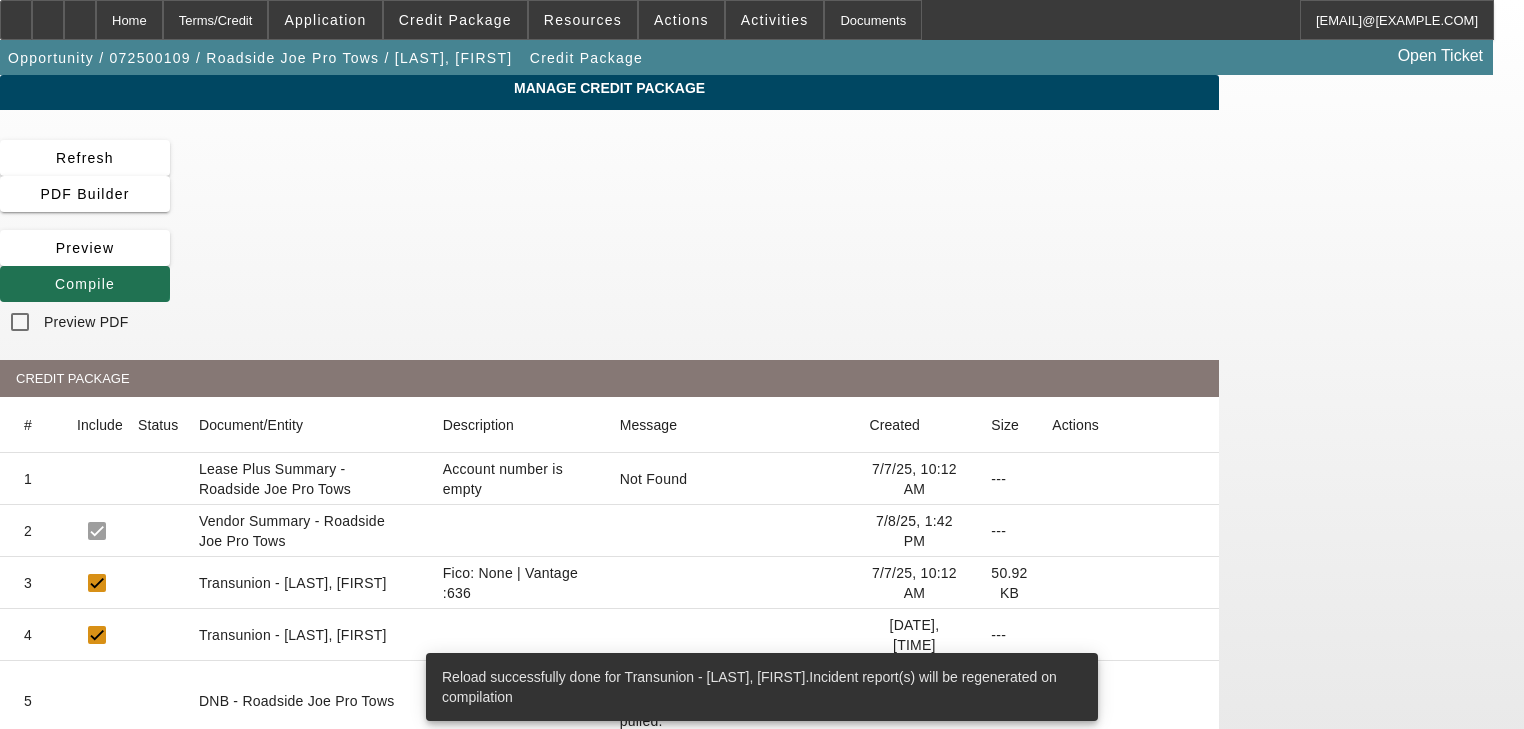 click at bounding box center [85, 284] 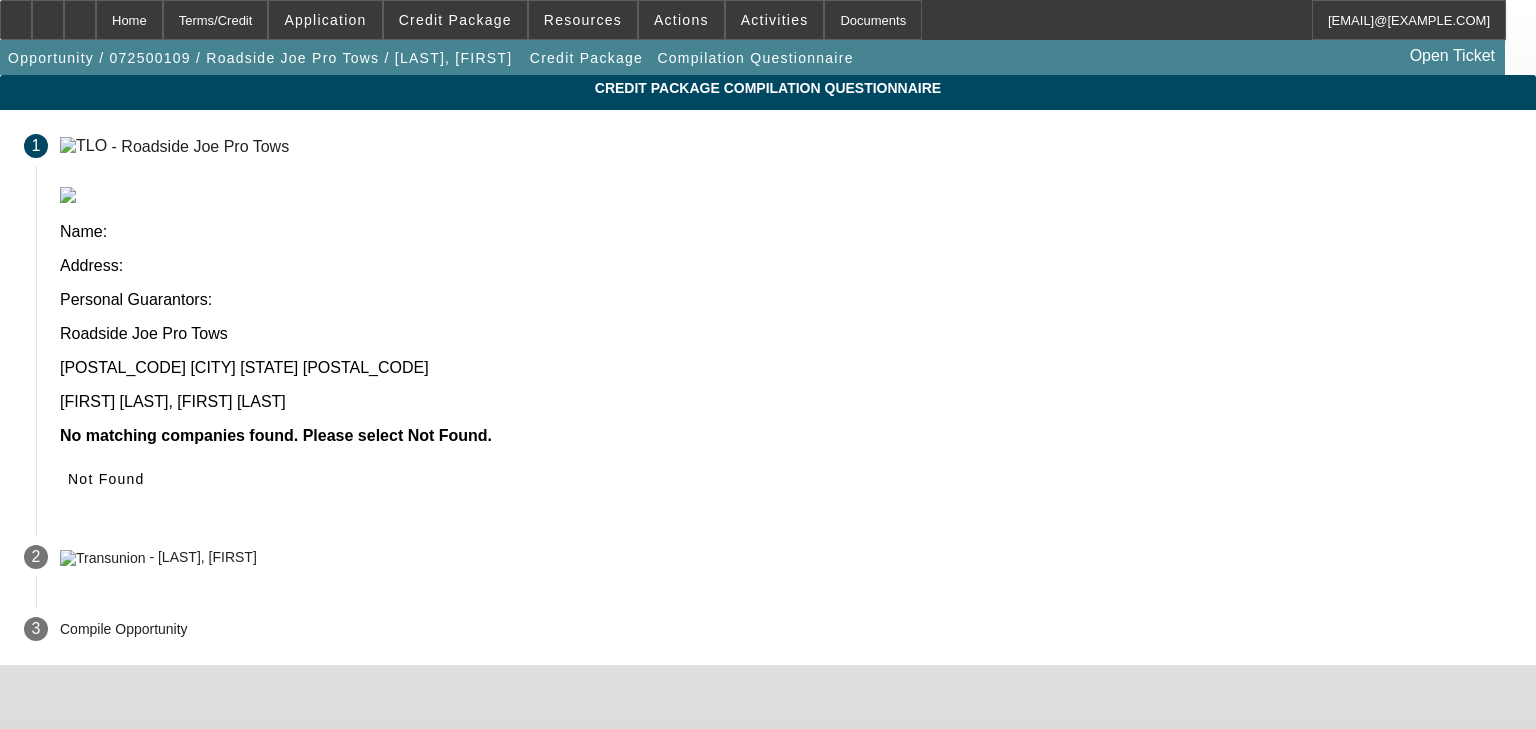 click on "Not Found" at bounding box center (786, 479) 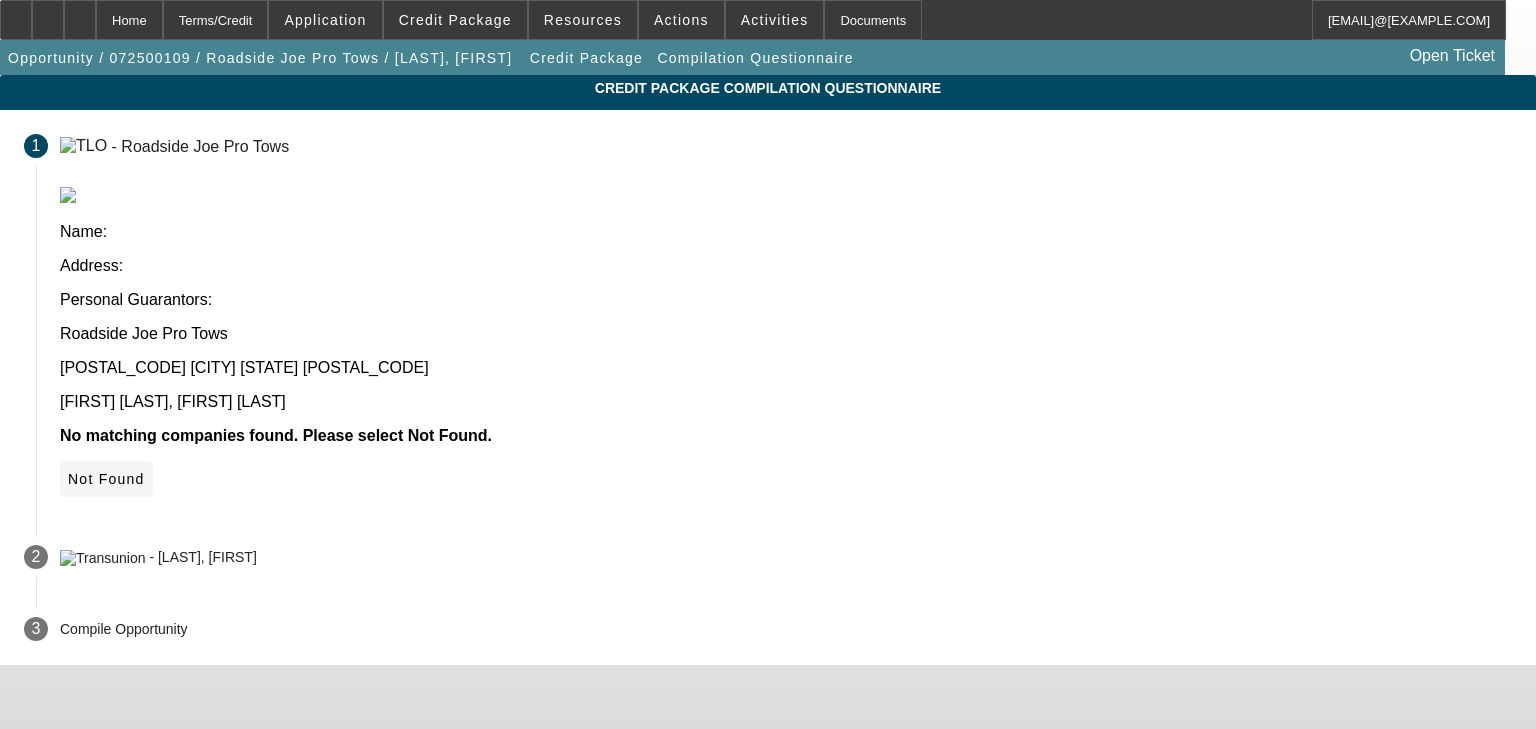 click on "Not Found" at bounding box center [106, 479] 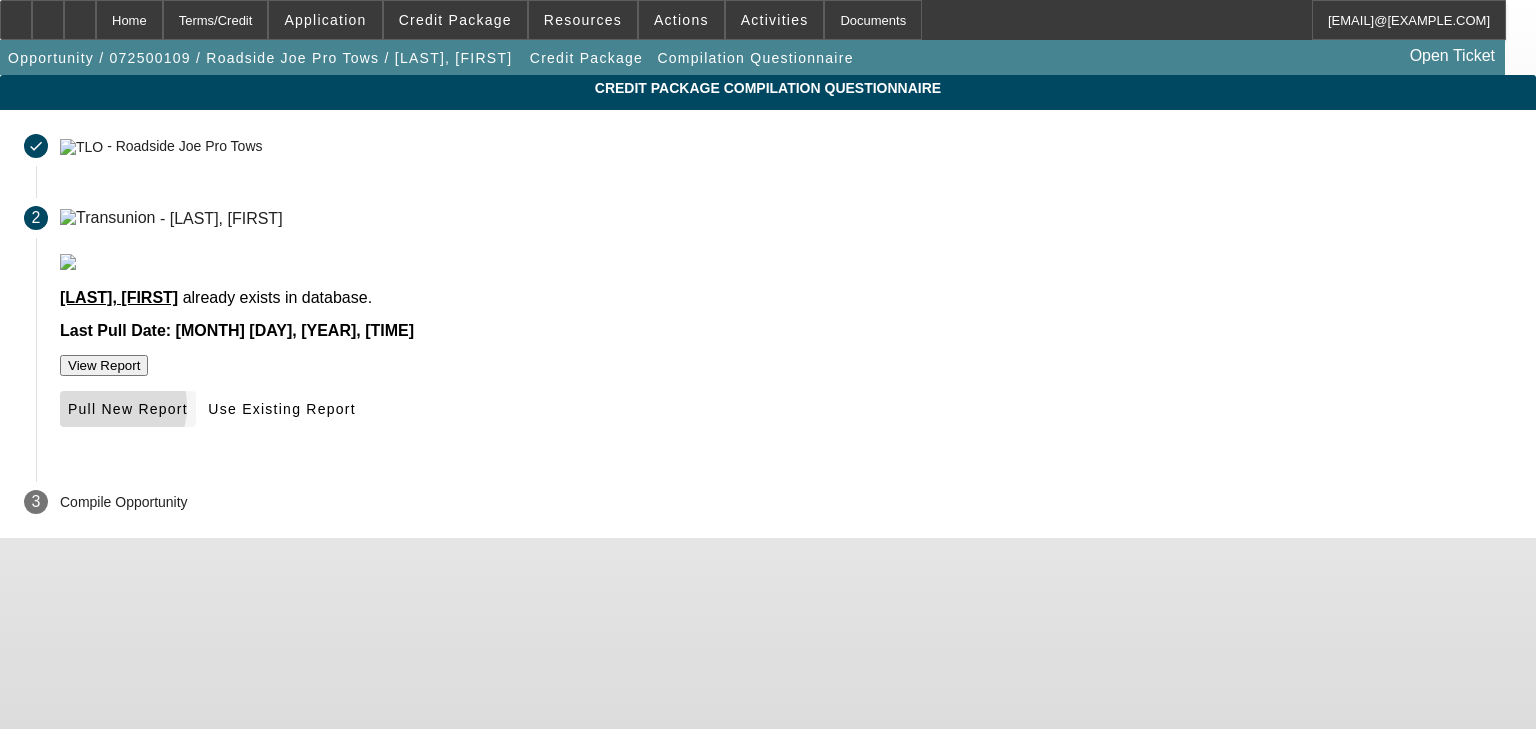 click on "Pull New Report" at bounding box center (128, 409) 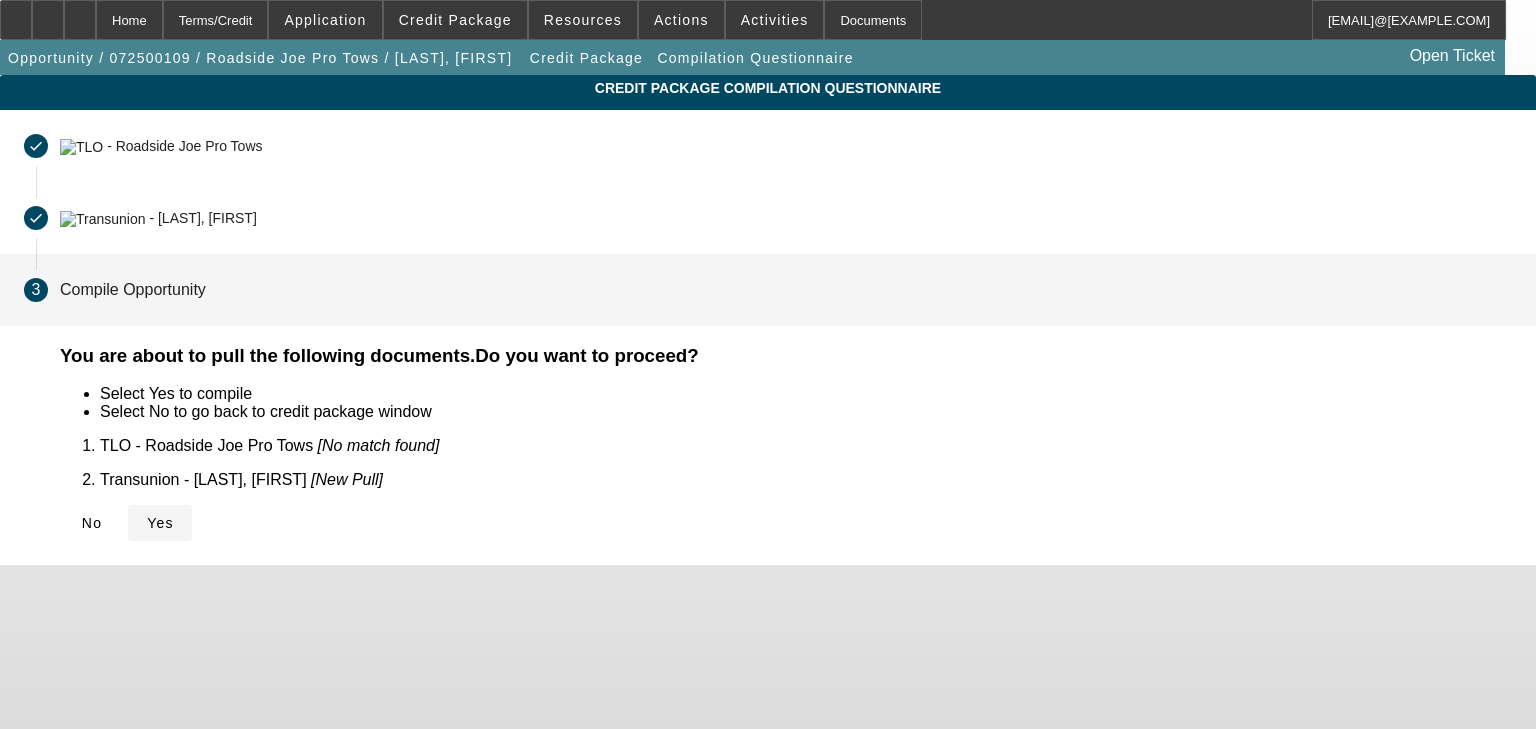 click on "Yes" at bounding box center (160, 523) 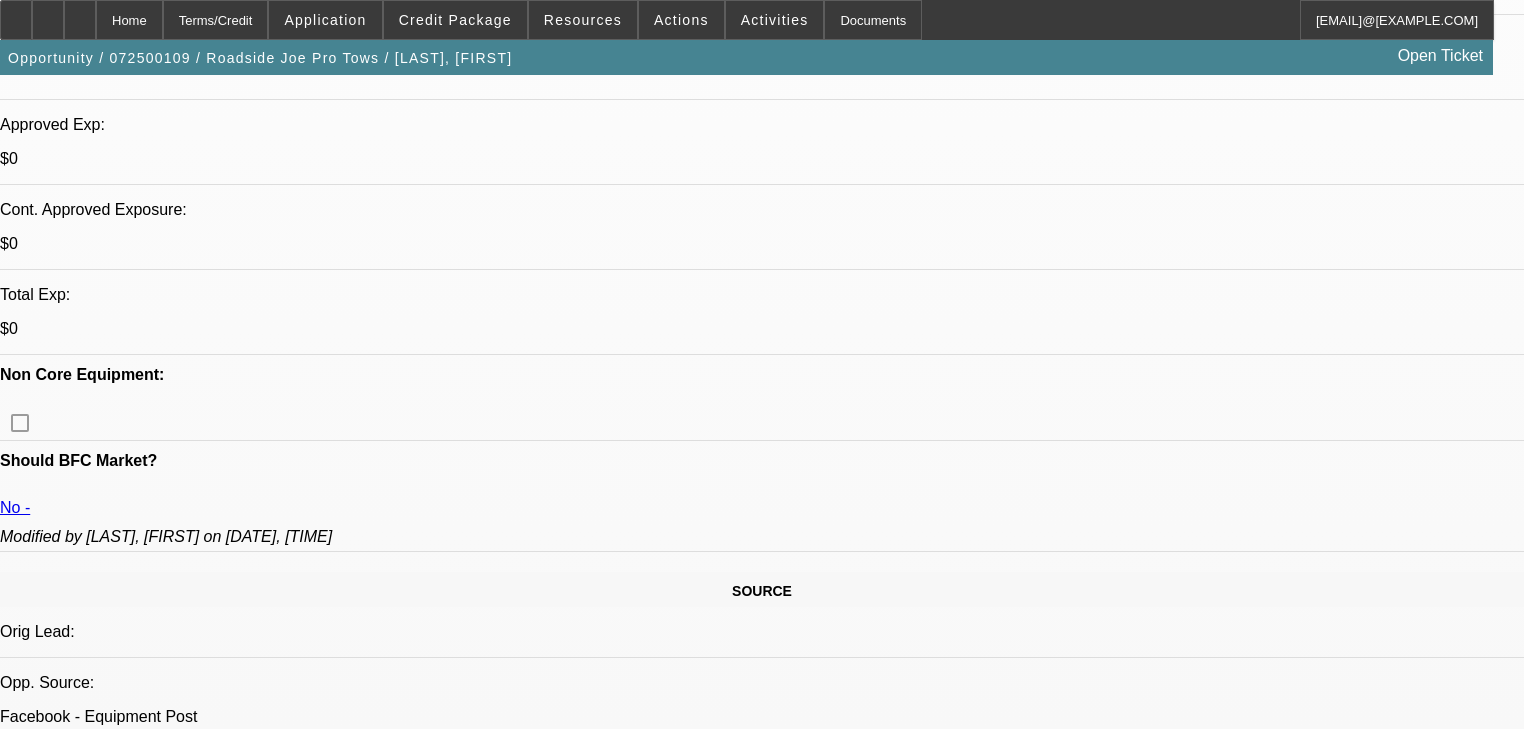 scroll, scrollTop: 720, scrollLeft: 0, axis: vertical 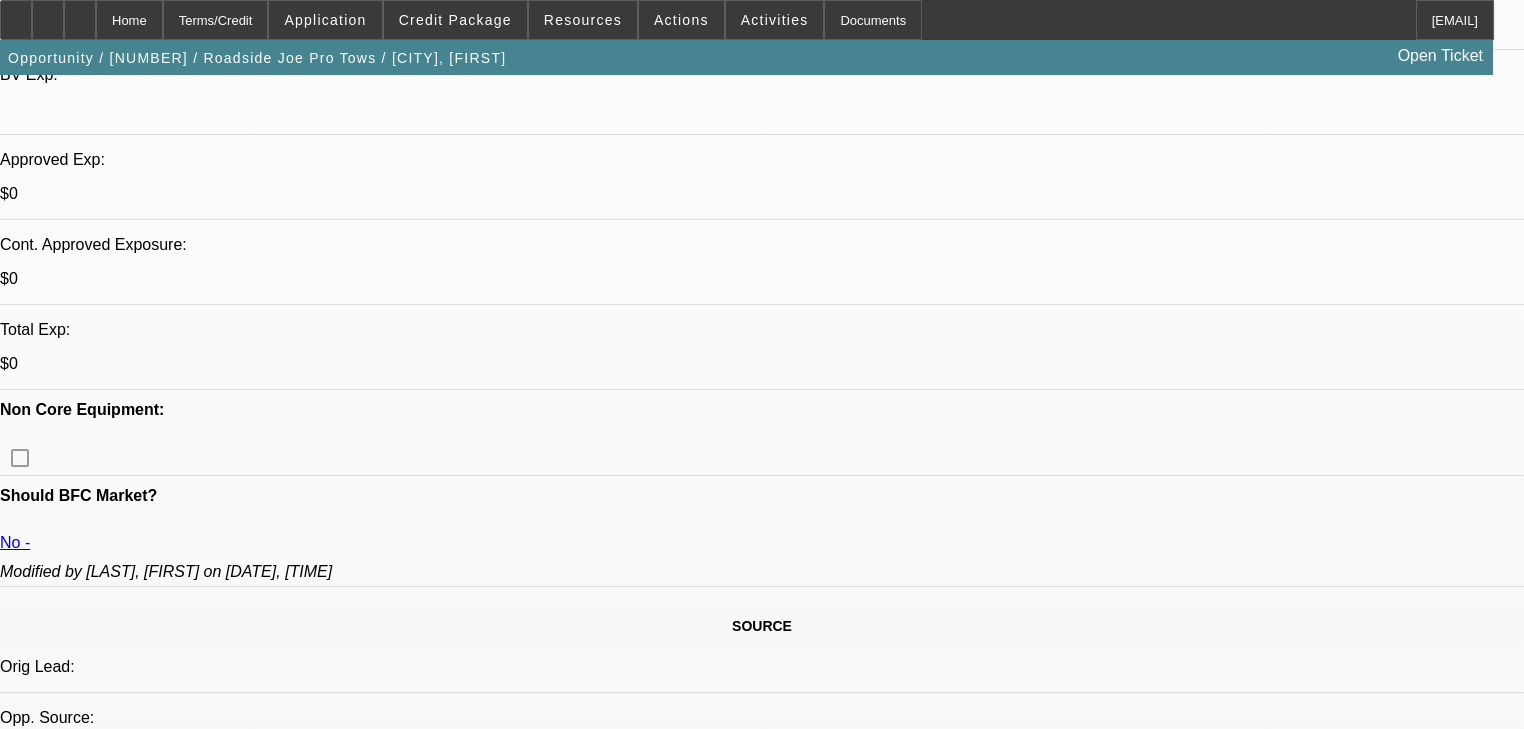 click on "2" at bounding box center [560, 2417] 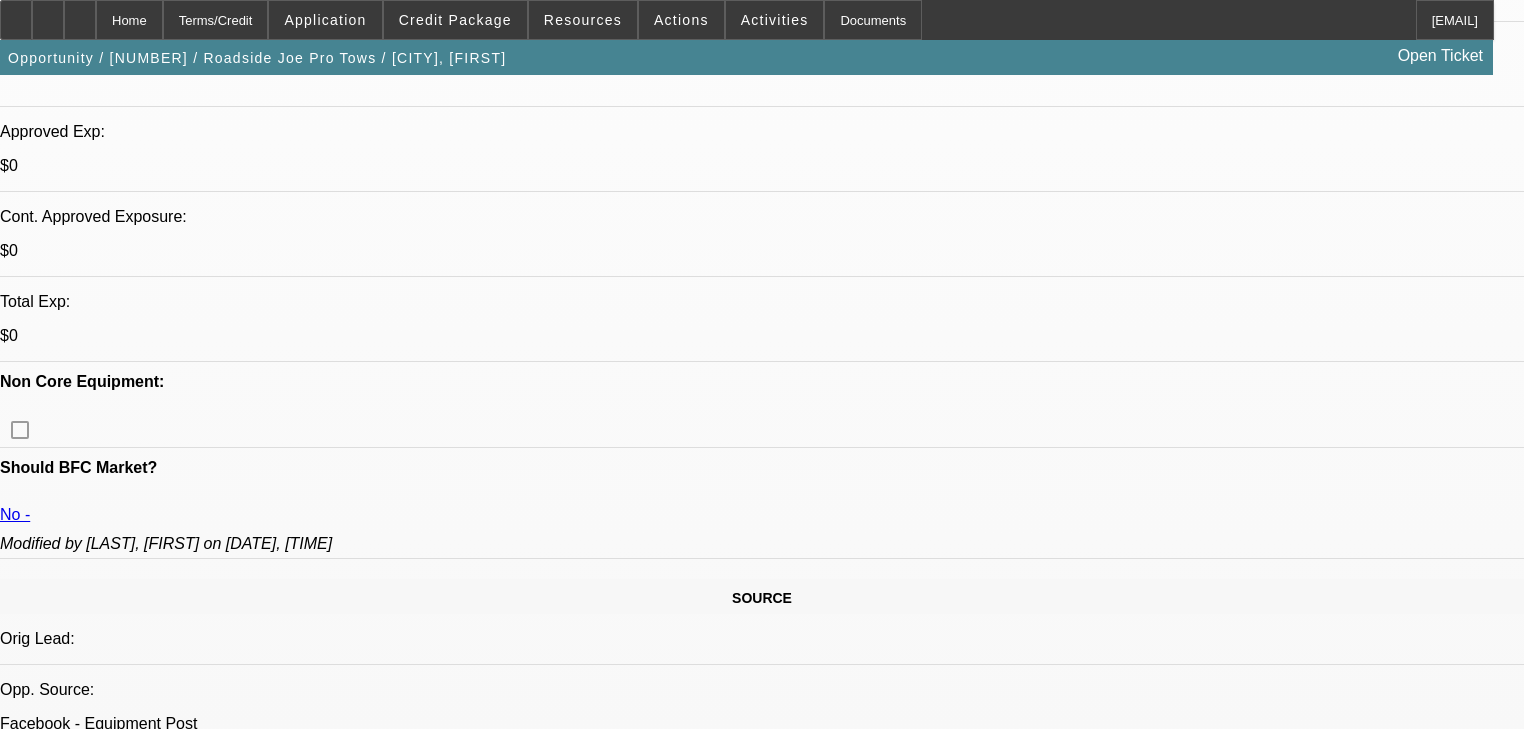scroll, scrollTop: 640, scrollLeft: 0, axis: vertical 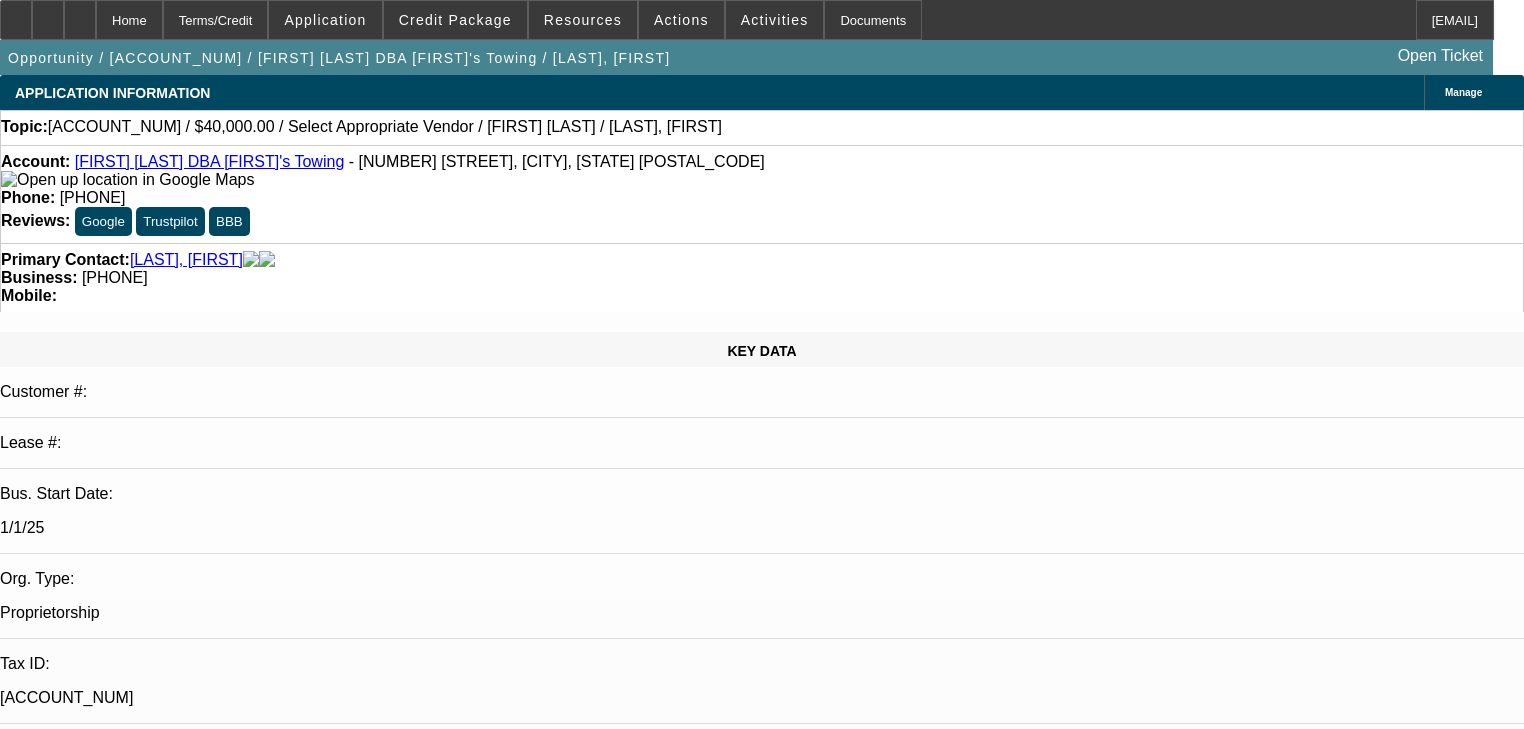 click on "Credit Submission - Financial Pacific Leasing, Inc. - 062500554 / $45,000.00 / Pre-Approval Pre- Approval / Pre-approval / Eddie Jenkins / Jenkins, Eddie" at bounding box center (396, 6742) 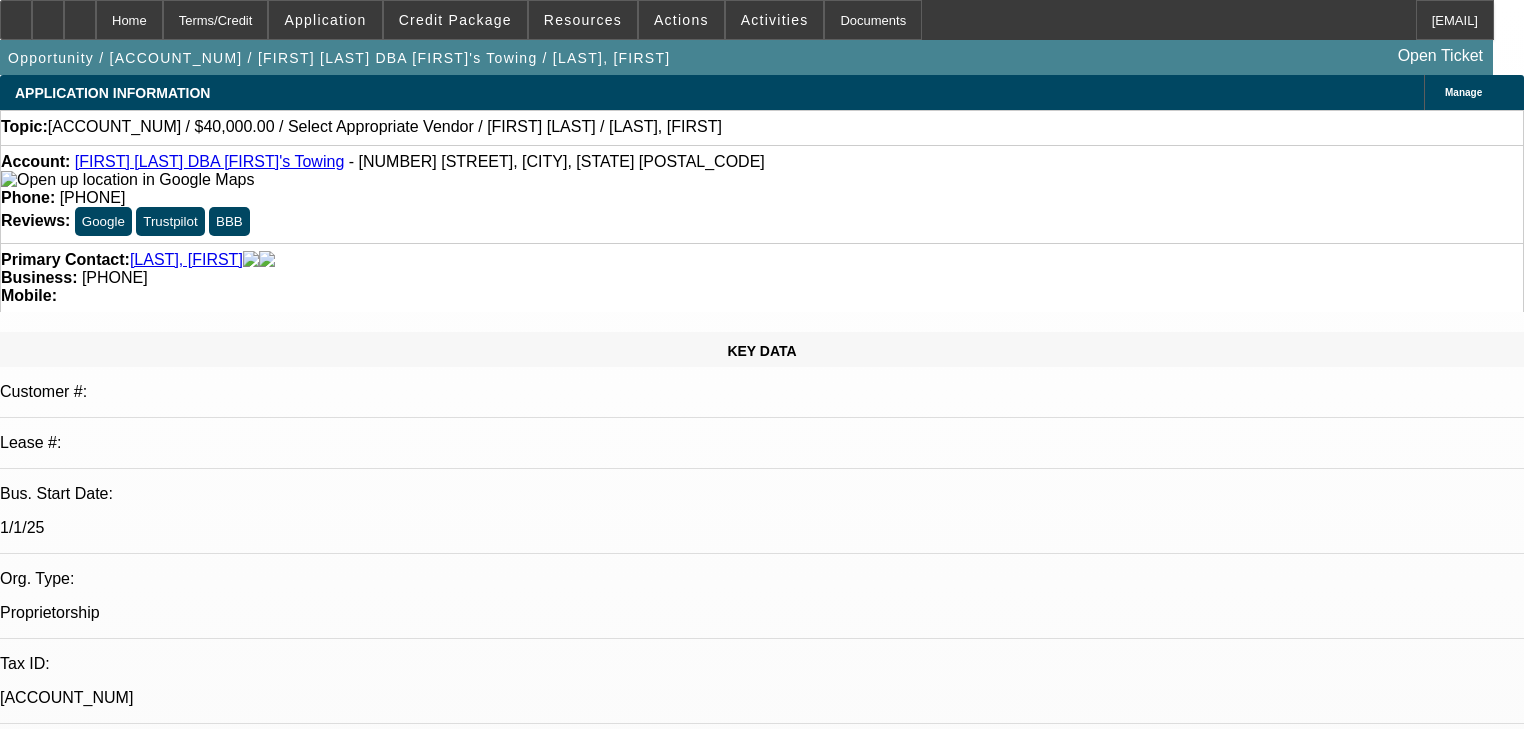 click on "Comments" at bounding box center (58, 6709) 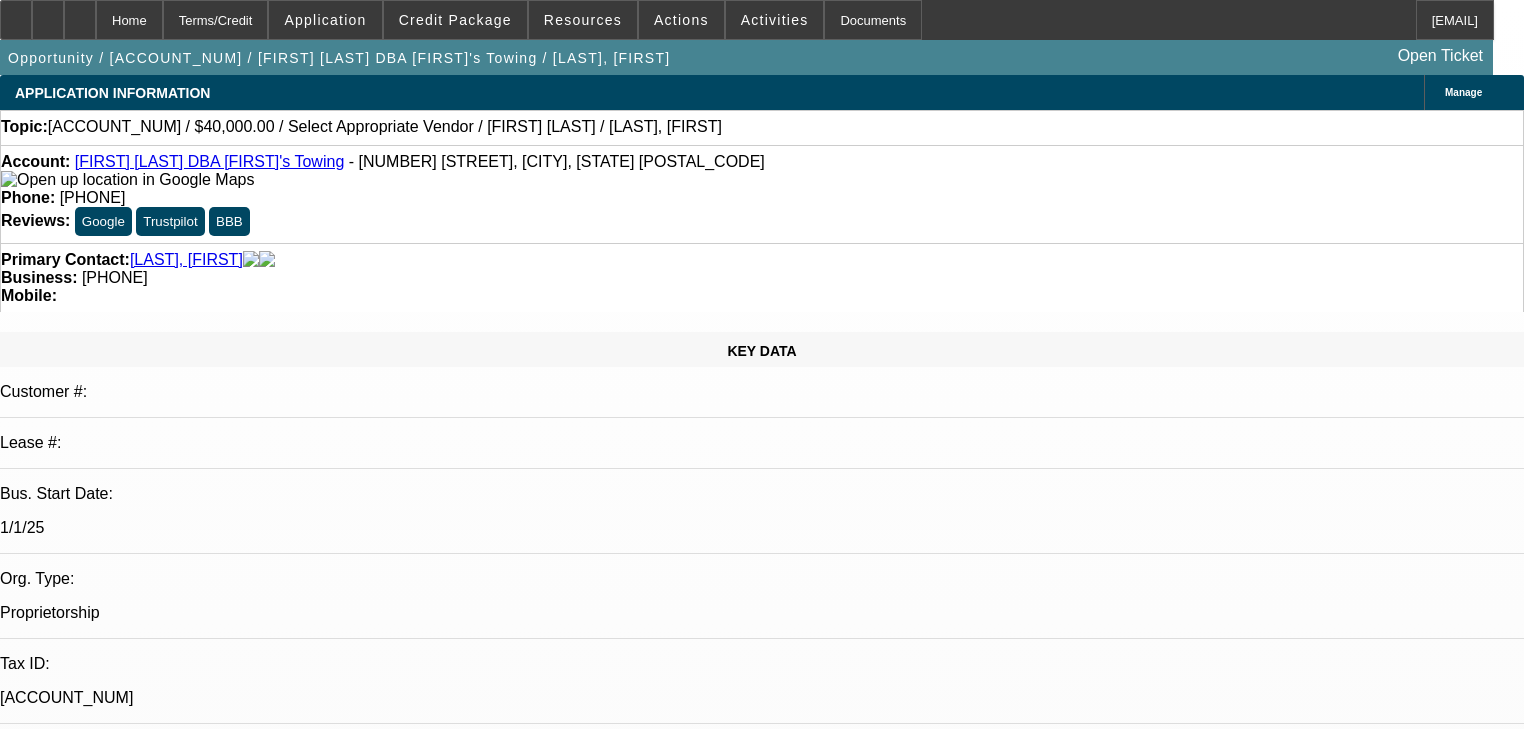 scroll, scrollTop: 80, scrollLeft: 0, axis: vertical 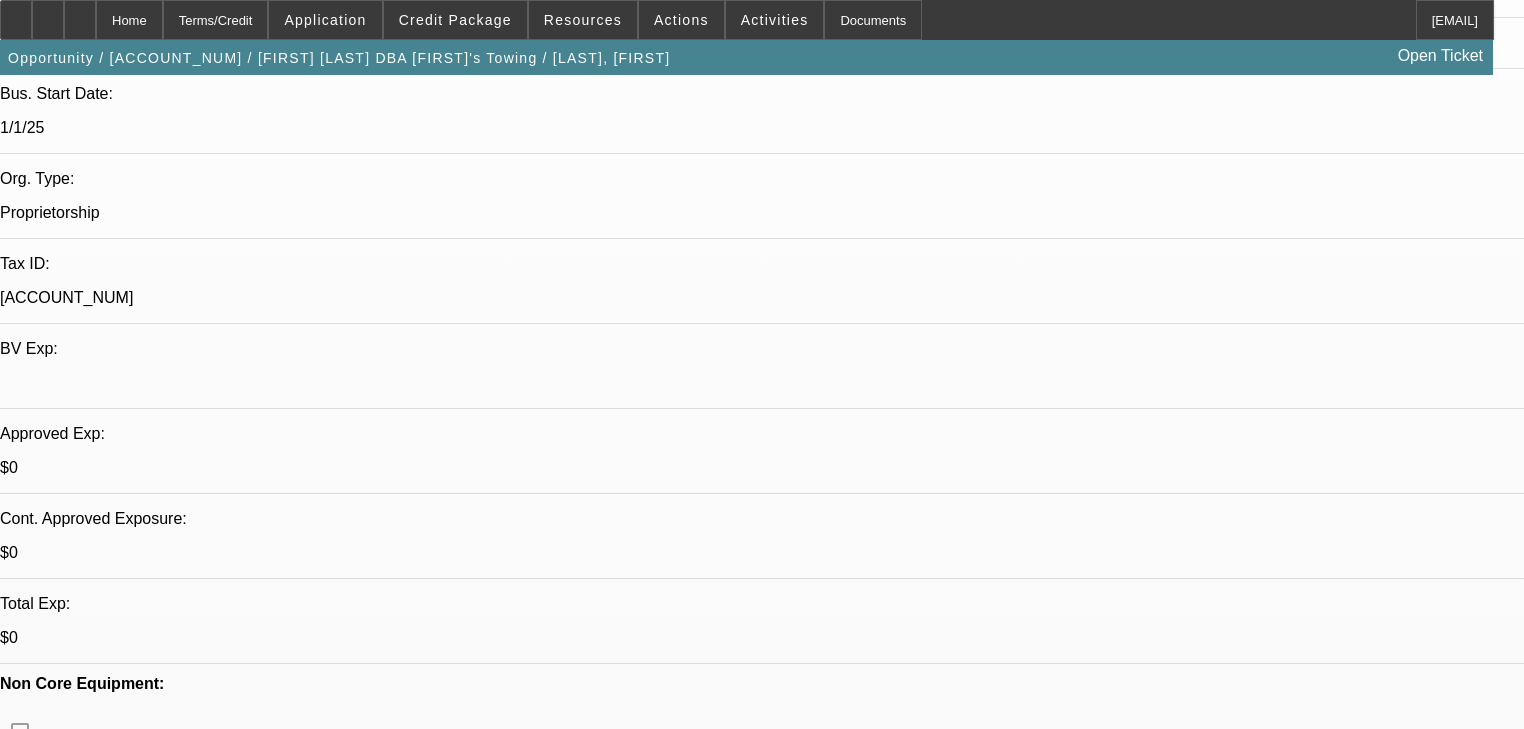 click on "613" at bounding box center [453, 2772] 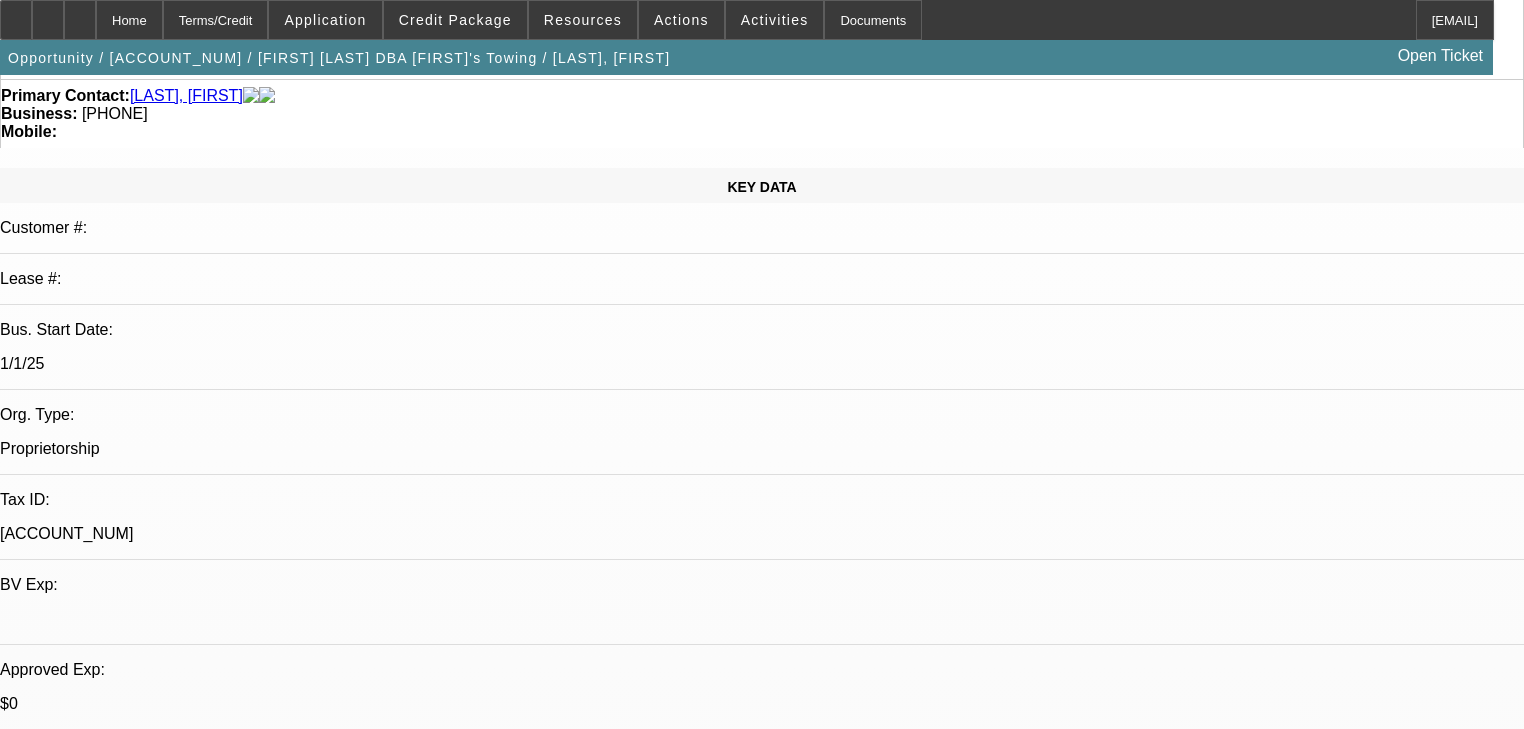 scroll, scrollTop: 160, scrollLeft: 0, axis: vertical 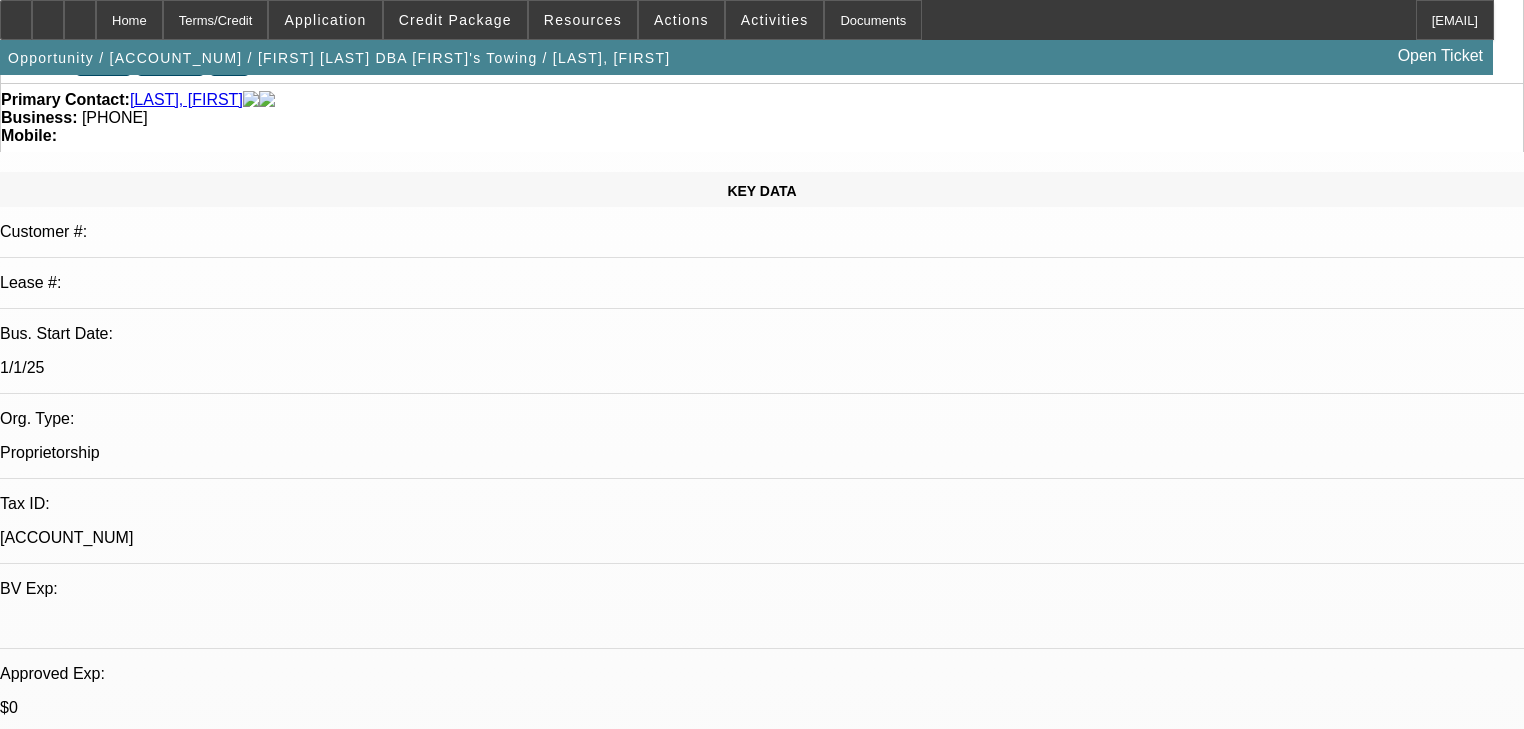 click on "Workman, Taylor - 6/23/25, 3:05 PM" at bounding box center [777, 6635] 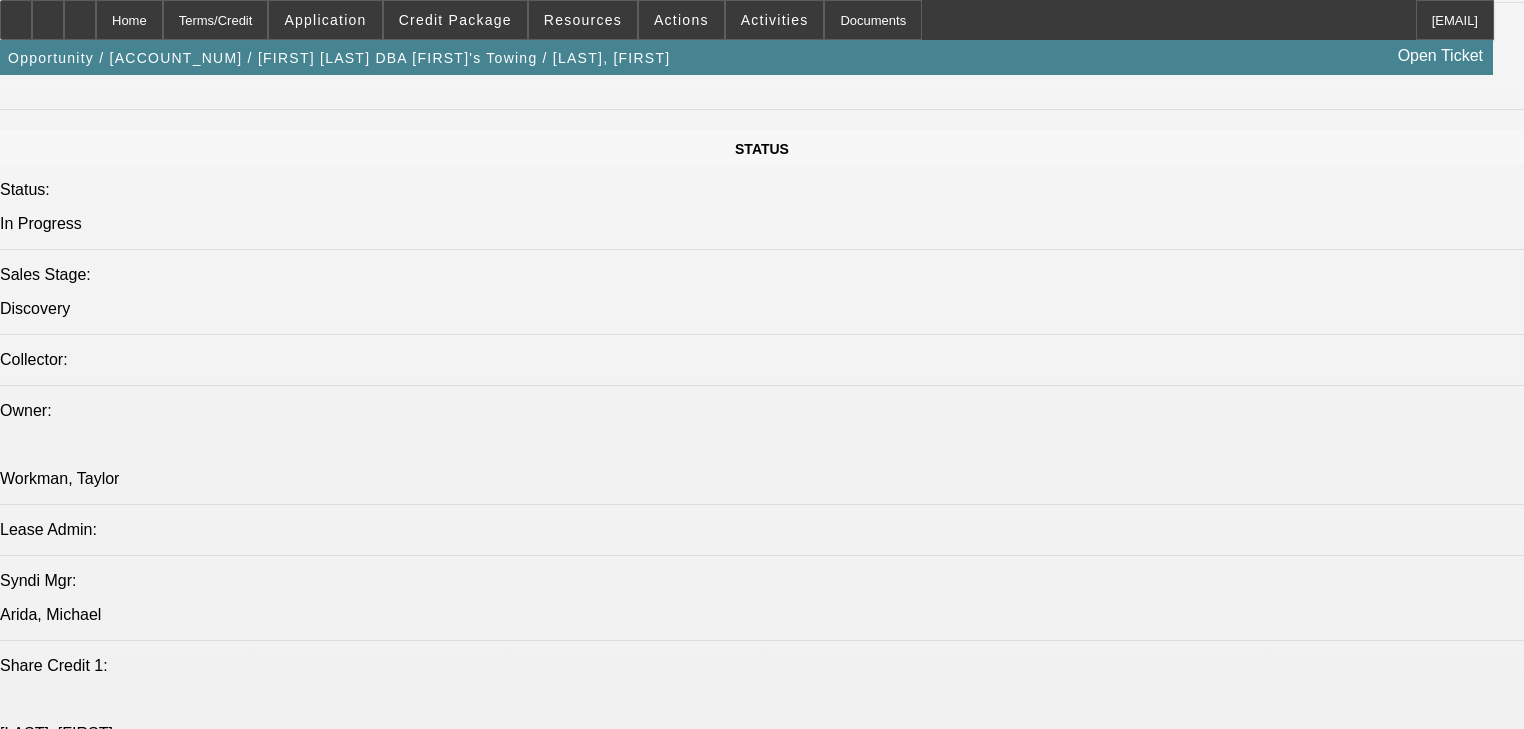 scroll, scrollTop: 2160, scrollLeft: 0, axis: vertical 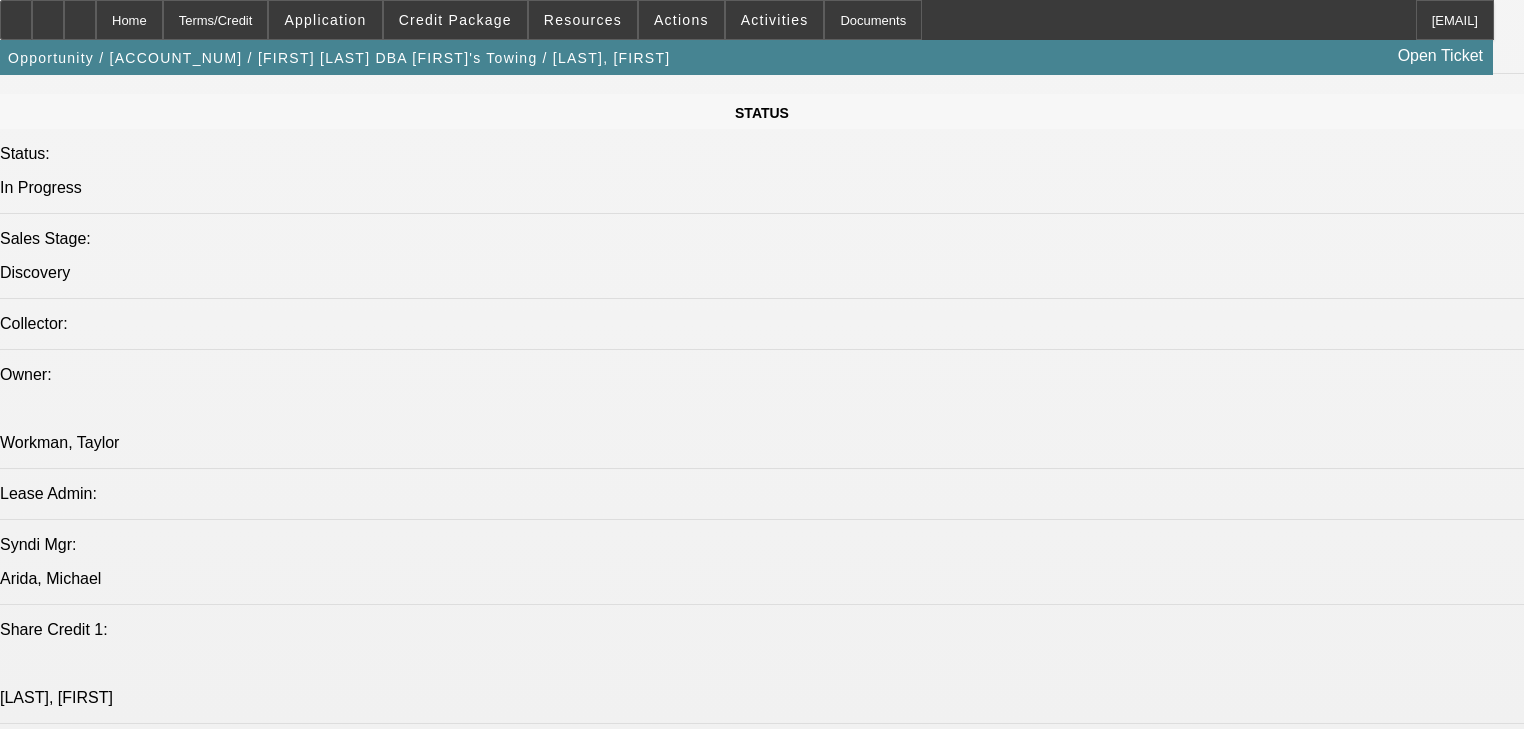 click on "Add Comment" at bounding box center (124, 4513) 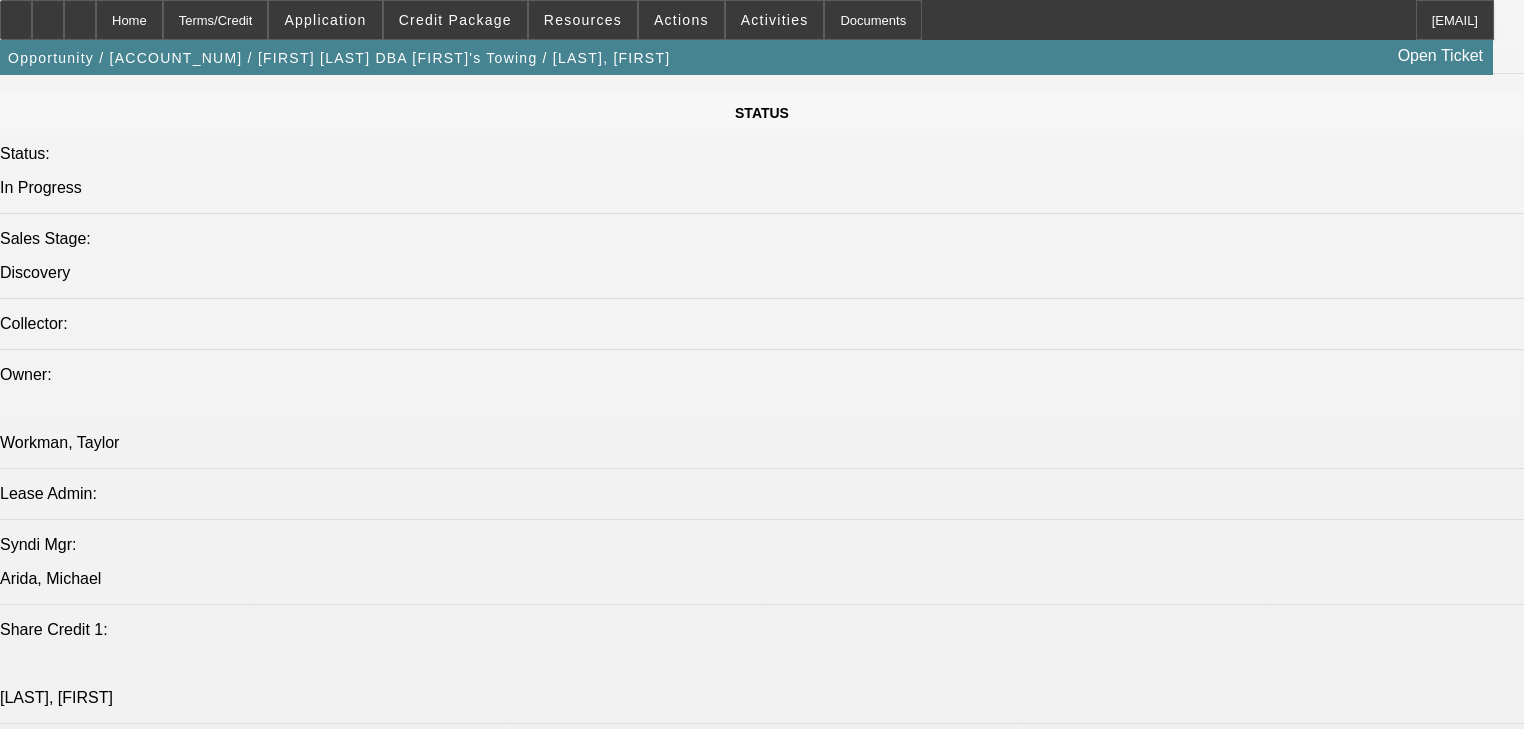 click on "Discussion Board" at bounding box center (20, 4874) 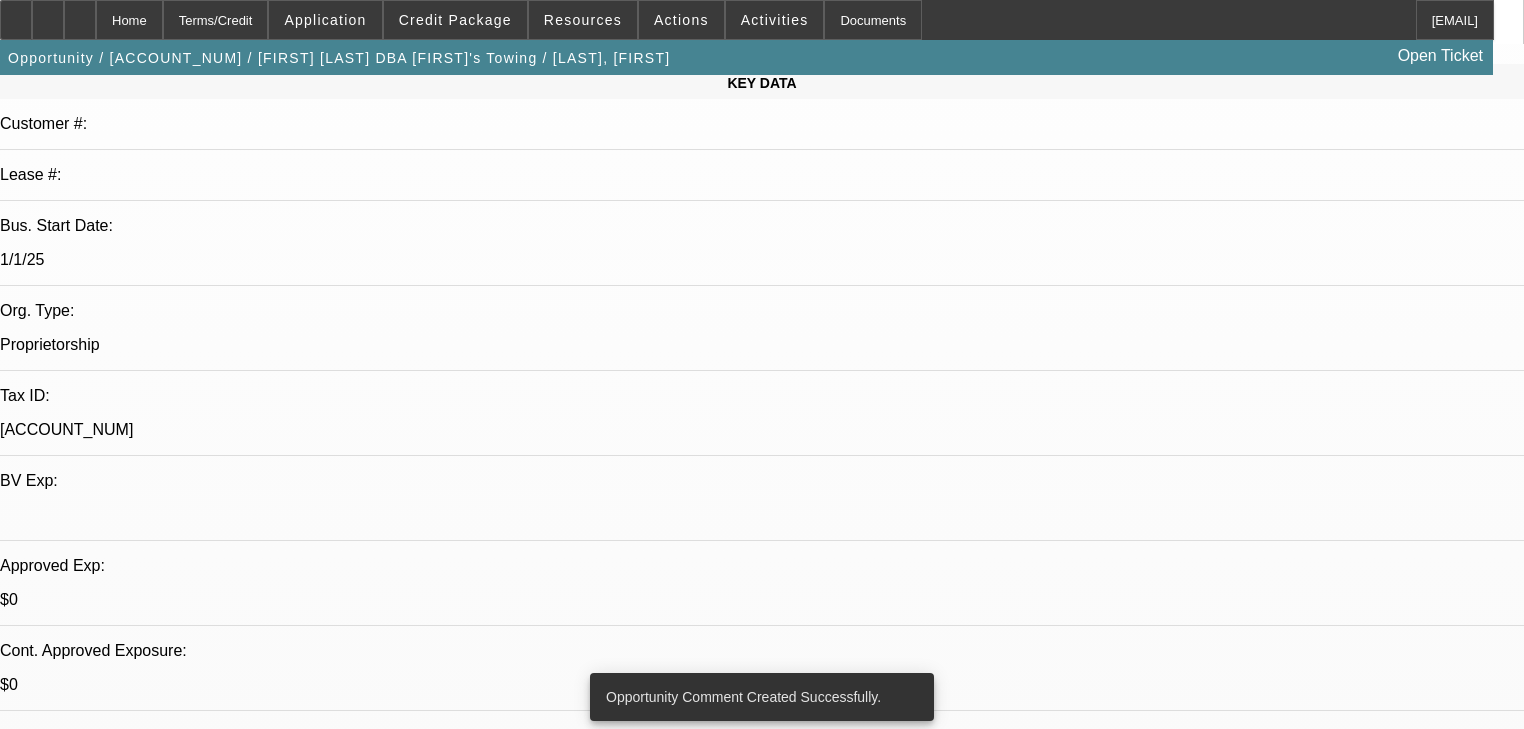 scroll, scrollTop: 80, scrollLeft: 0, axis: vertical 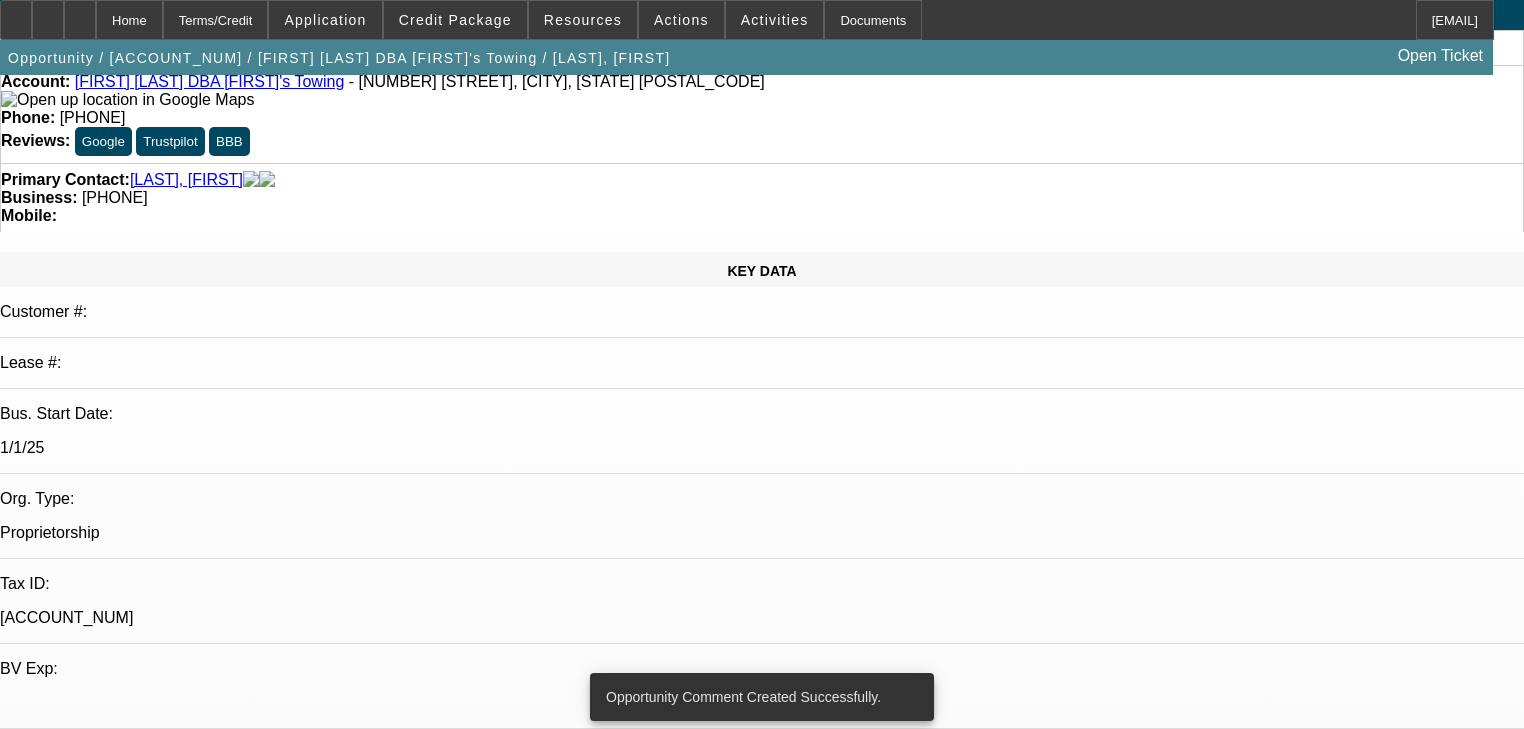 click on "06/30/2025 11:30 AM" at bounding box center [51, 2865] 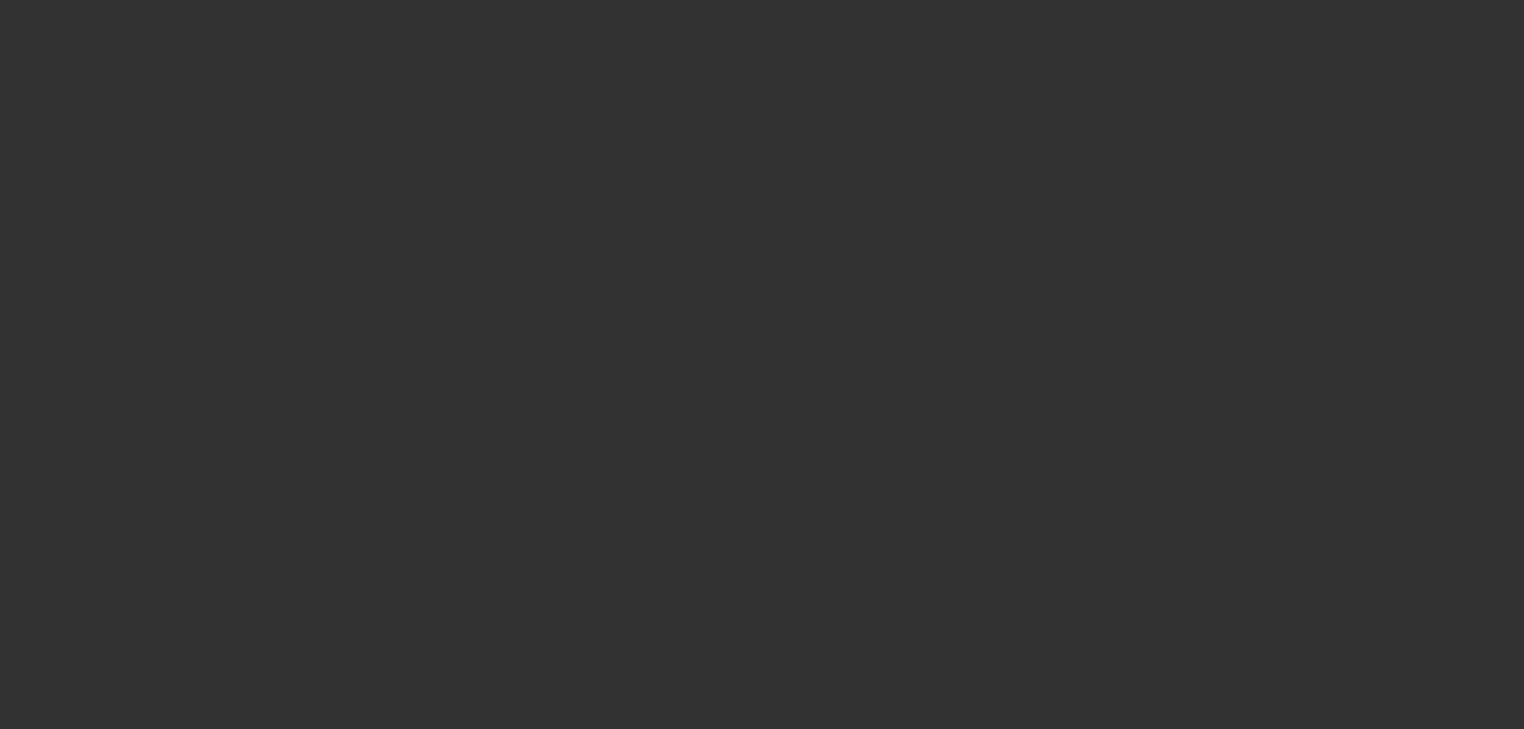 scroll, scrollTop: 0, scrollLeft: 0, axis: both 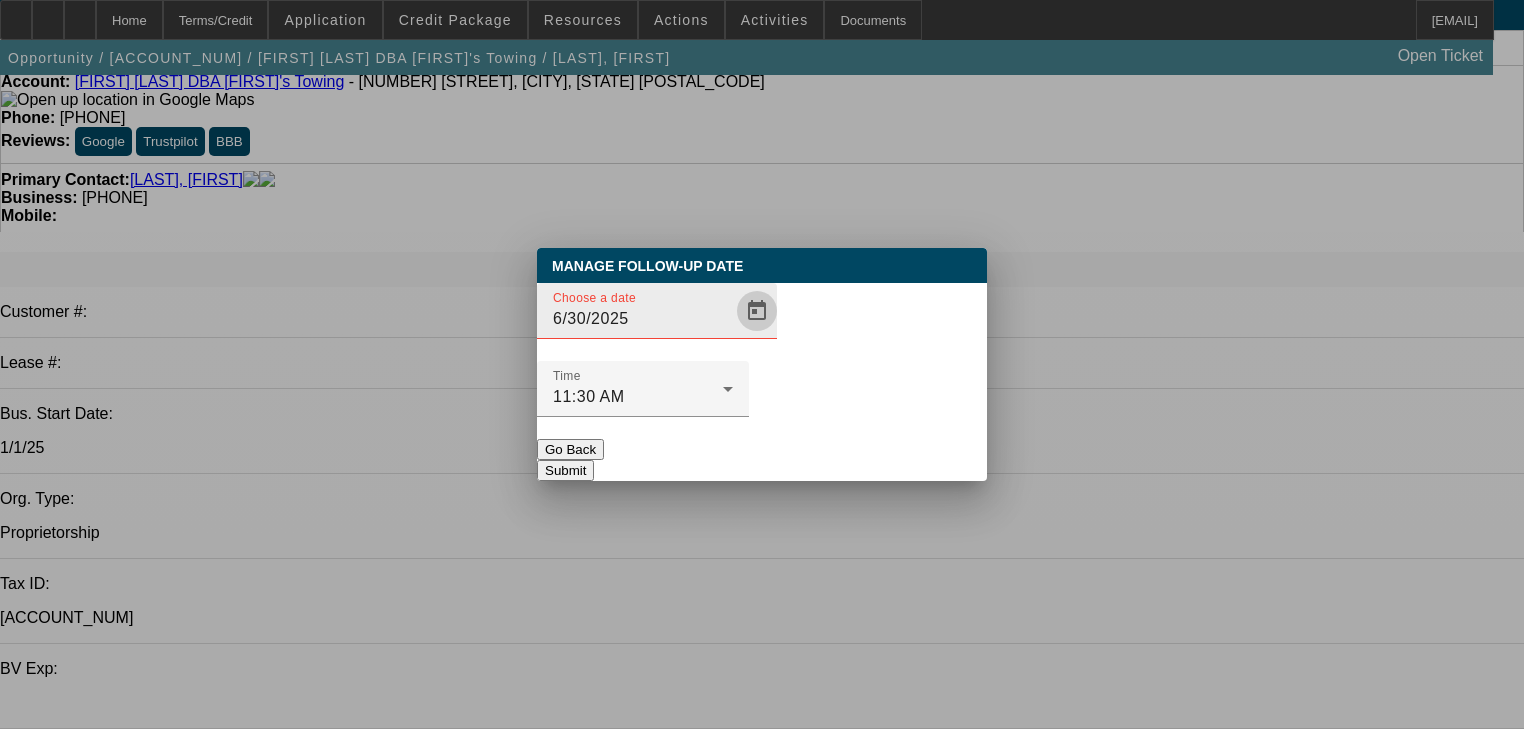 click at bounding box center (757, 311) 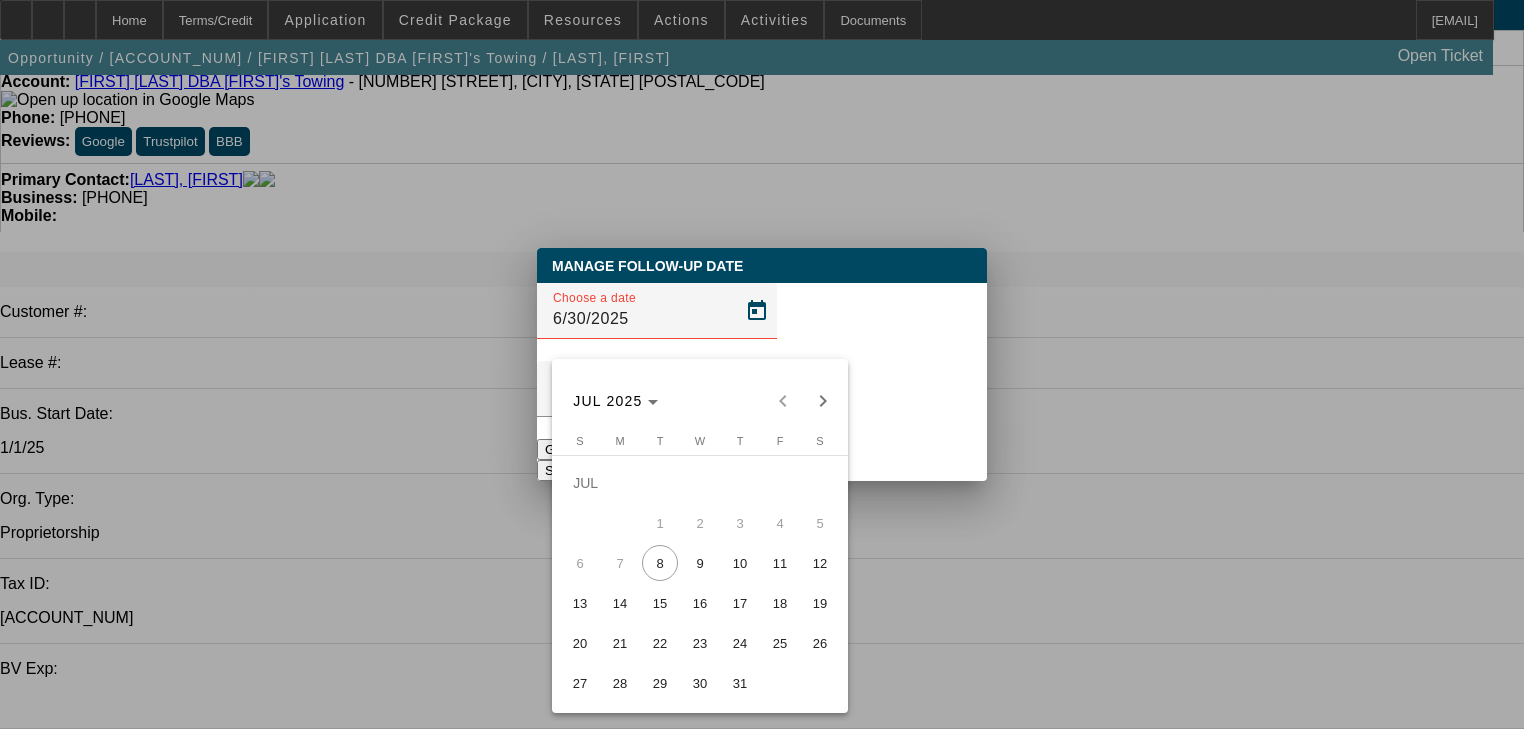click on "10" at bounding box center (740, 563) 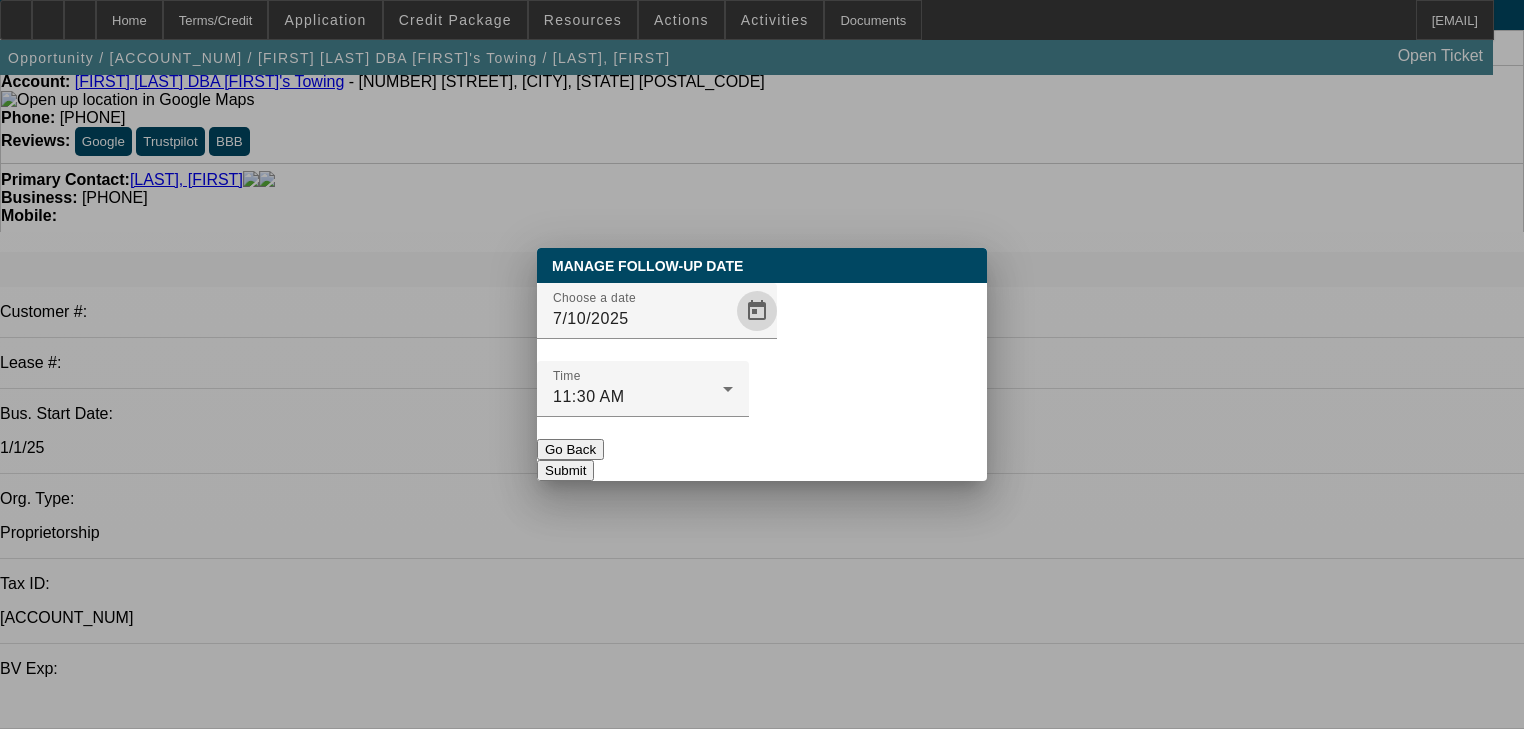 click on "Submit" at bounding box center (565, 470) 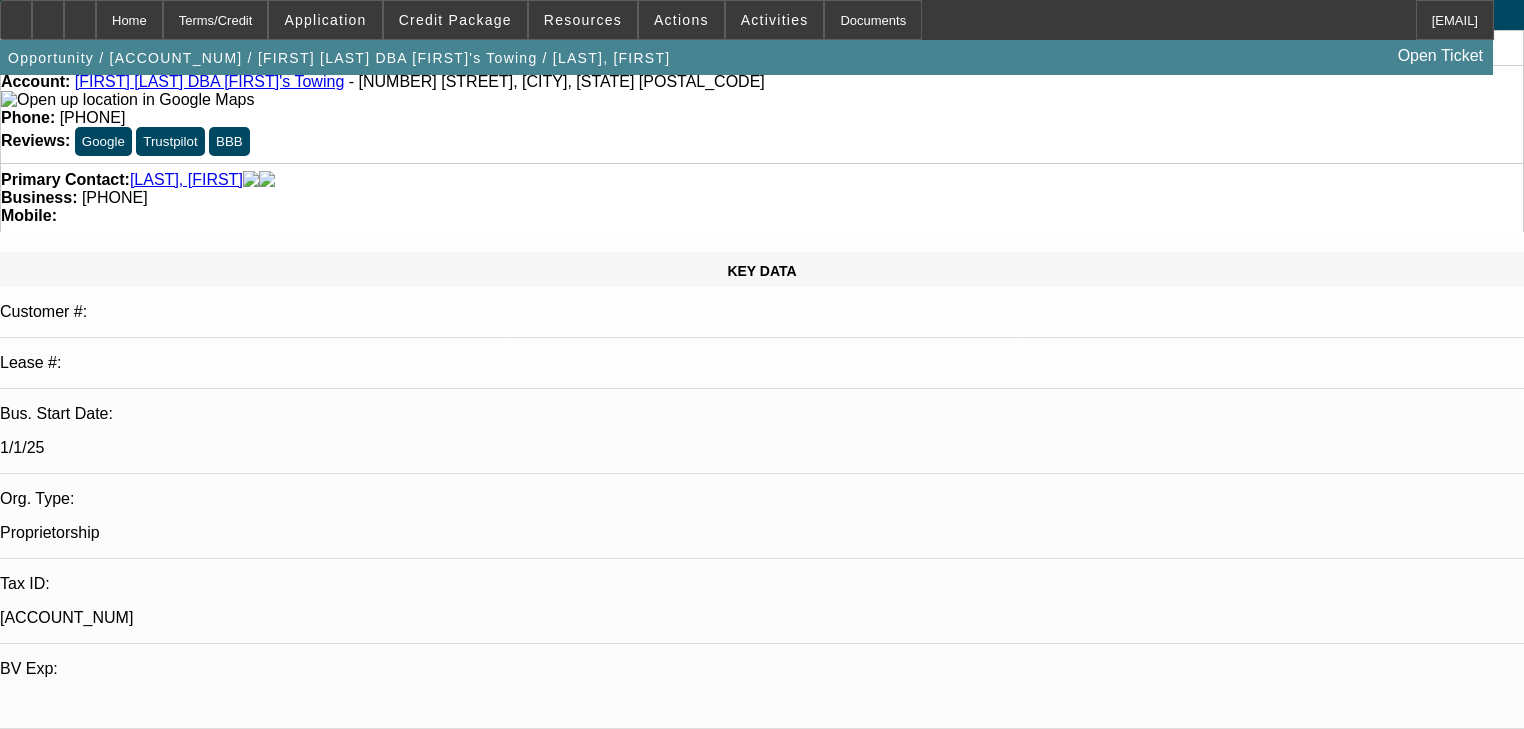 scroll, scrollTop: 80, scrollLeft: 0, axis: vertical 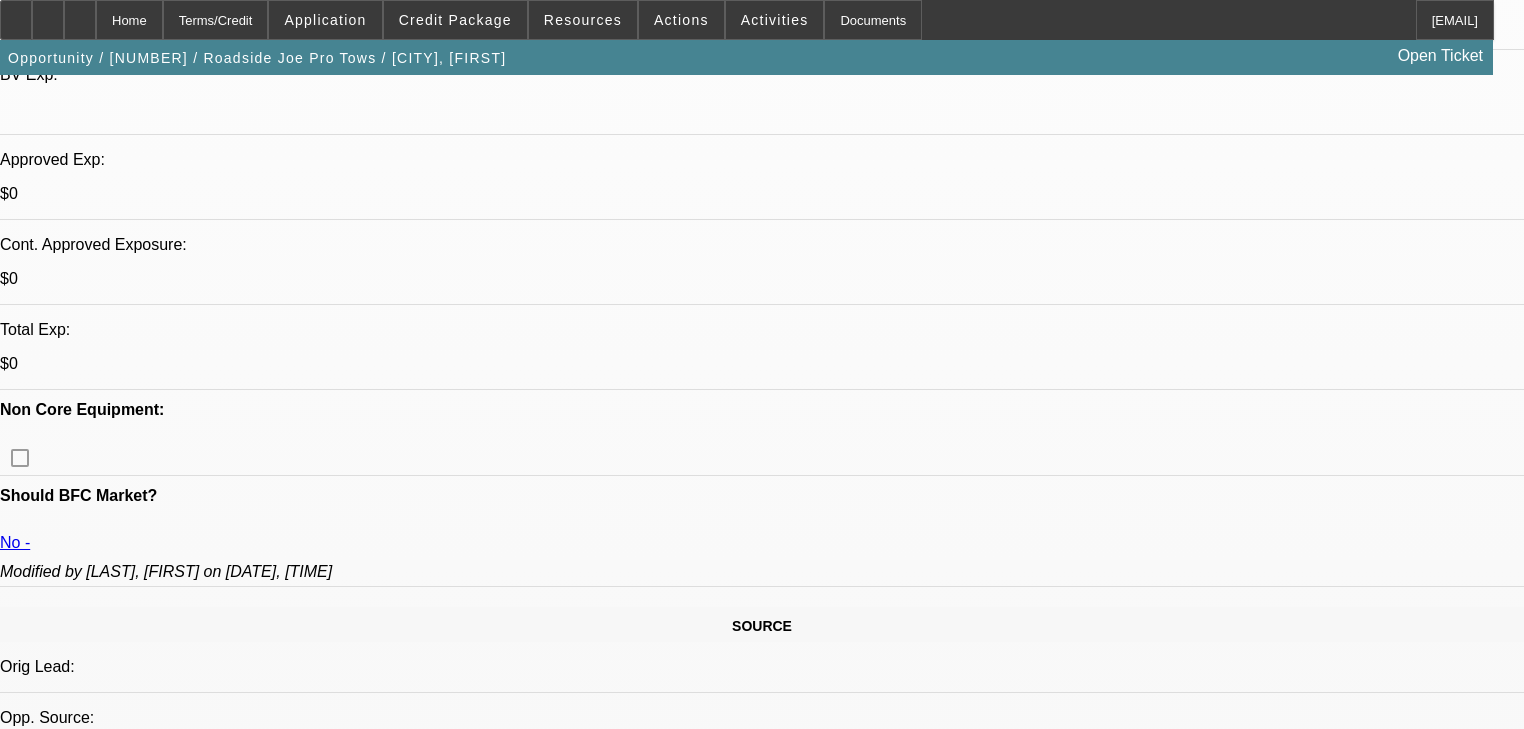 click on "2" at bounding box center (560, 2417) 